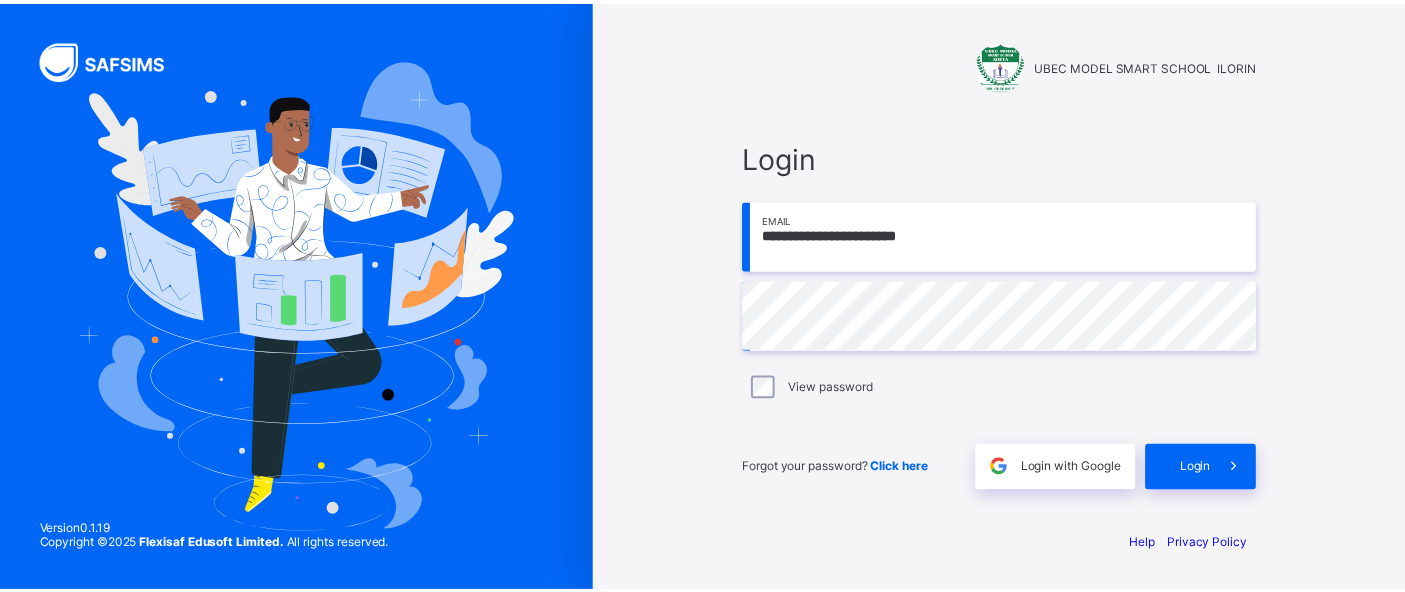 scroll, scrollTop: 0, scrollLeft: 0, axis: both 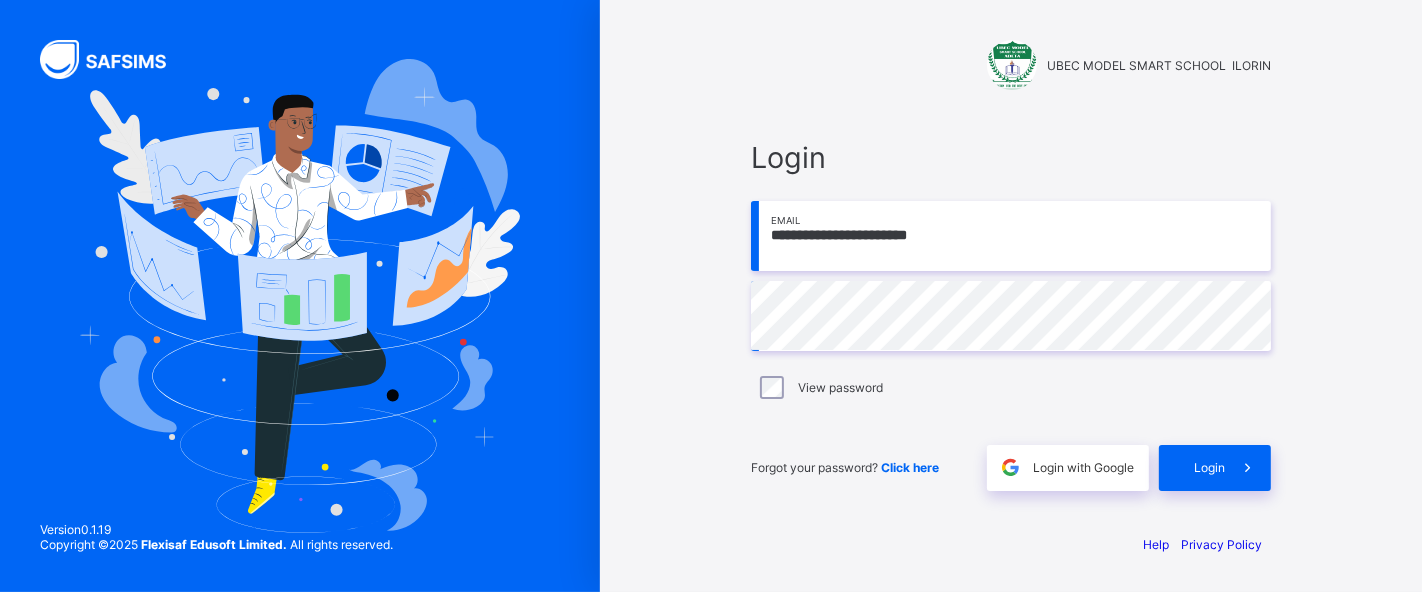 type on "**********" 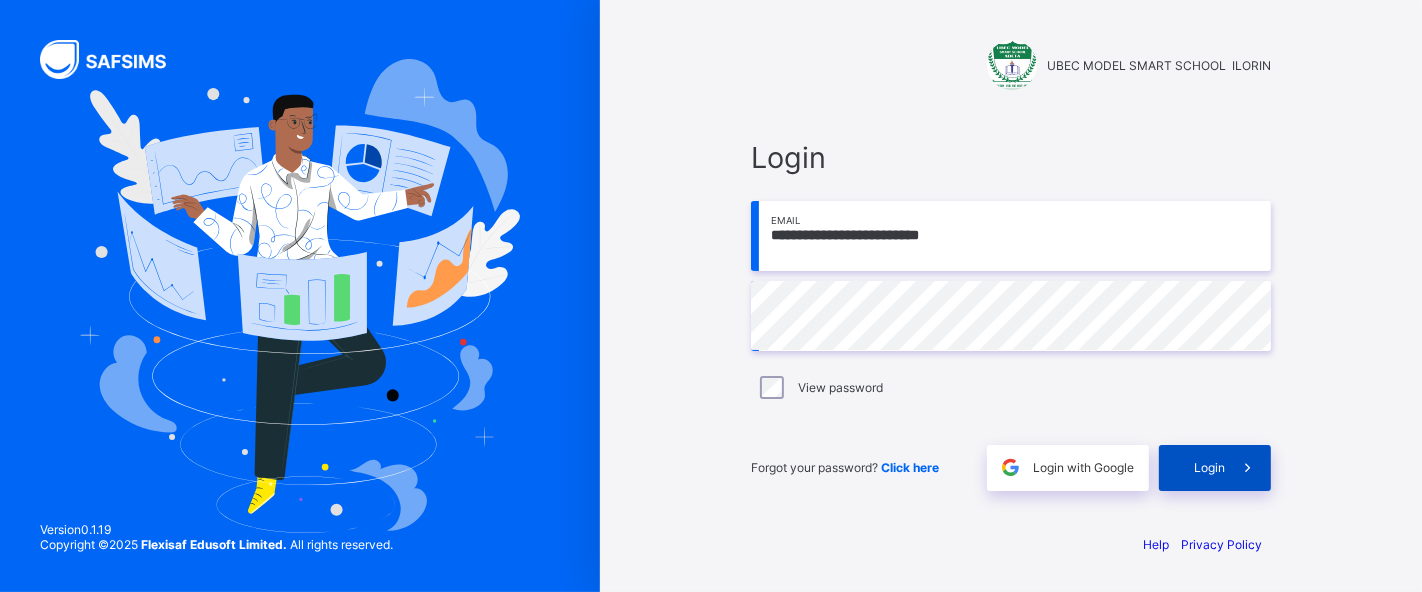 click on "Login" at bounding box center (1209, 467) 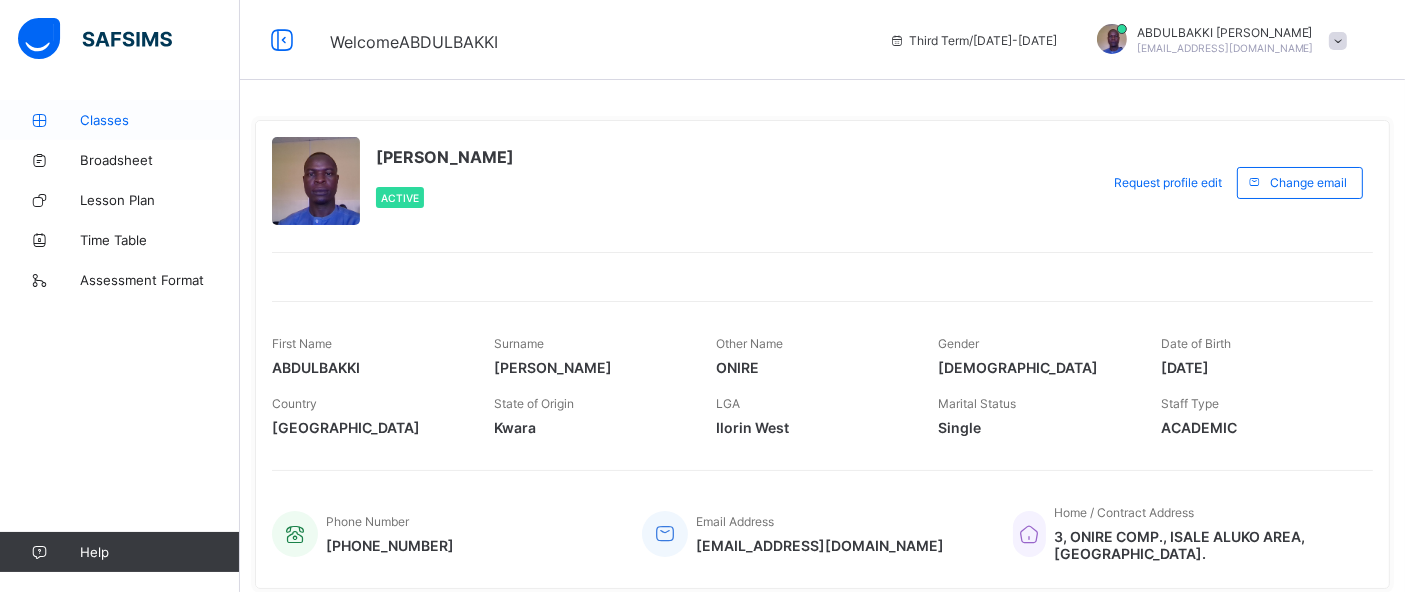 click on "Classes" at bounding box center [160, 120] 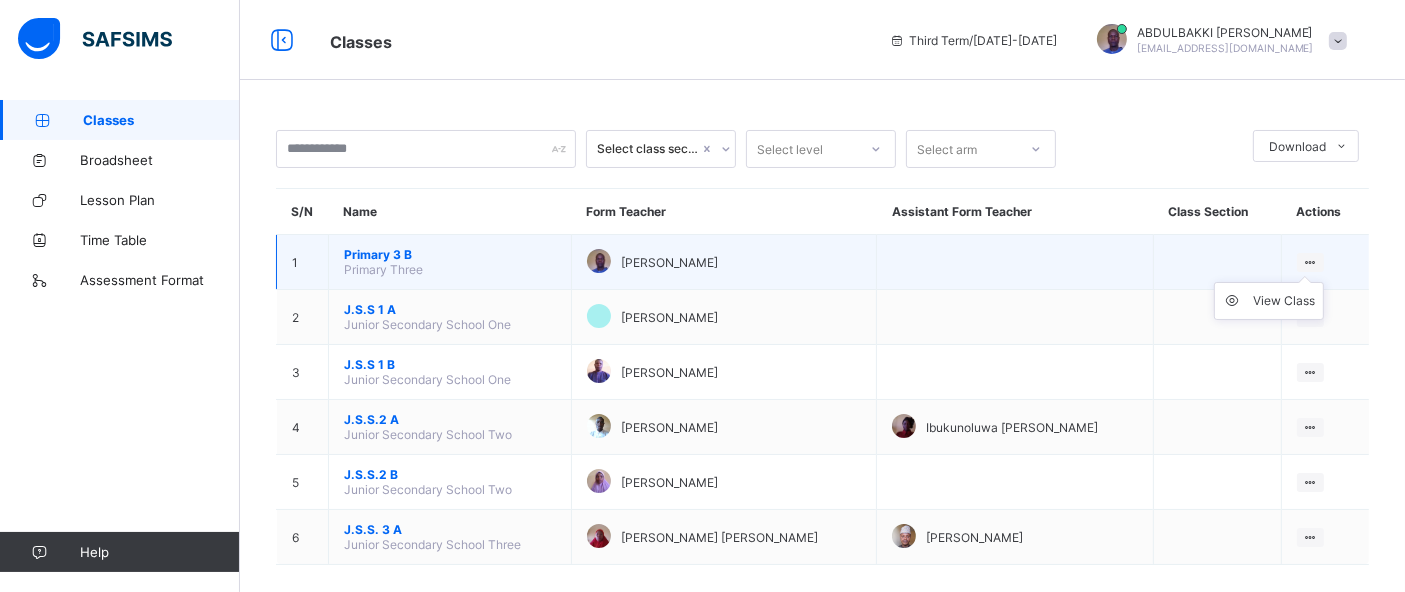 click on "View Class" at bounding box center [1269, 301] 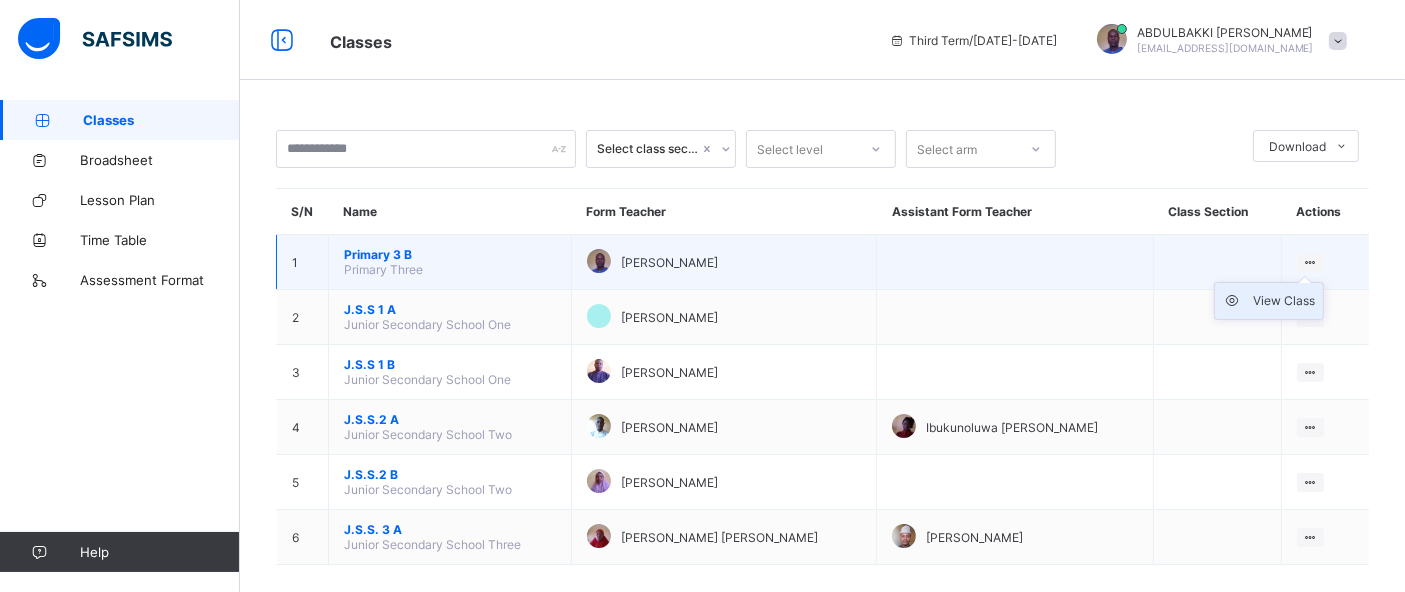 click on "View Class" at bounding box center (1284, 301) 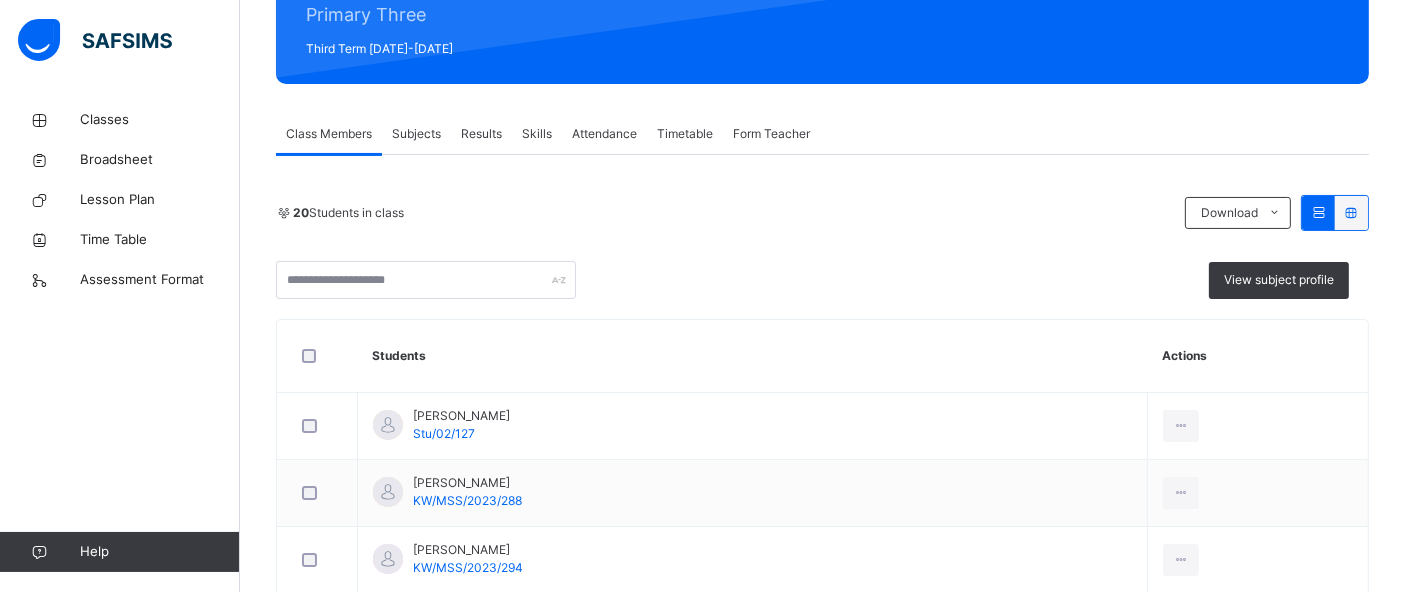 scroll, scrollTop: 268, scrollLeft: 0, axis: vertical 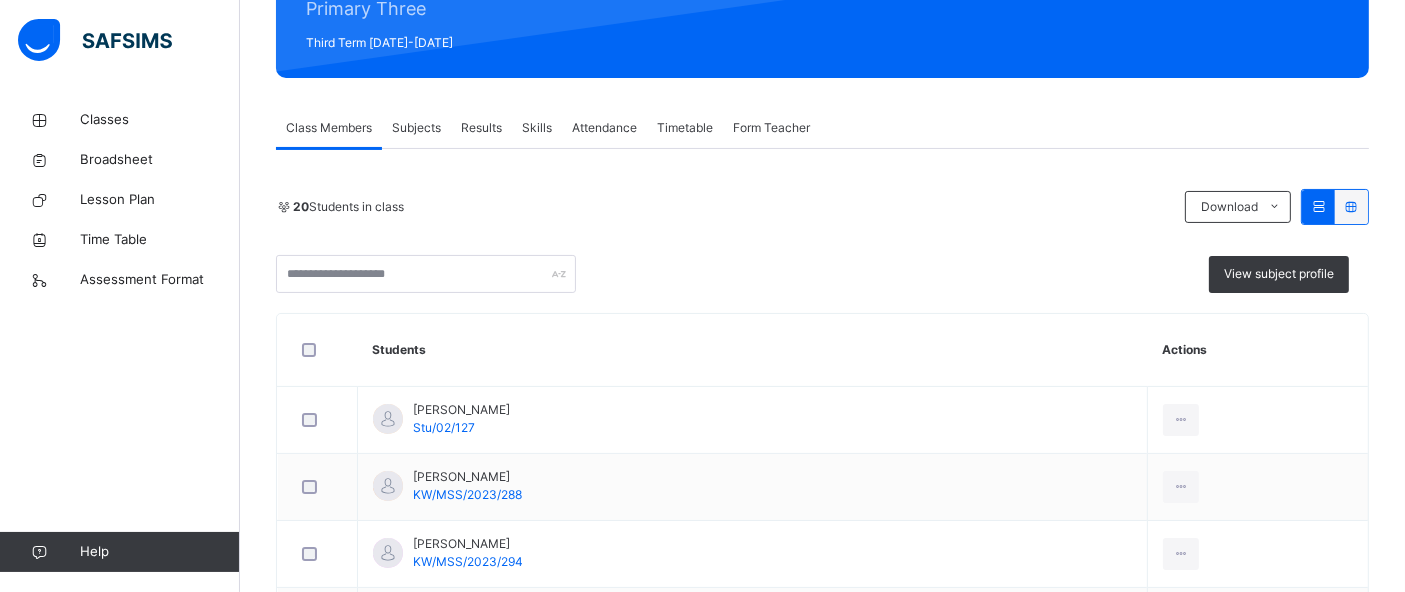 click on "Subjects" at bounding box center (416, 128) 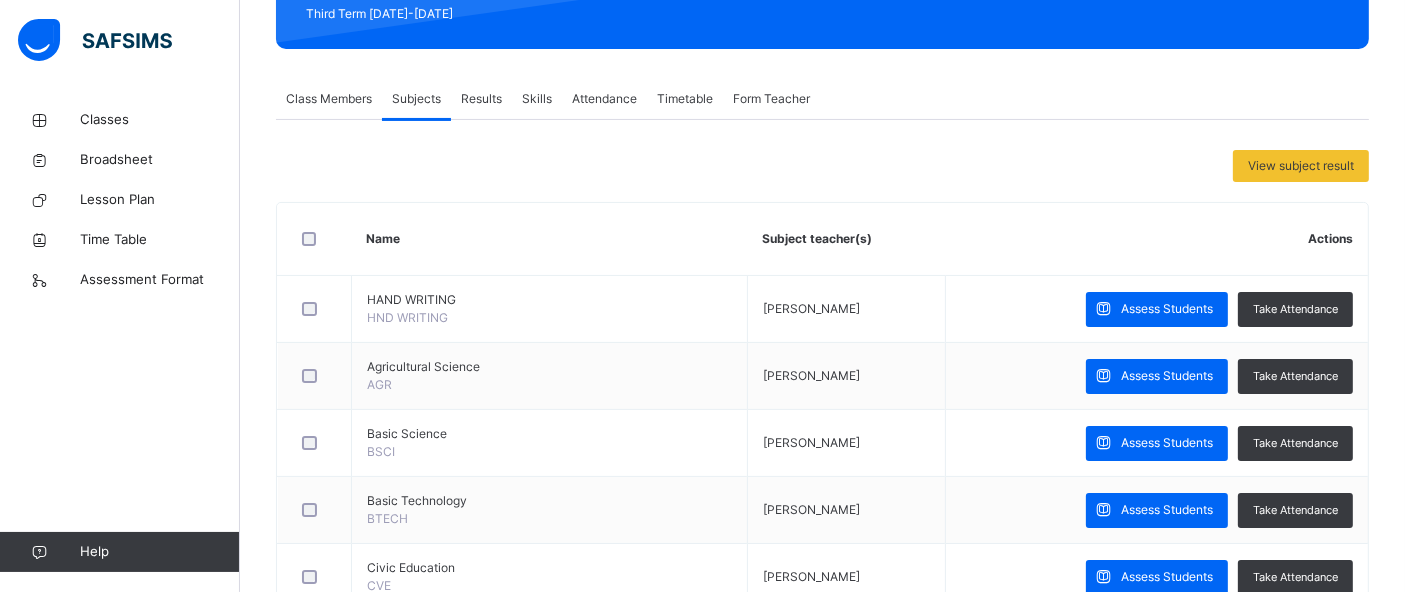 scroll, scrollTop: 323, scrollLeft: 0, axis: vertical 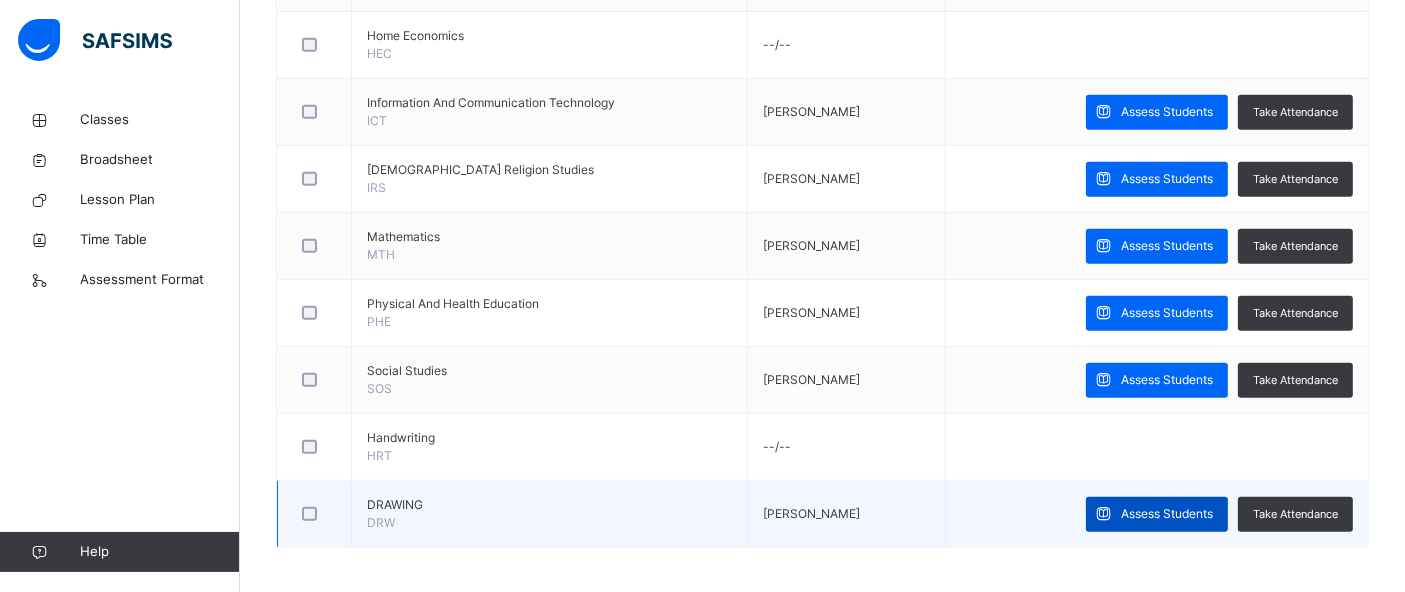 click on "Assess Students" at bounding box center [1167, 514] 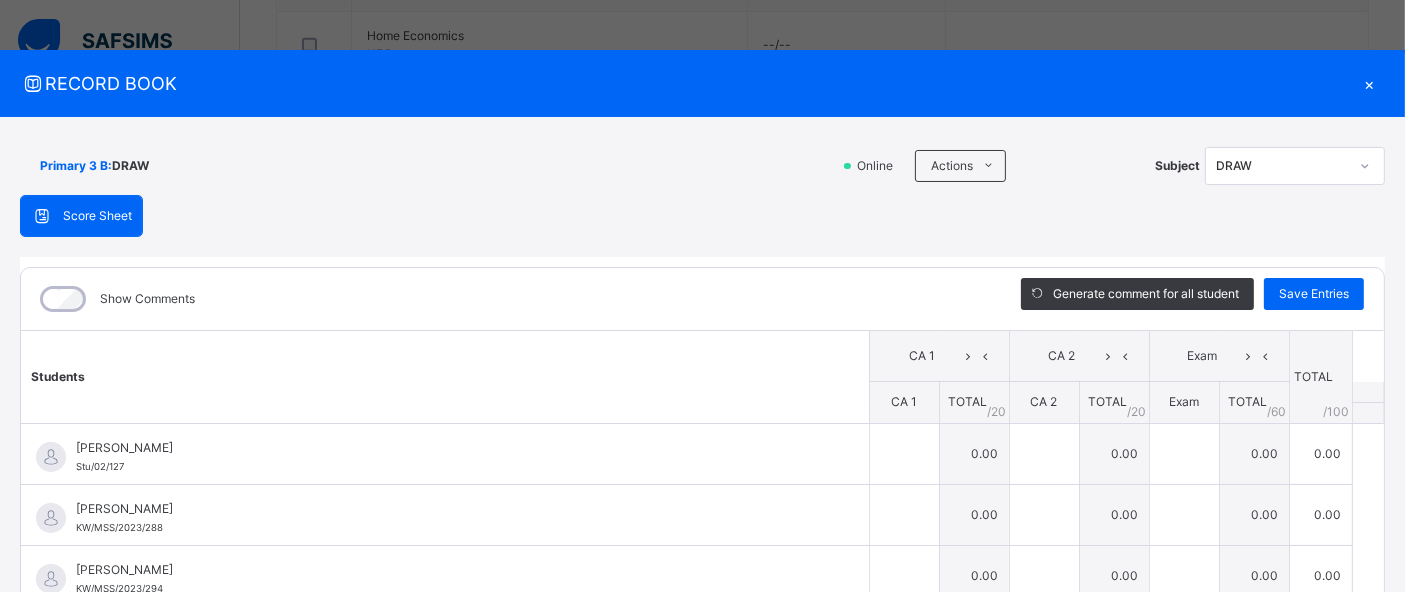 scroll, scrollTop: 0, scrollLeft: 0, axis: both 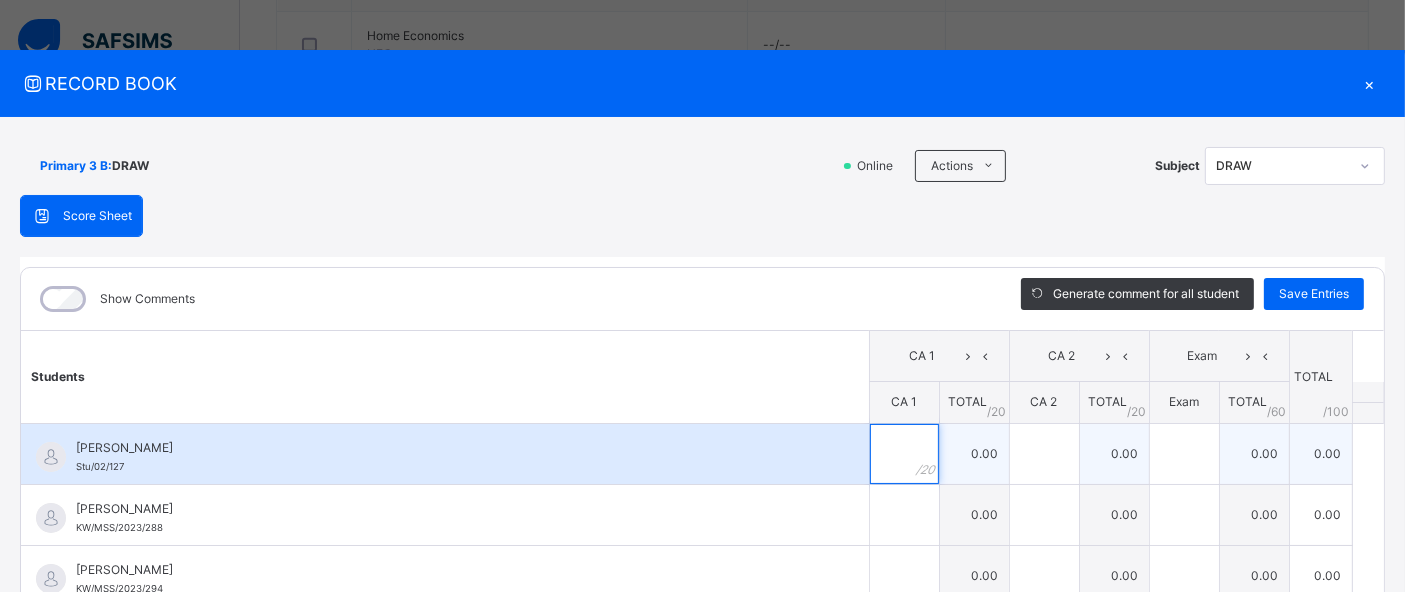 click at bounding box center (904, 454) 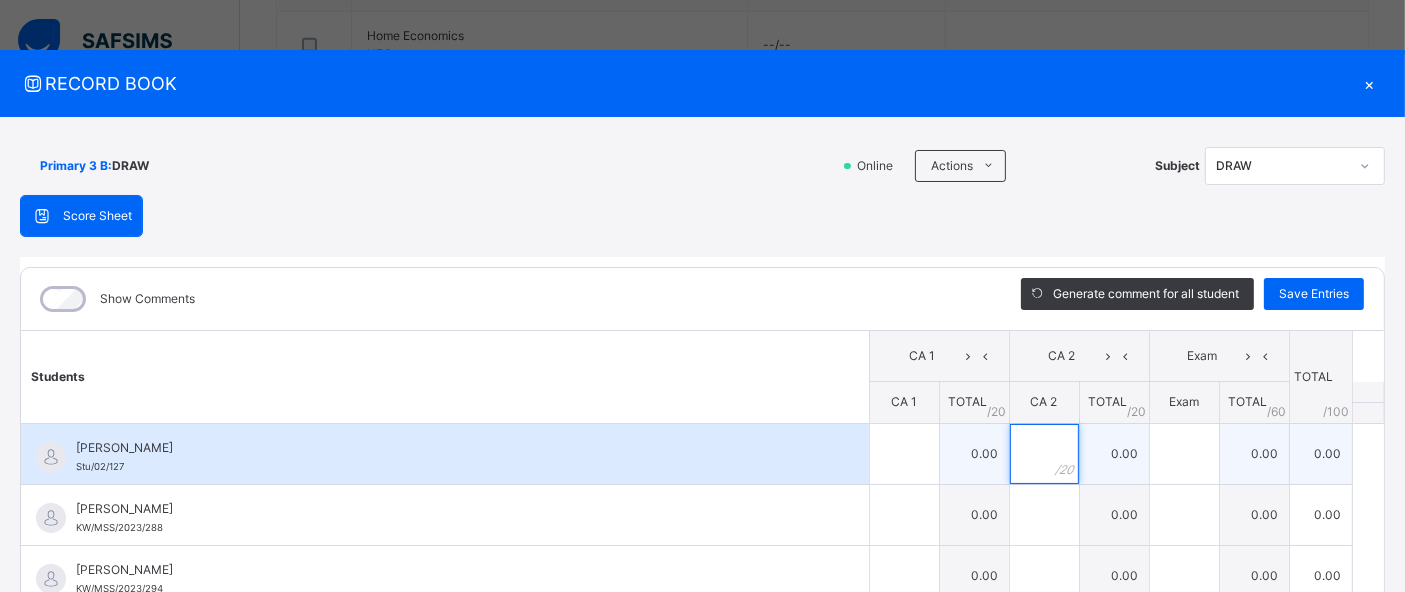 click at bounding box center (1044, 454) 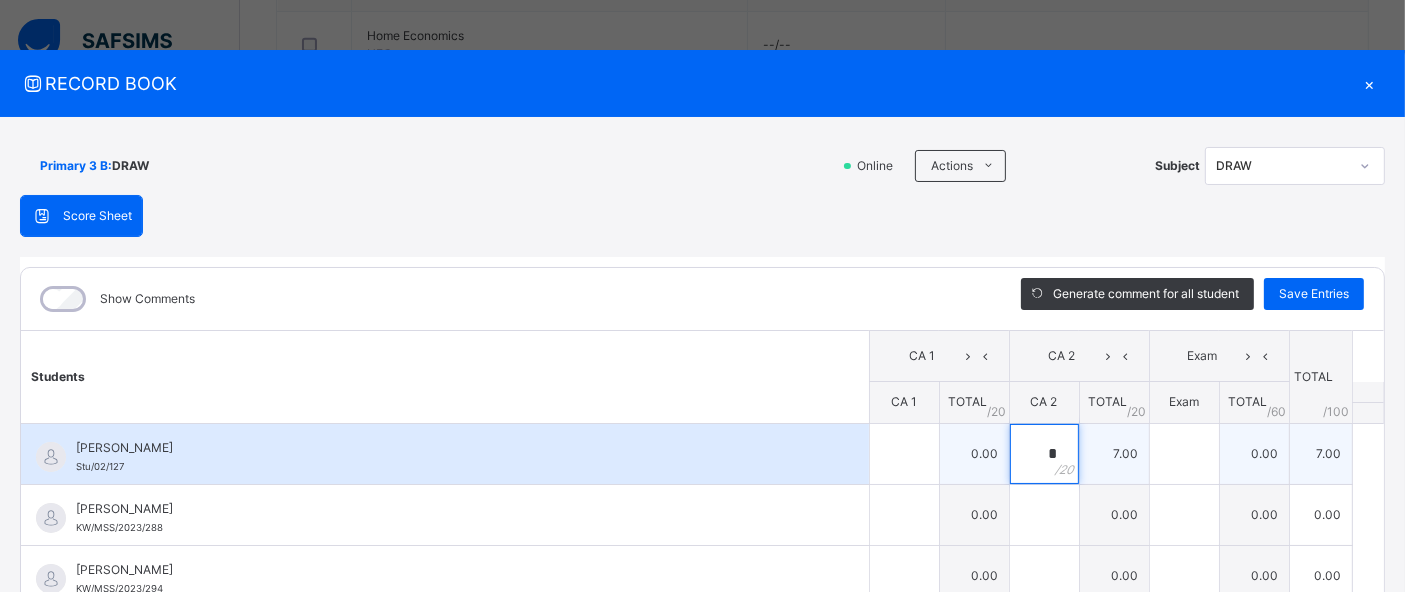 type on "*" 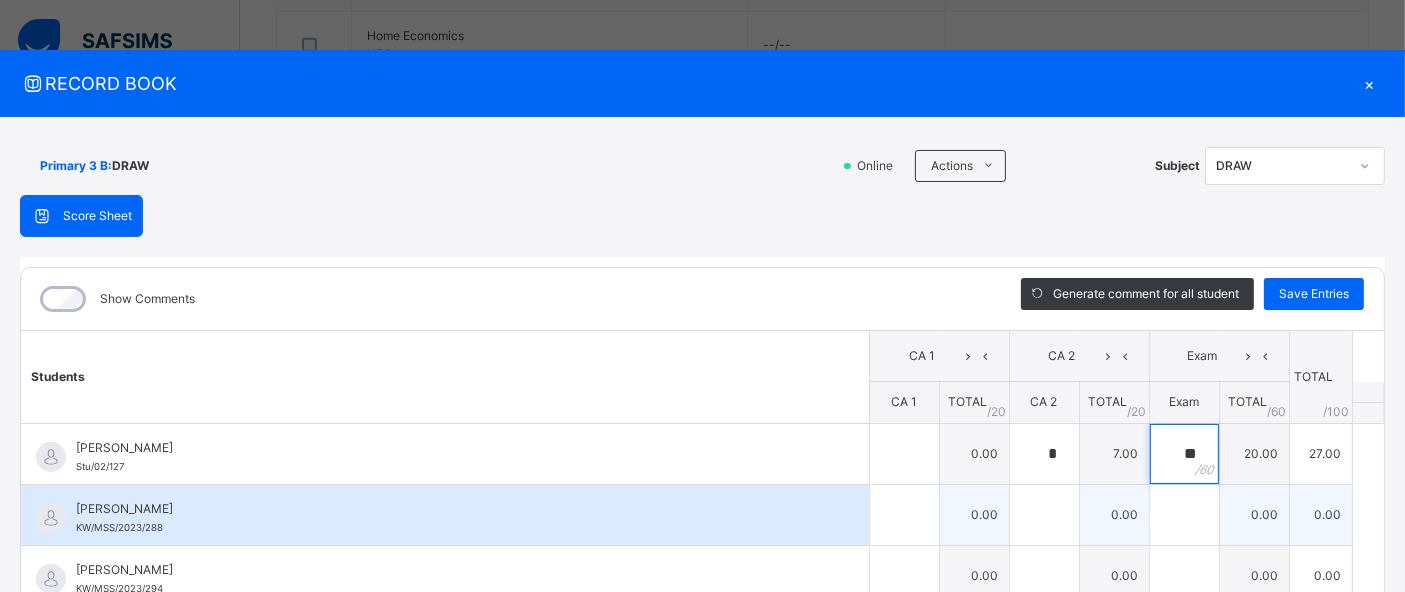type on "**" 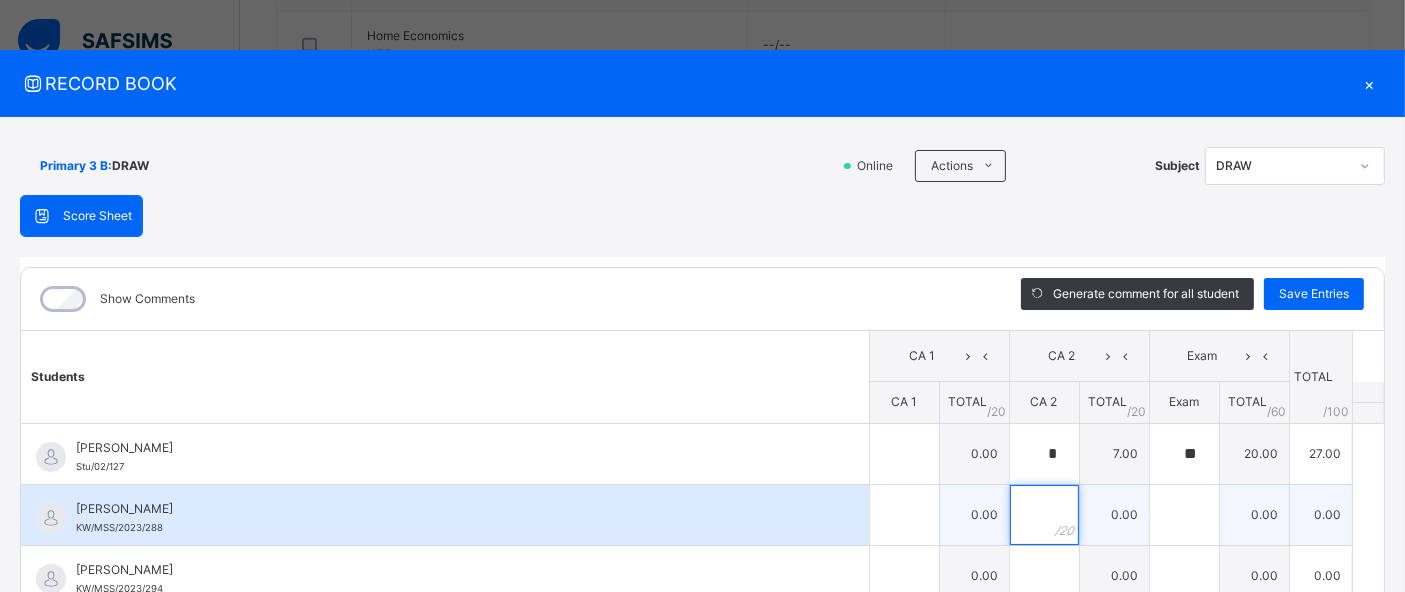 click at bounding box center (1044, 515) 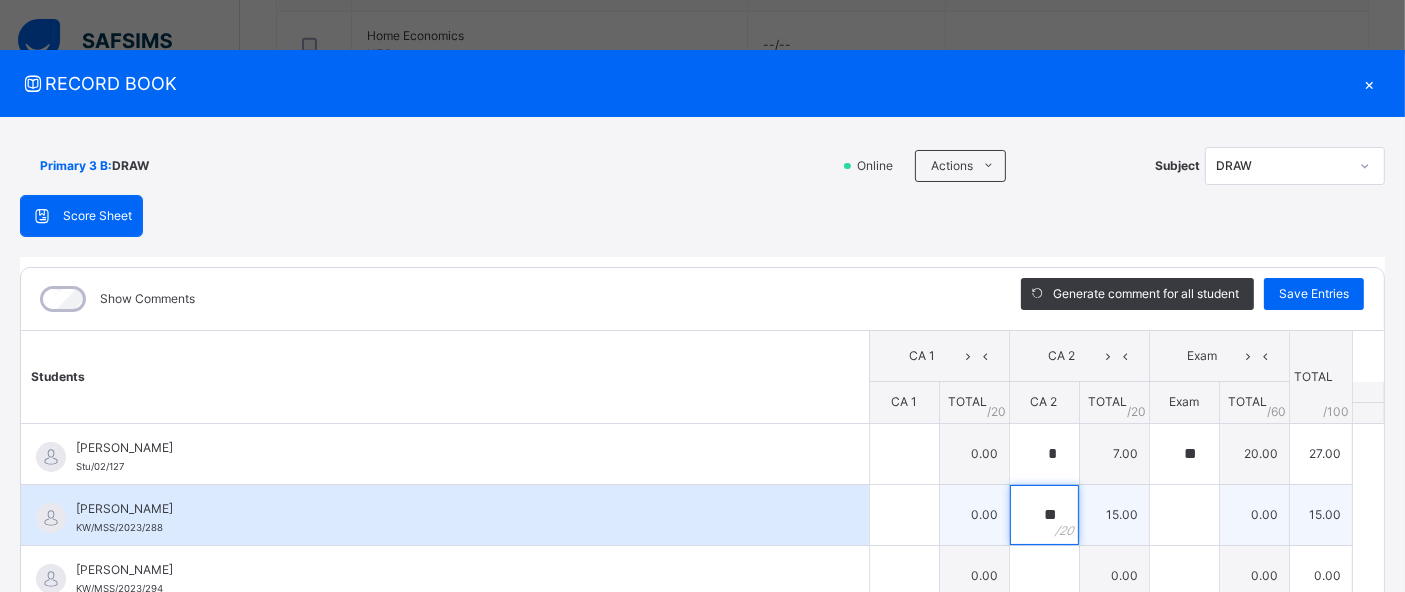 type on "**" 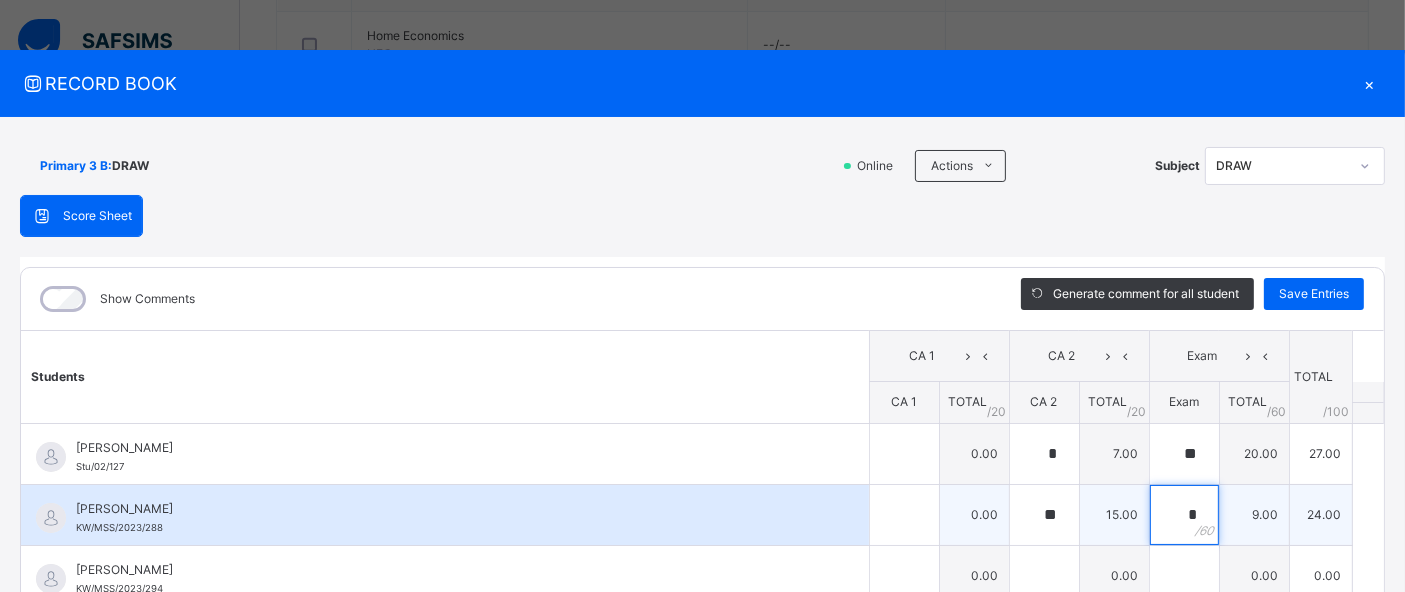 type on "*" 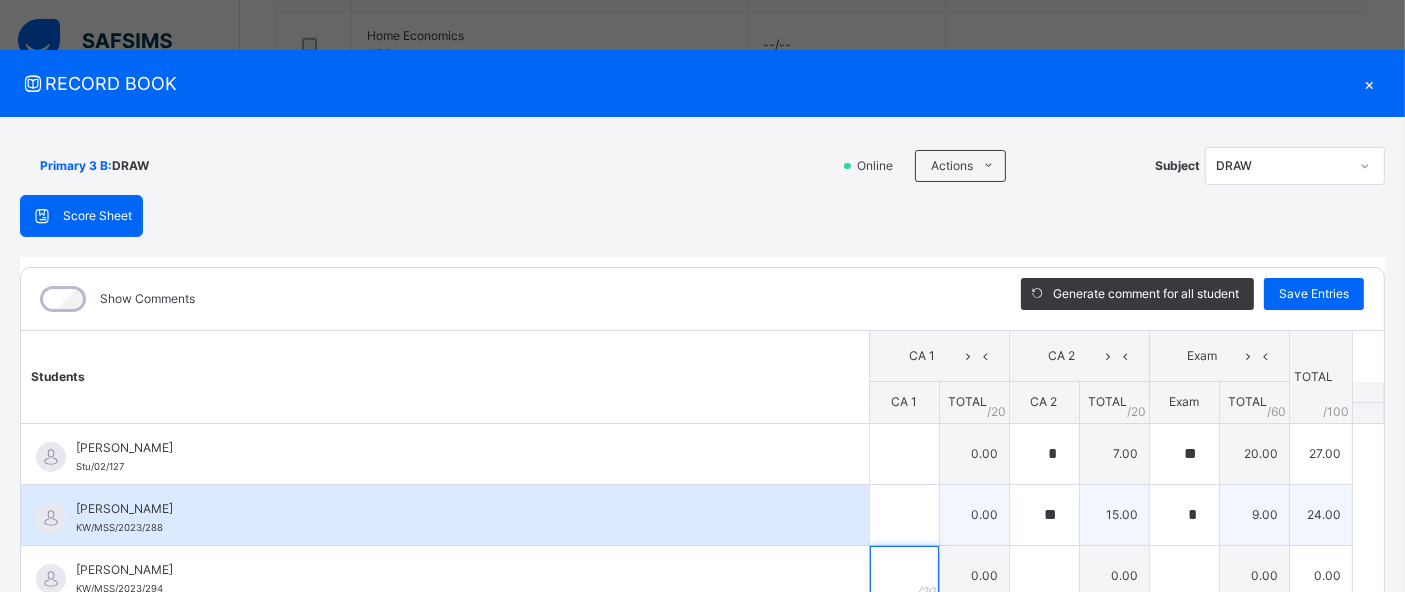 scroll, scrollTop: 10, scrollLeft: 0, axis: vertical 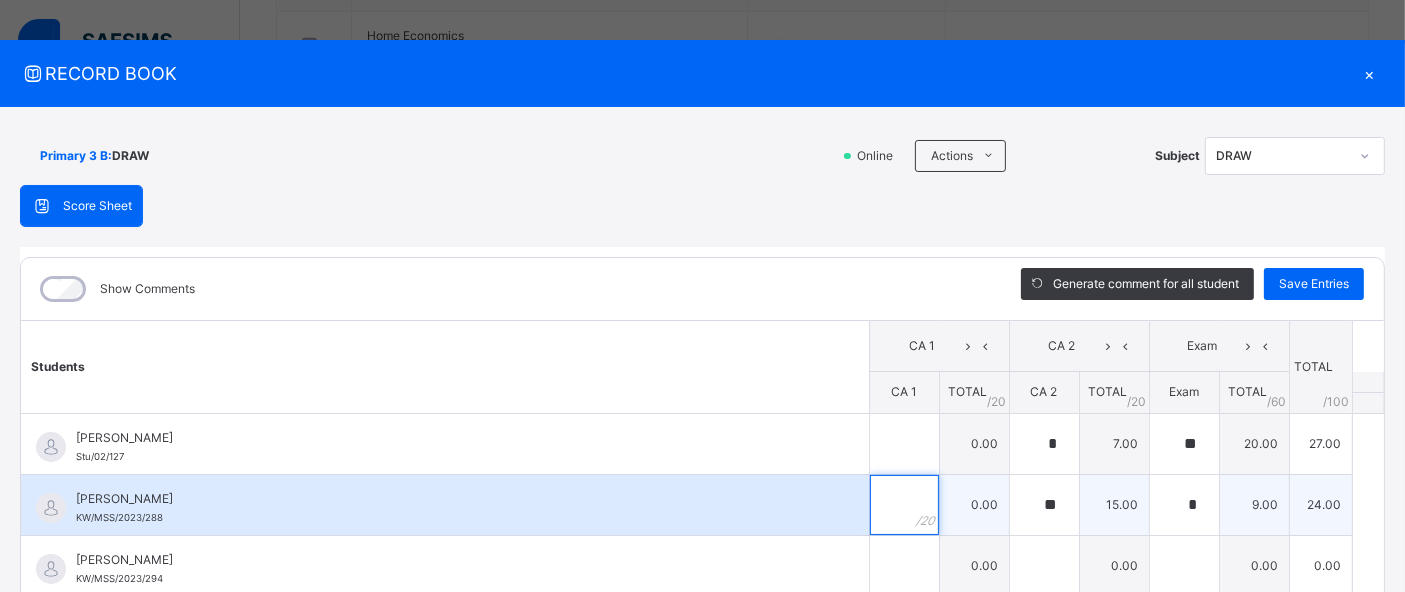 click at bounding box center (904, 505) 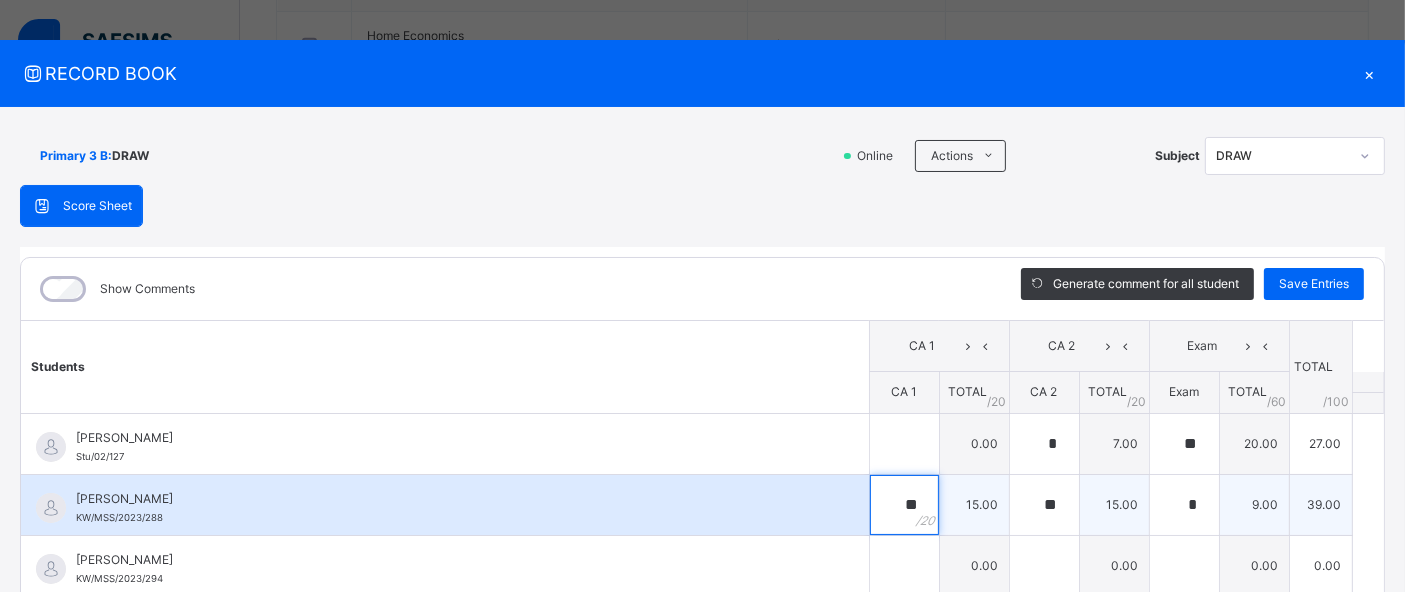 type on "**" 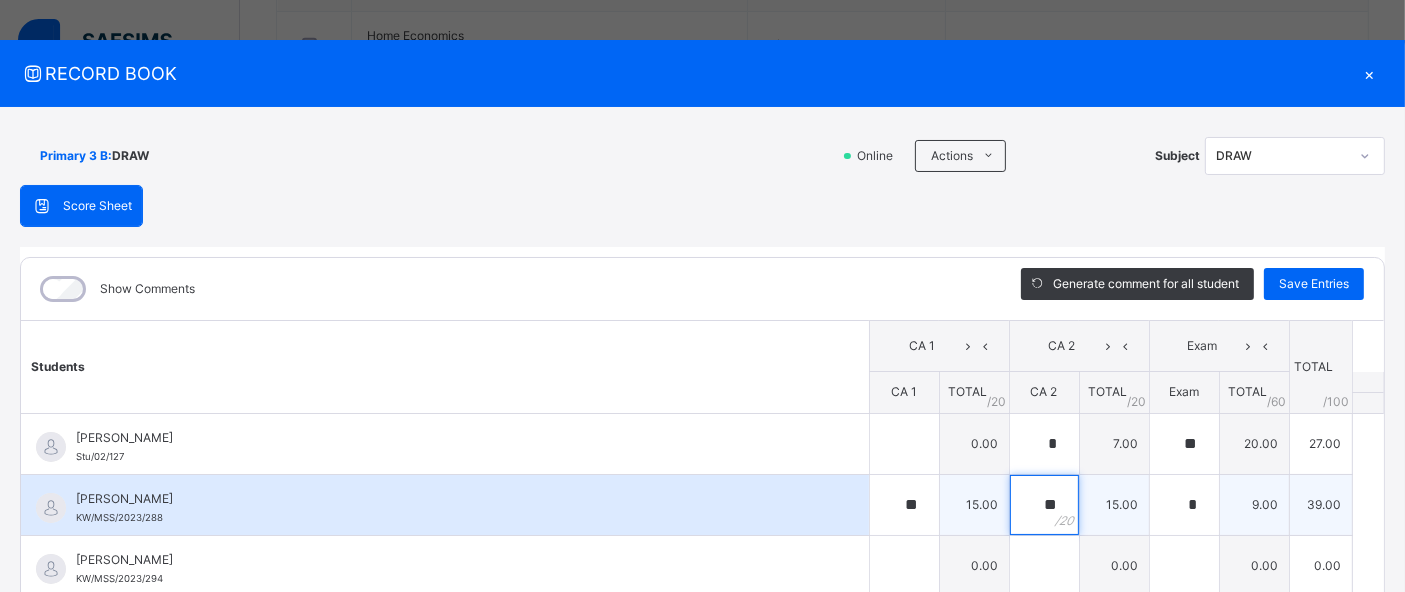 click on "**" at bounding box center [1044, 505] 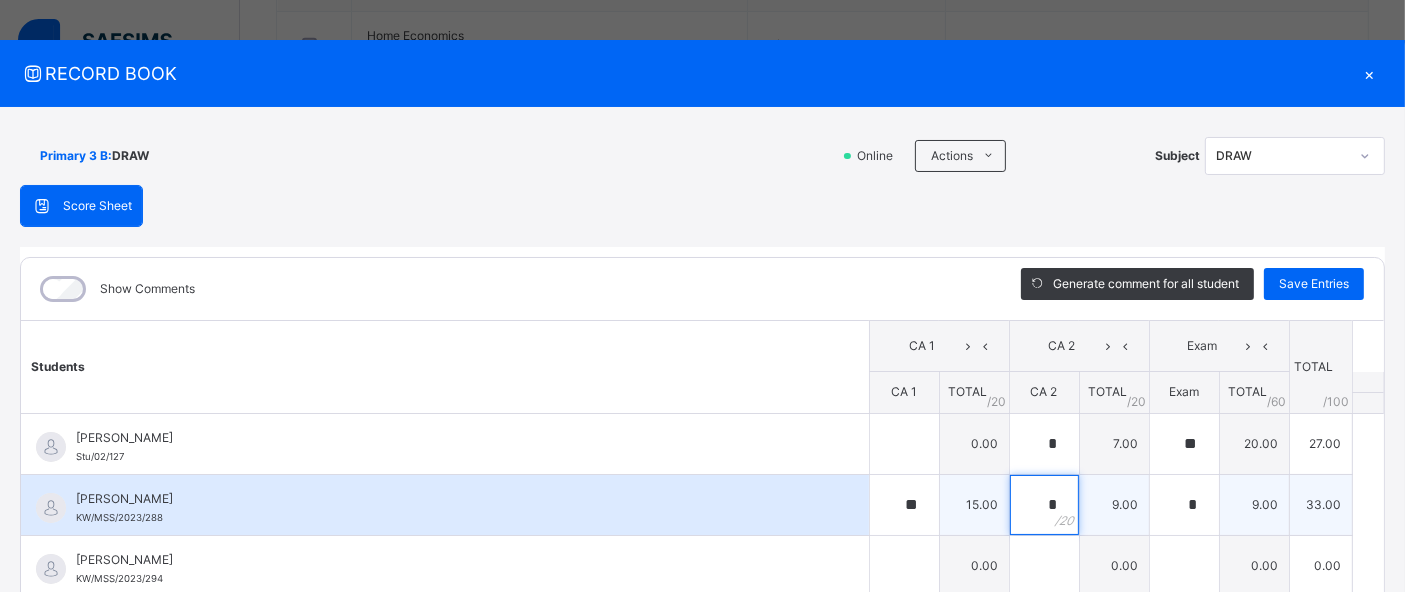 type on "*" 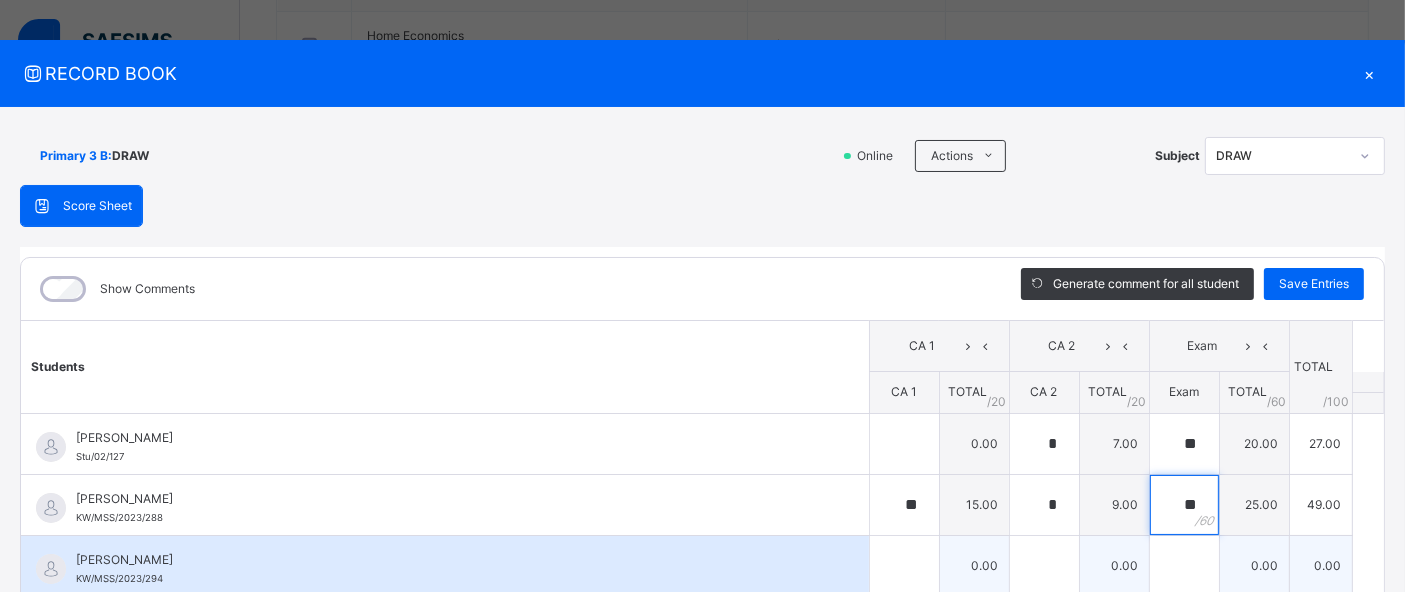 type on "**" 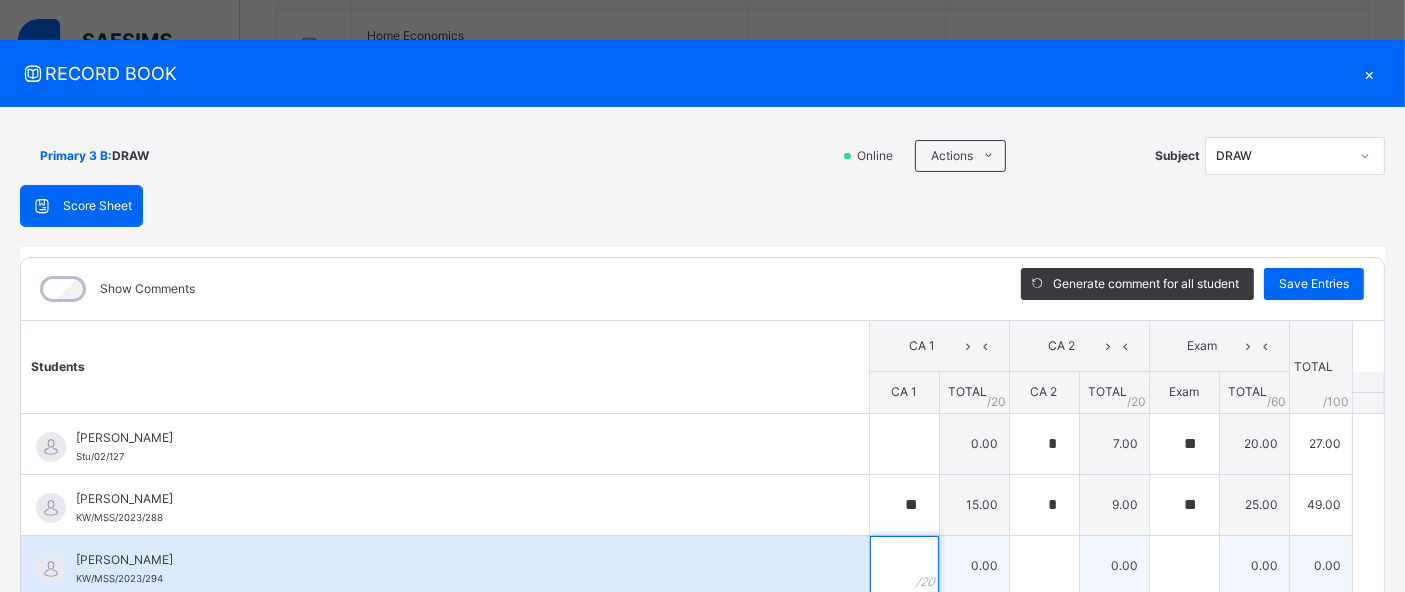 click at bounding box center (904, 566) 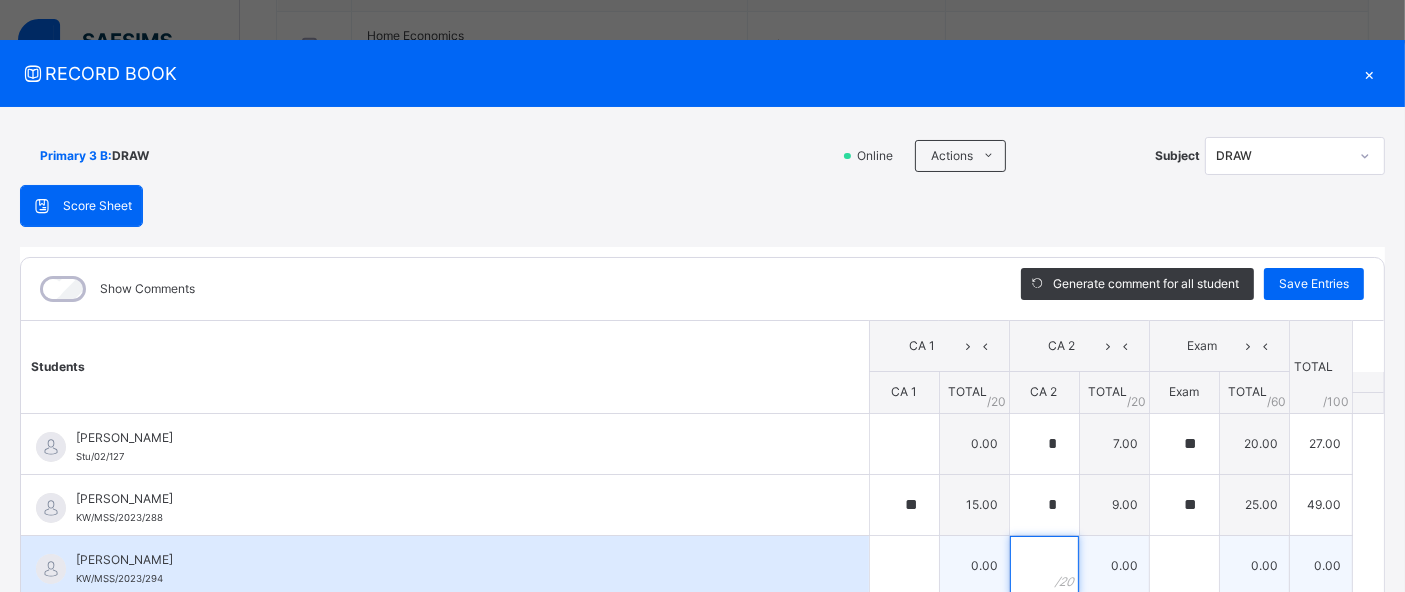 type on "*" 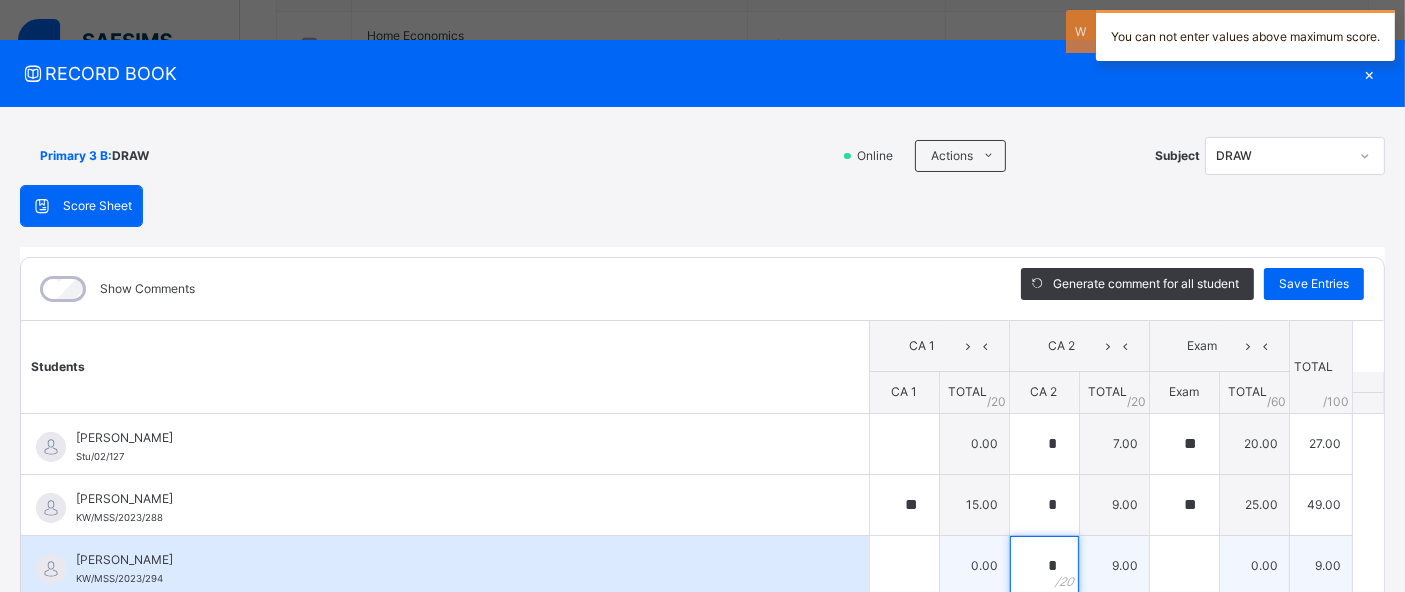 type on "*" 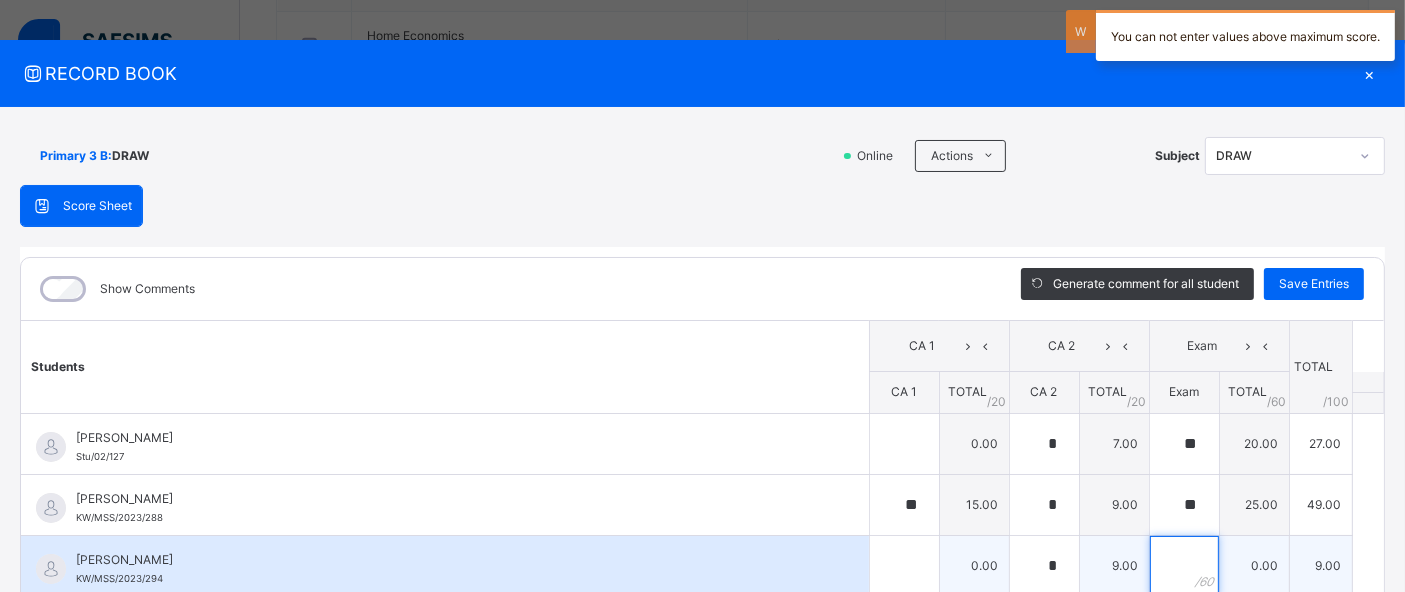 click at bounding box center (1184, 566) 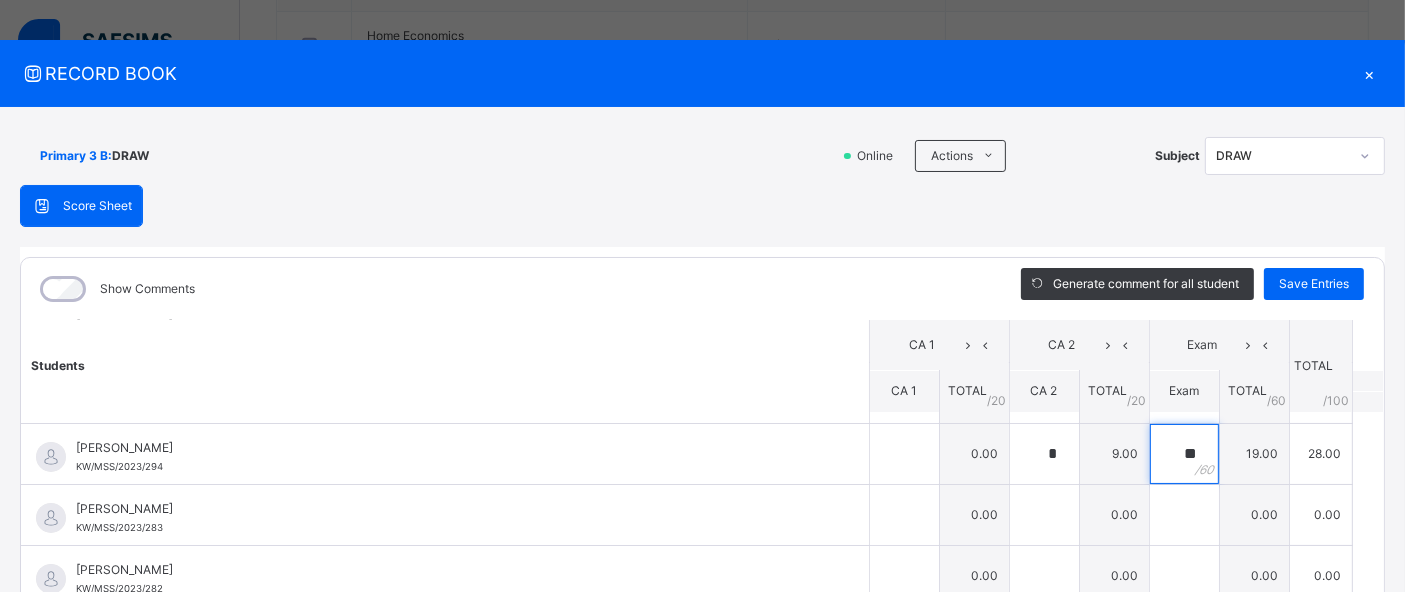 scroll, scrollTop: 114, scrollLeft: 0, axis: vertical 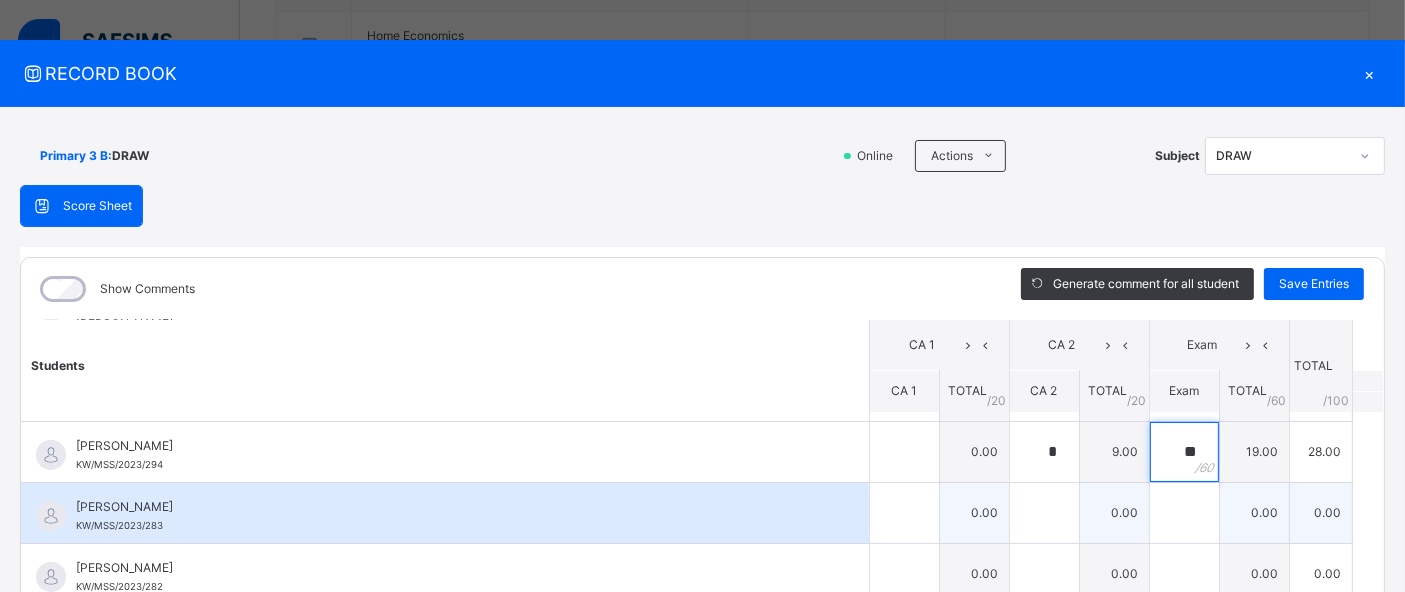 type on "**" 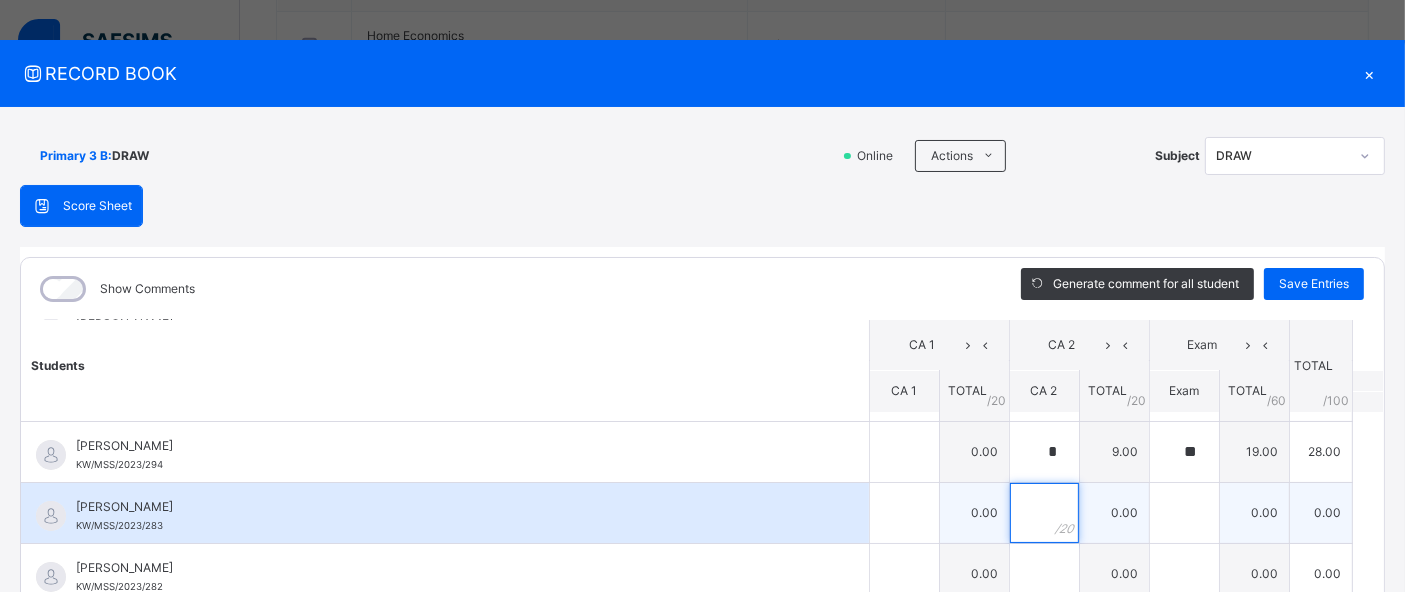 click at bounding box center (1044, 513) 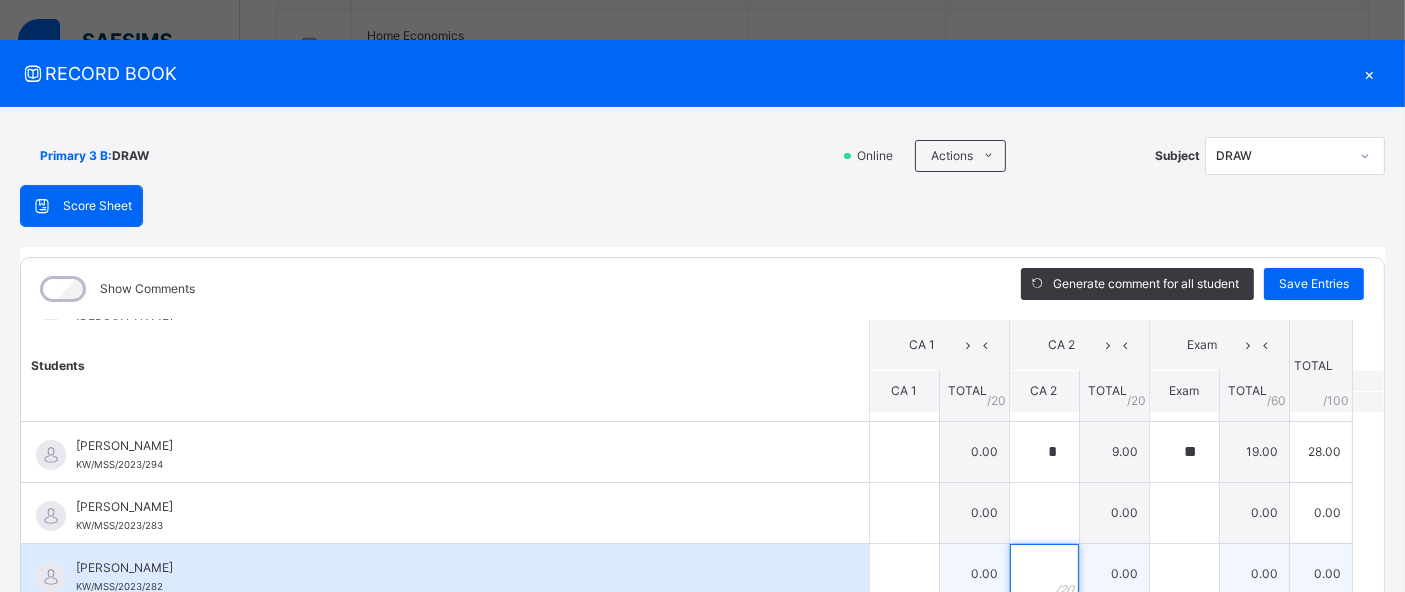 click at bounding box center (1044, 574) 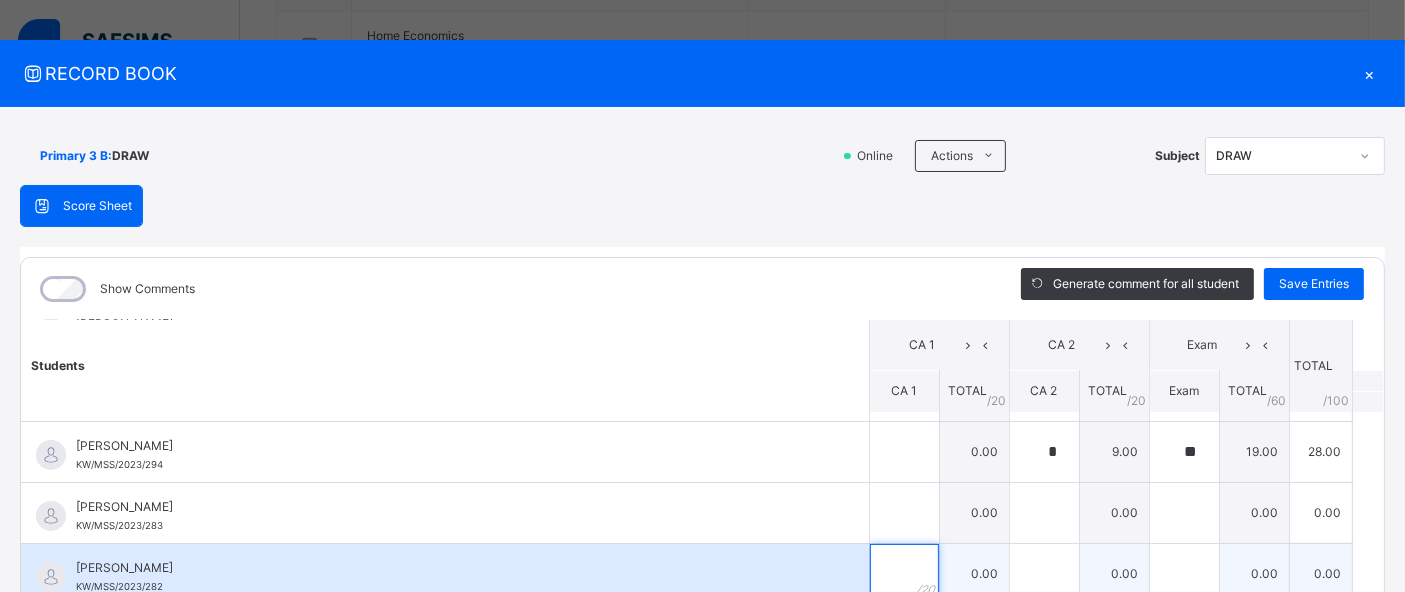 click at bounding box center [904, 574] 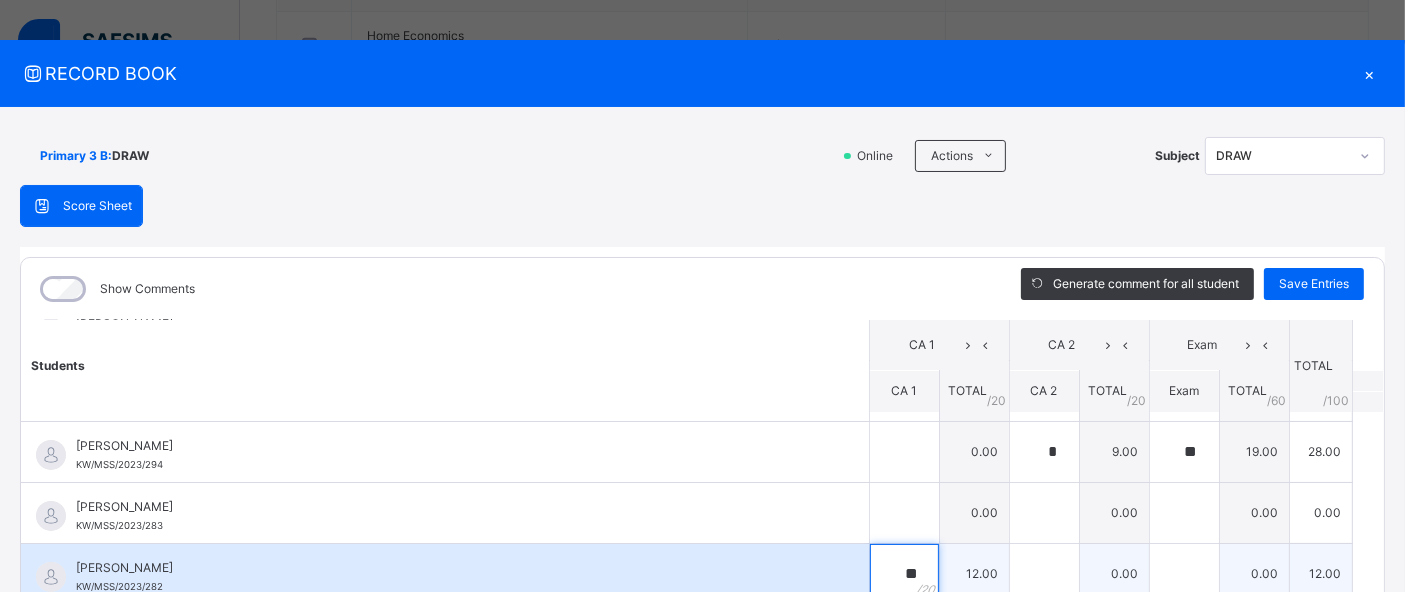 type on "**" 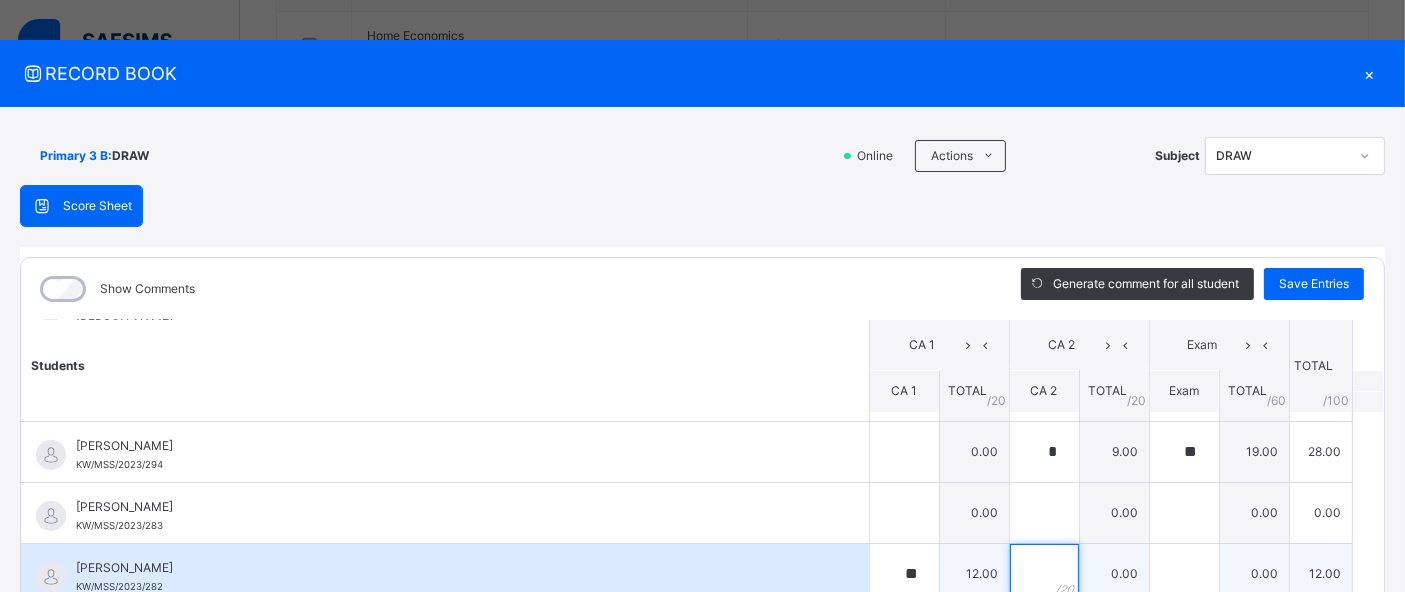 scroll, scrollTop: 17, scrollLeft: 0, axis: vertical 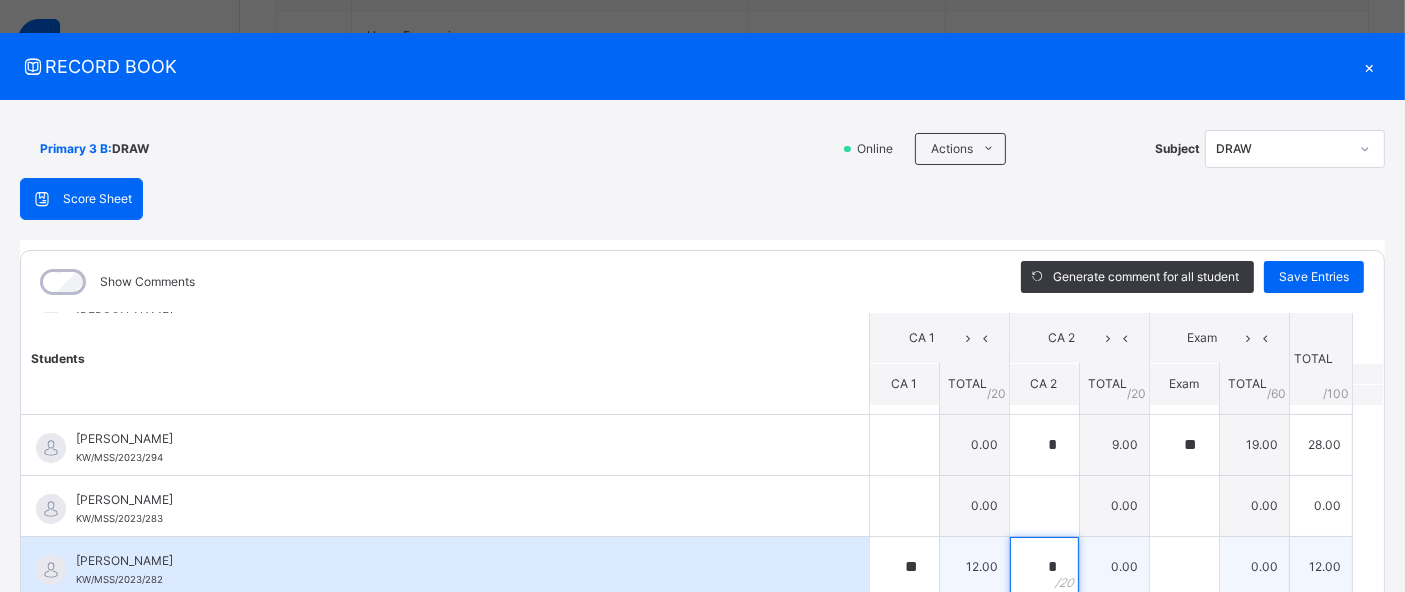 type on "*" 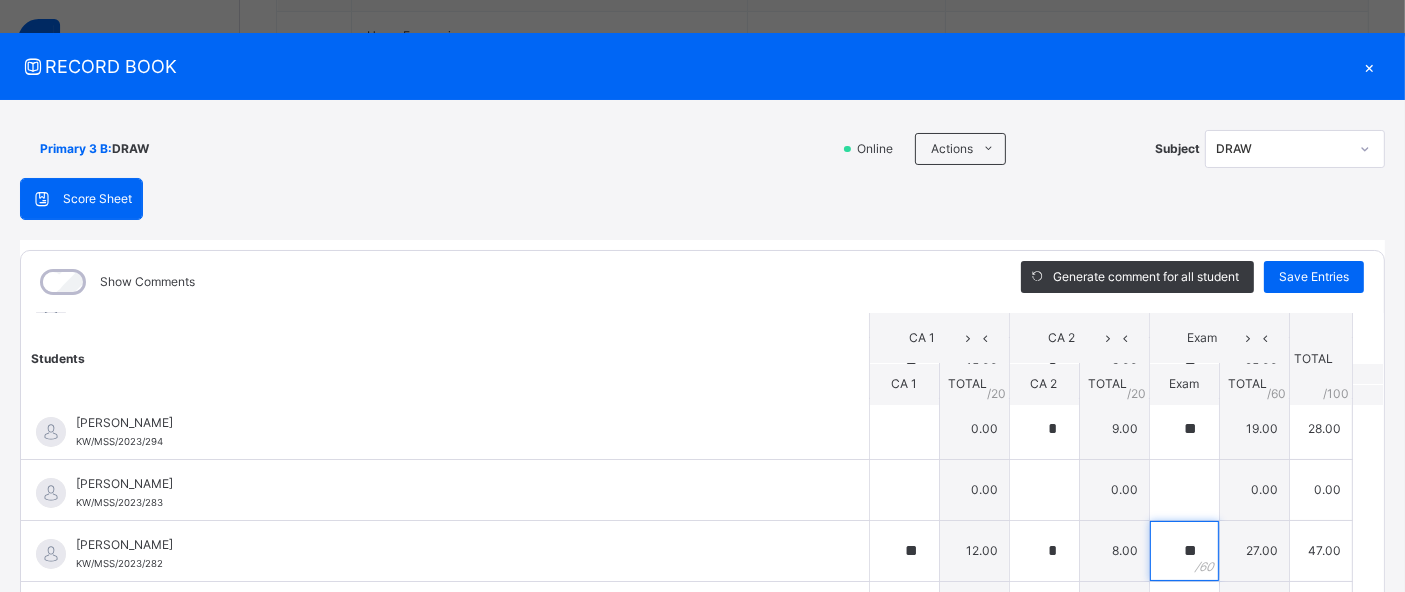 scroll, scrollTop: 132, scrollLeft: 0, axis: vertical 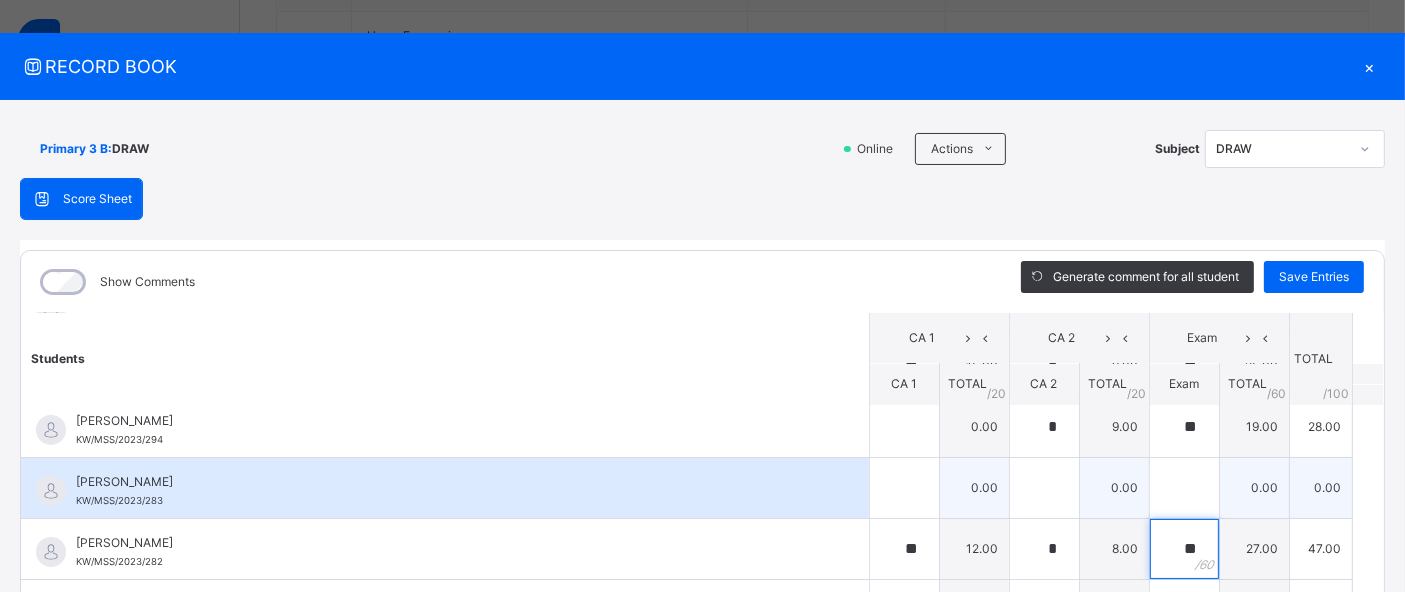 type on "**" 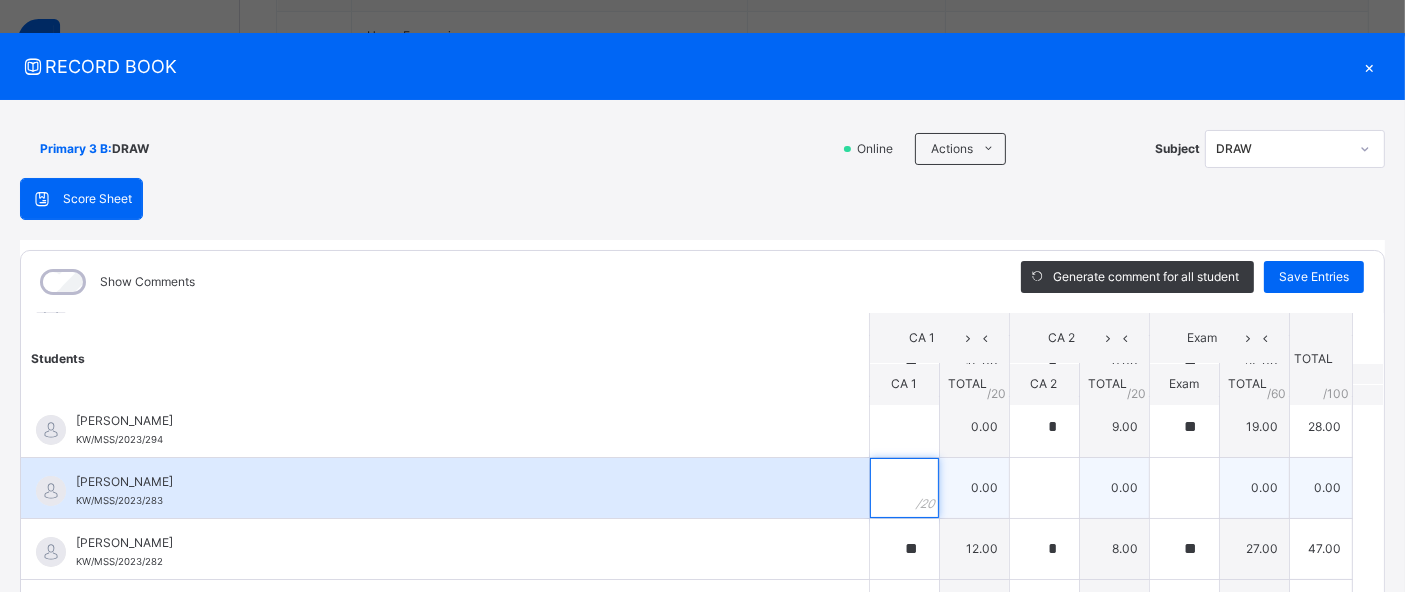 click at bounding box center (904, 488) 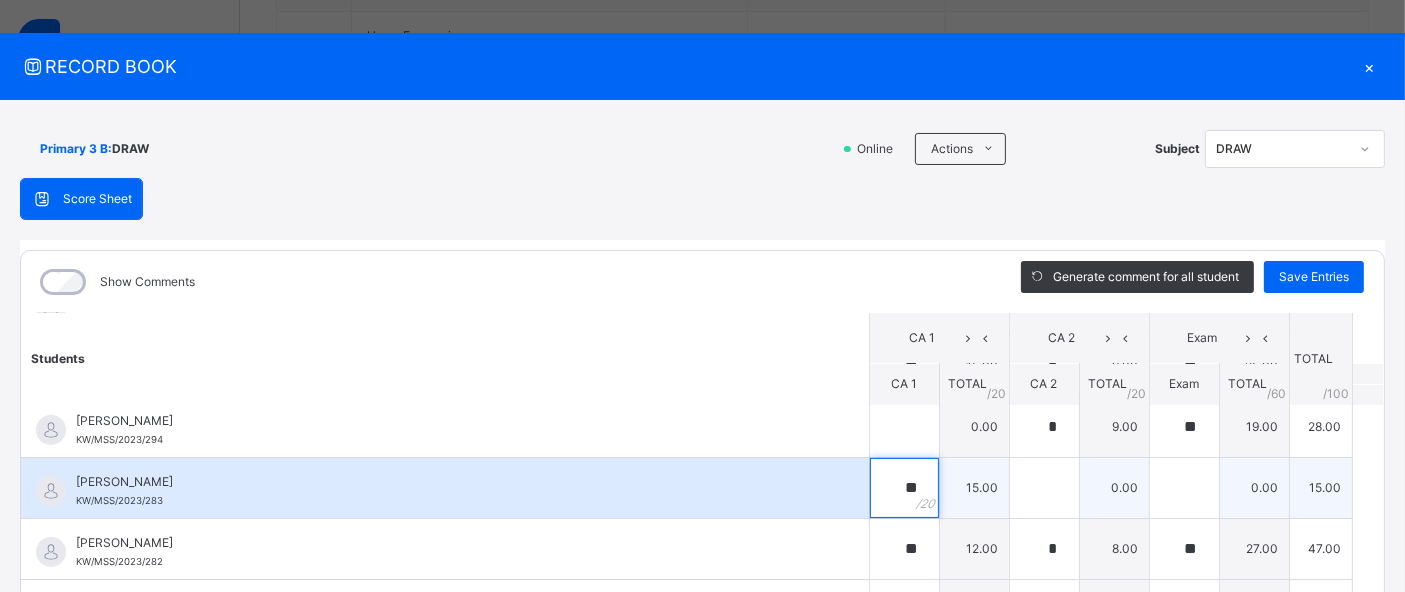 type on "**" 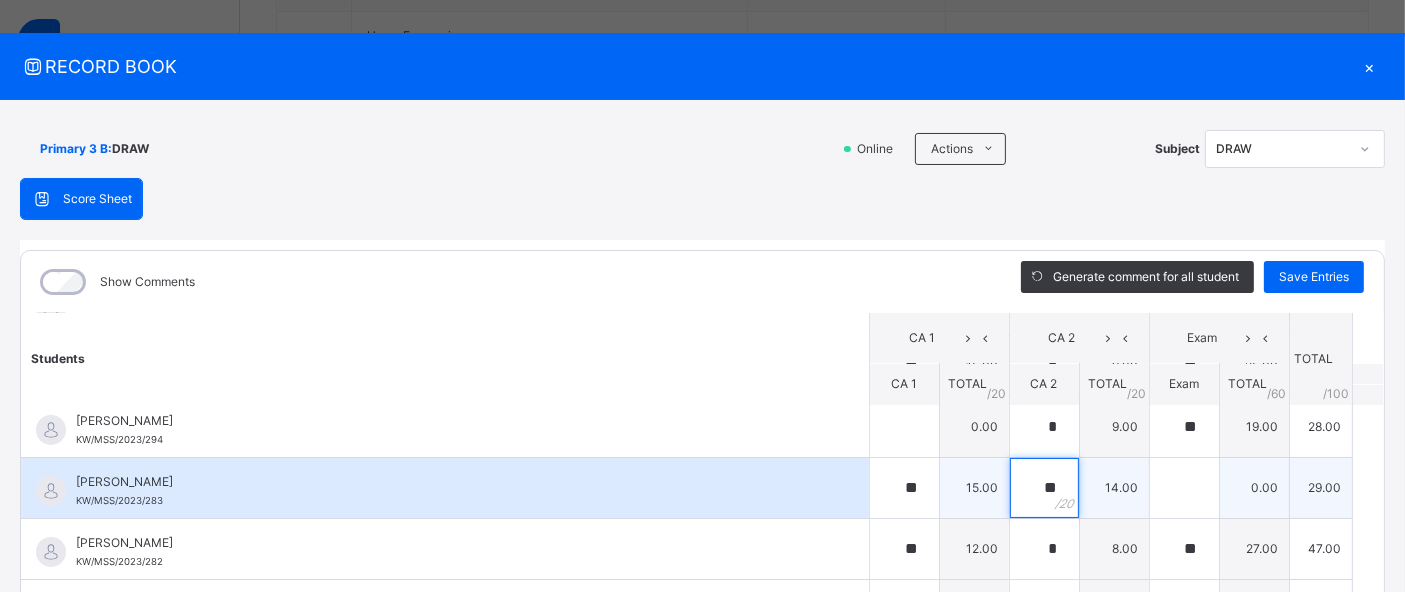 type on "**" 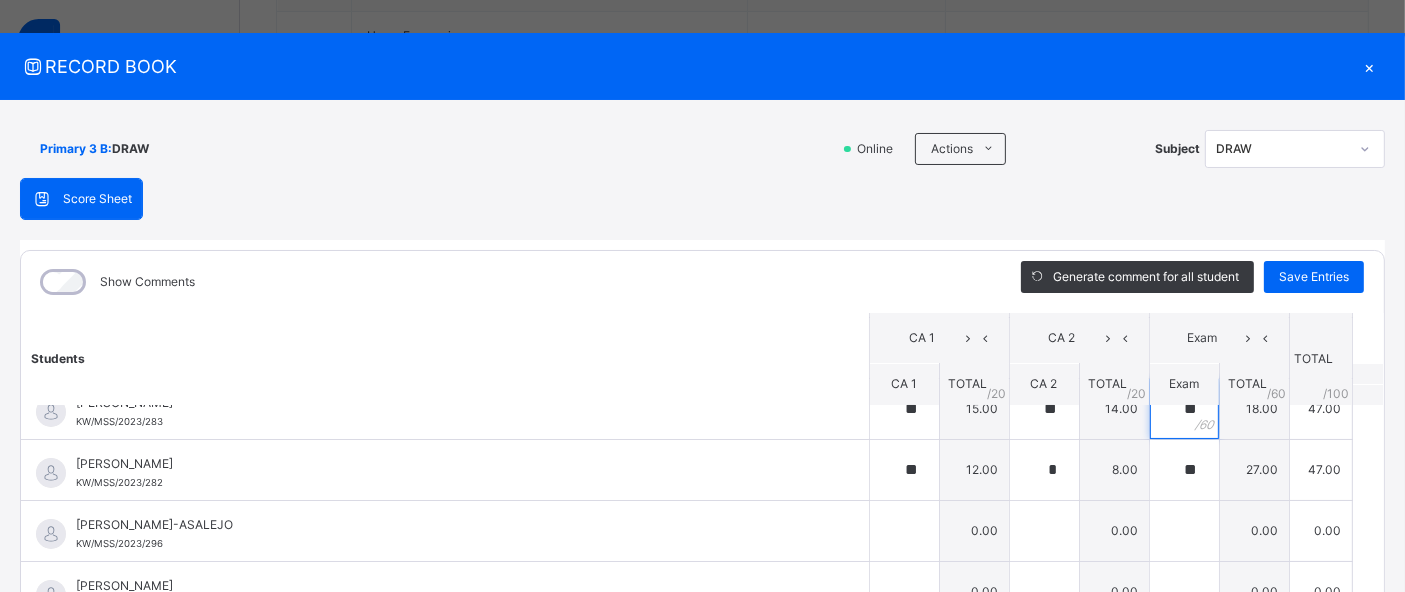 scroll, scrollTop: 213, scrollLeft: 0, axis: vertical 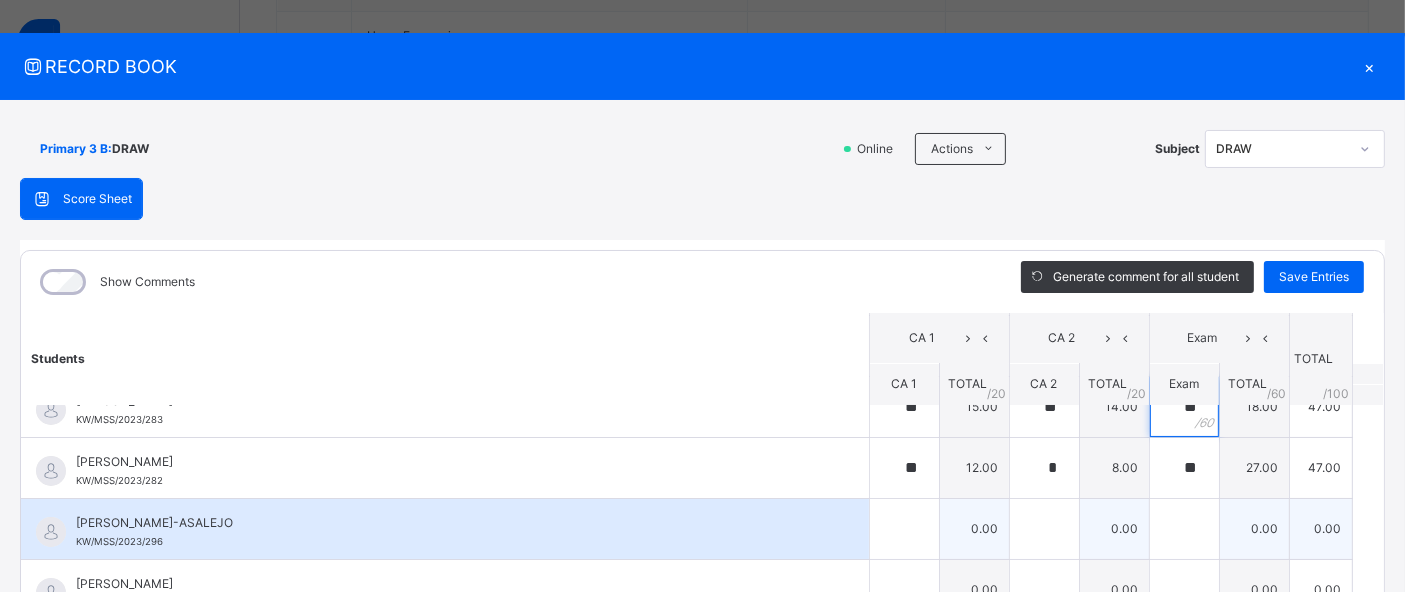 type on "**" 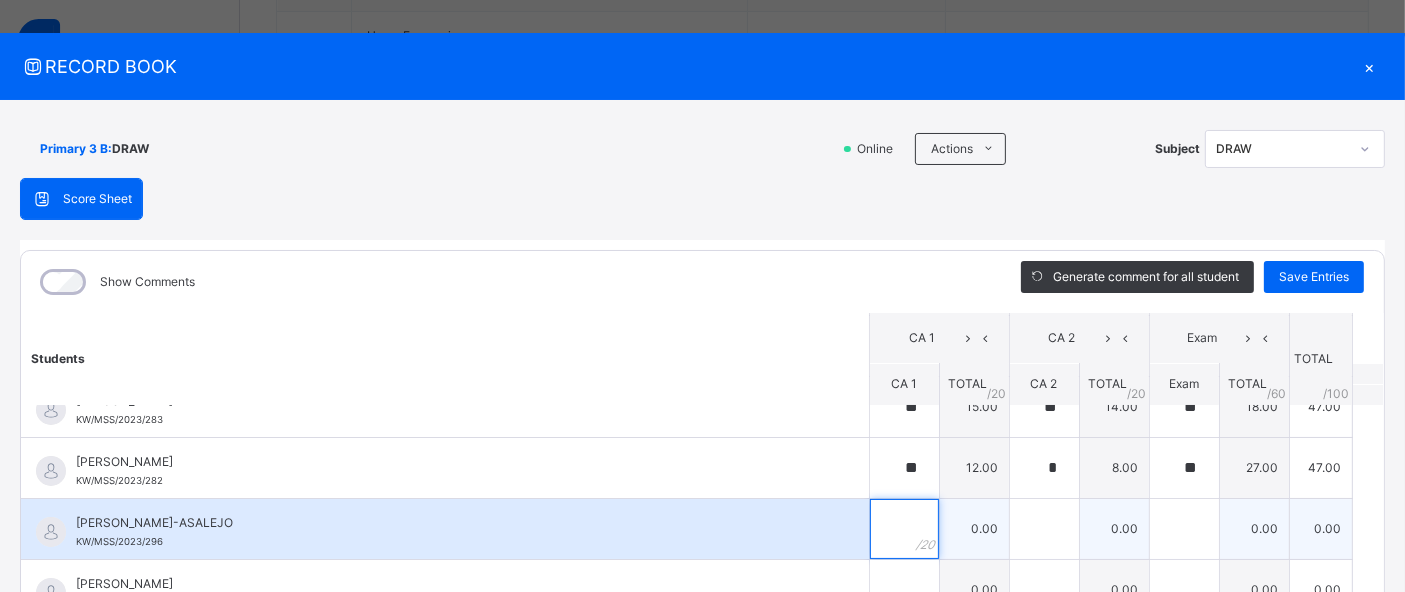 click at bounding box center (904, 529) 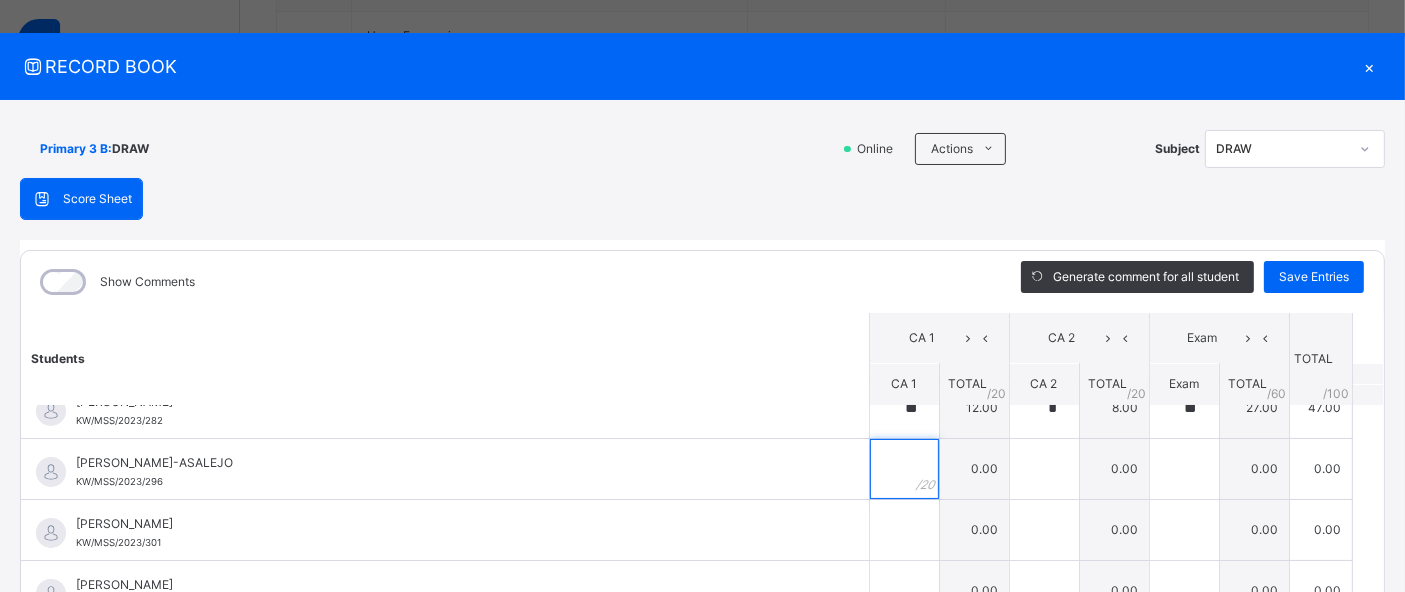 scroll, scrollTop: 275, scrollLeft: 0, axis: vertical 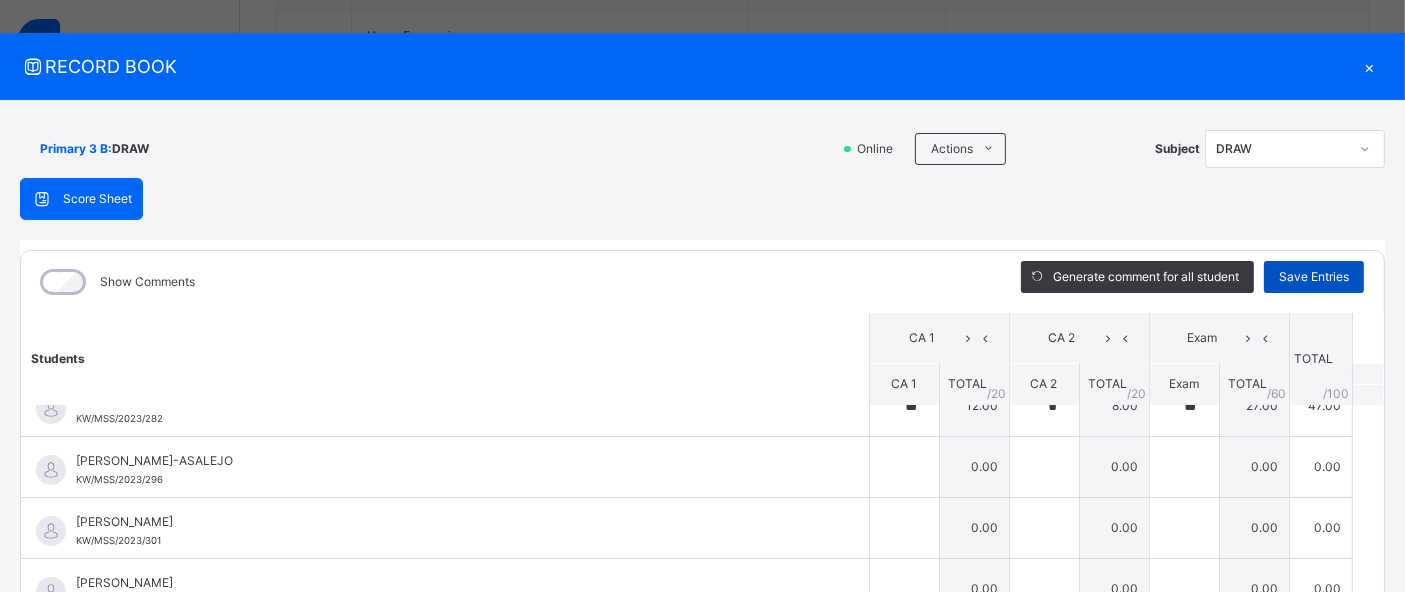 click on "Save Entries" at bounding box center (1314, 277) 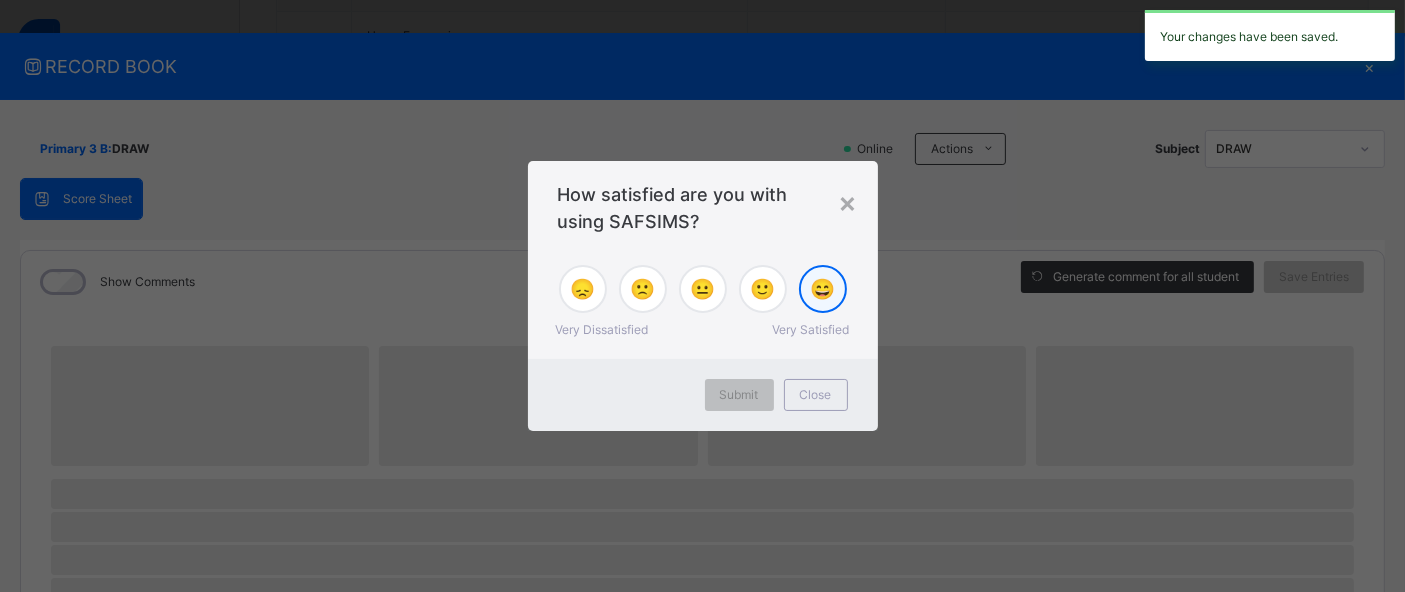 click on "😄" at bounding box center (822, 289) 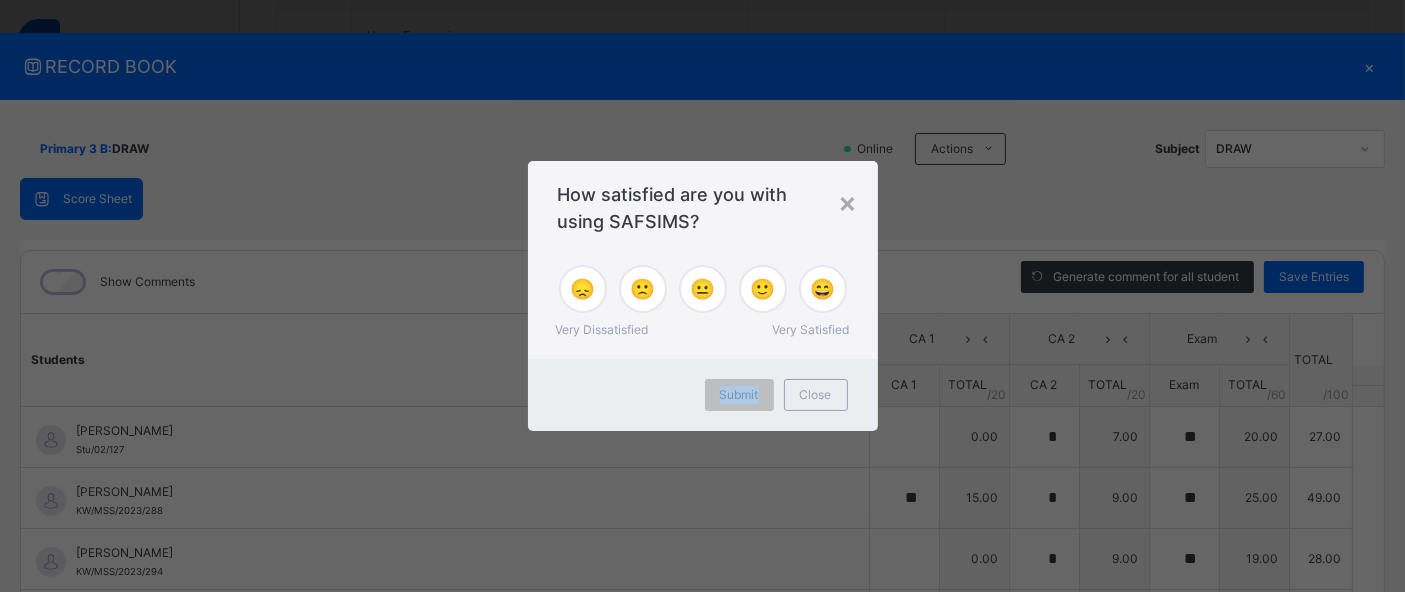 click on "Submit" at bounding box center (739, 395) 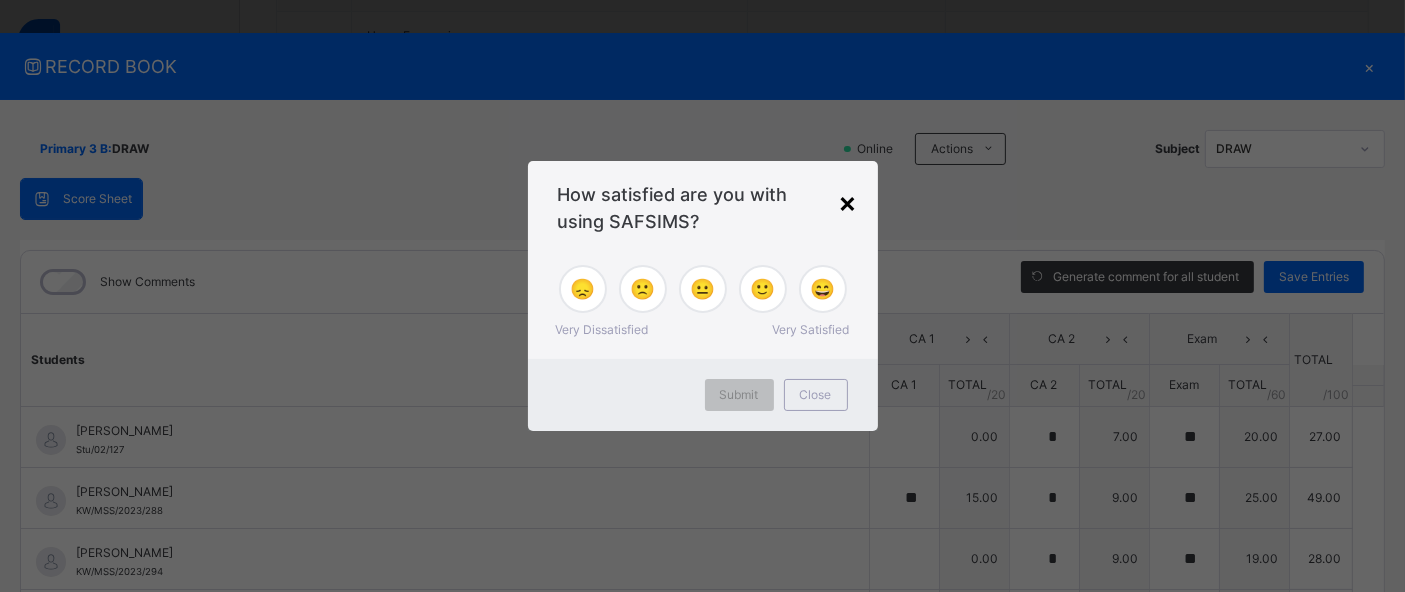 click on "×" at bounding box center (848, 202) 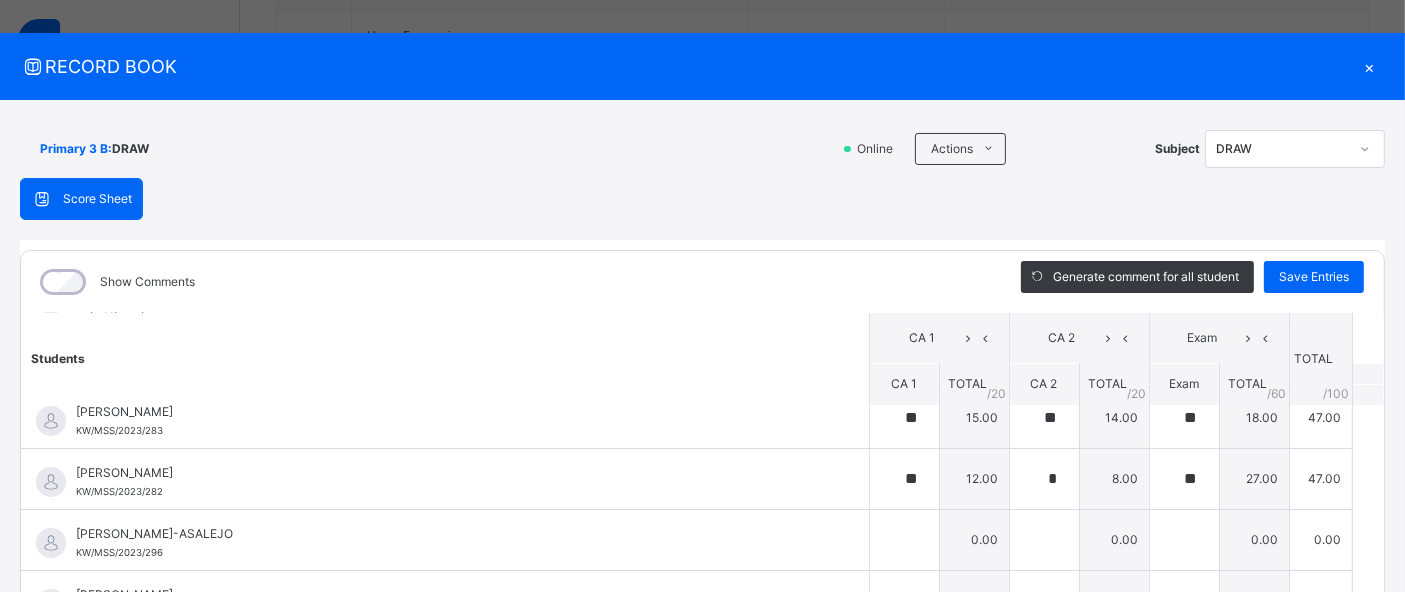 scroll, scrollTop: 205, scrollLeft: 0, axis: vertical 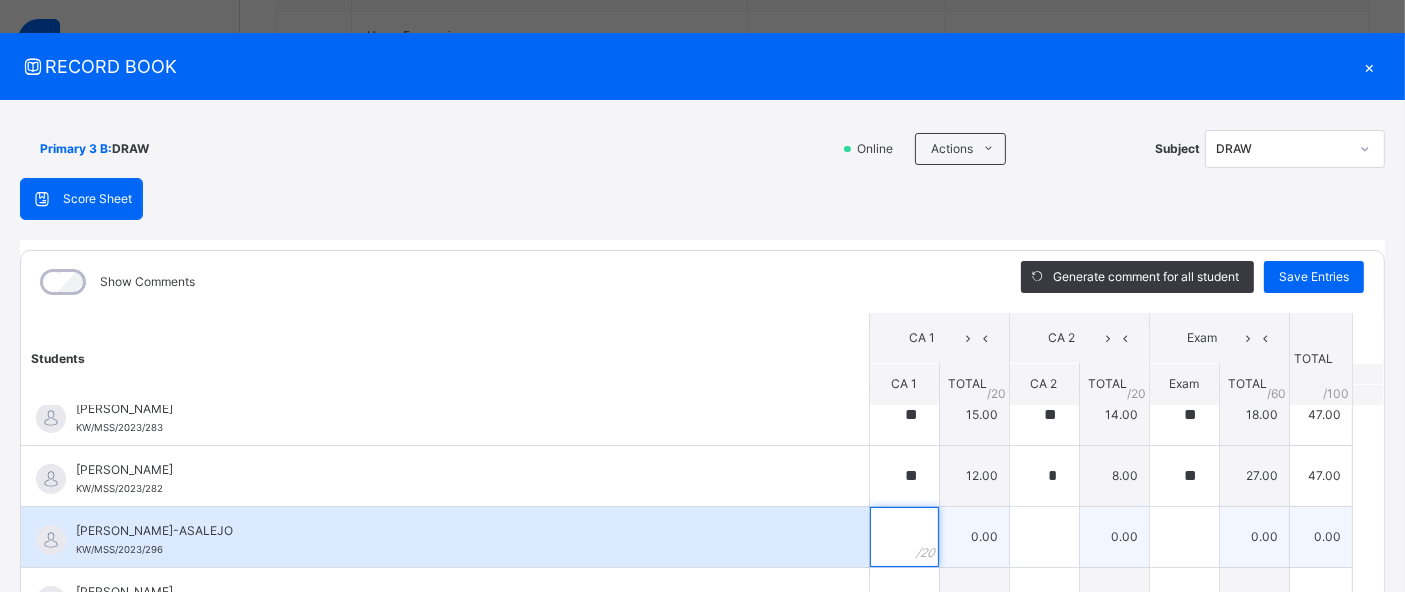 click at bounding box center (904, 537) 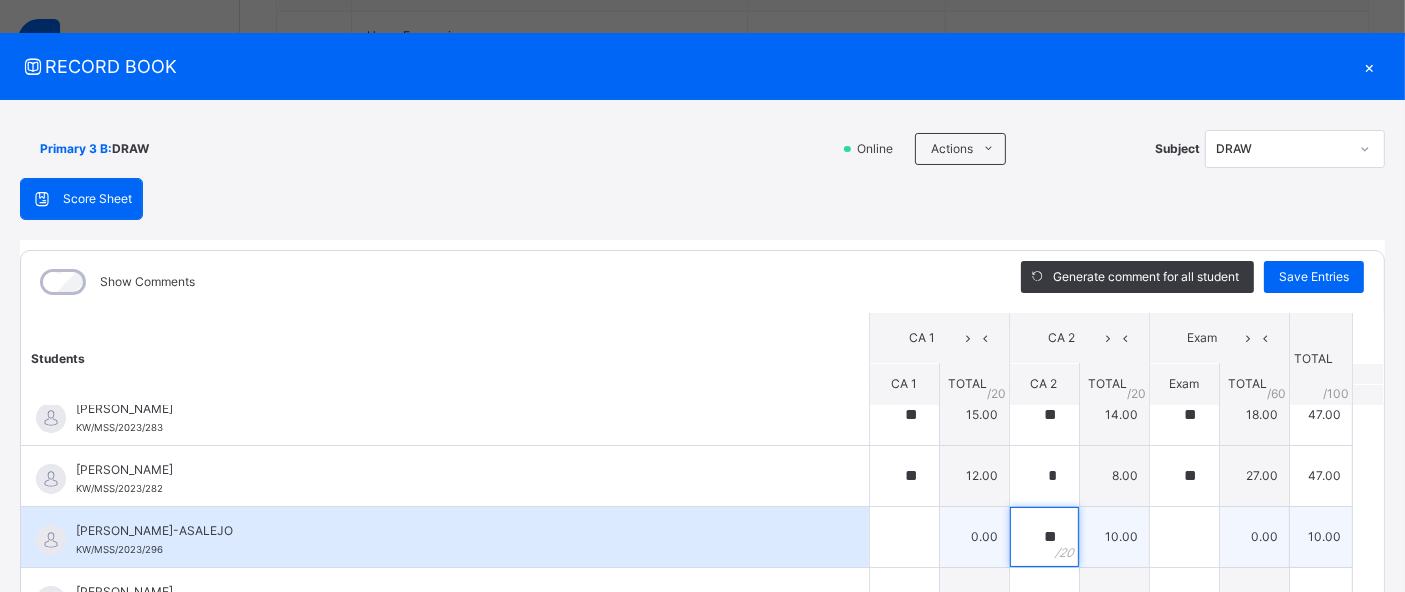 type on "**" 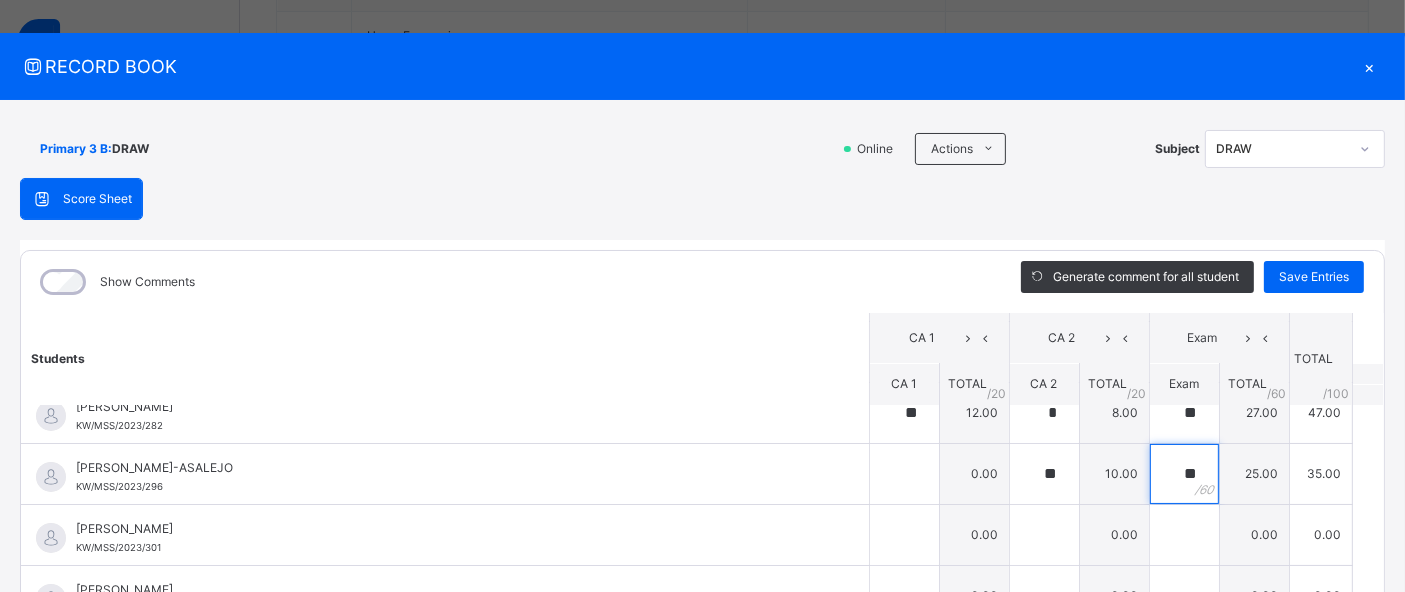 scroll, scrollTop: 283, scrollLeft: 0, axis: vertical 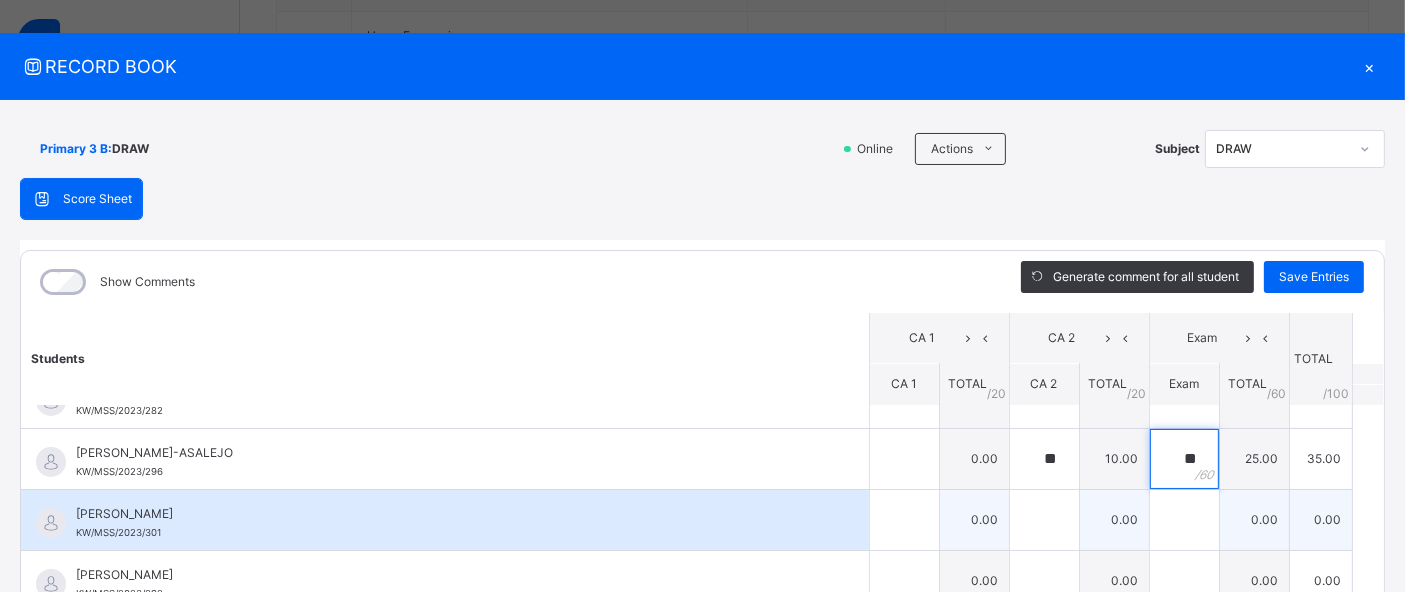 type on "**" 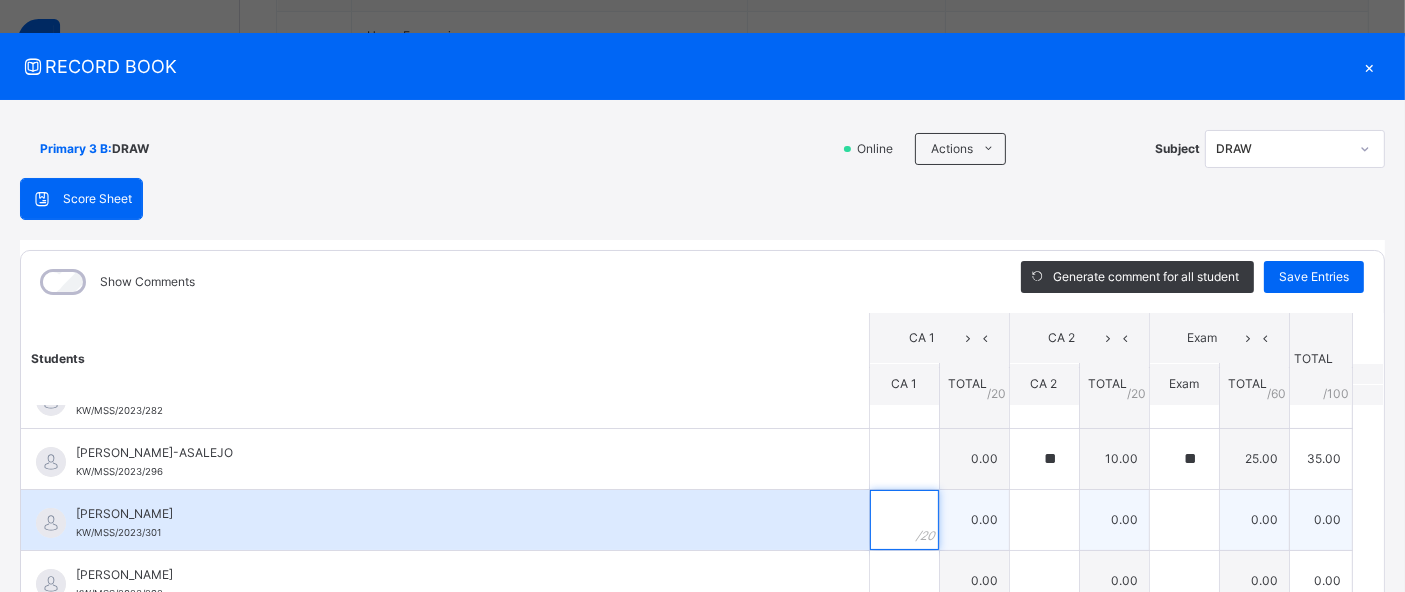 click at bounding box center [904, 520] 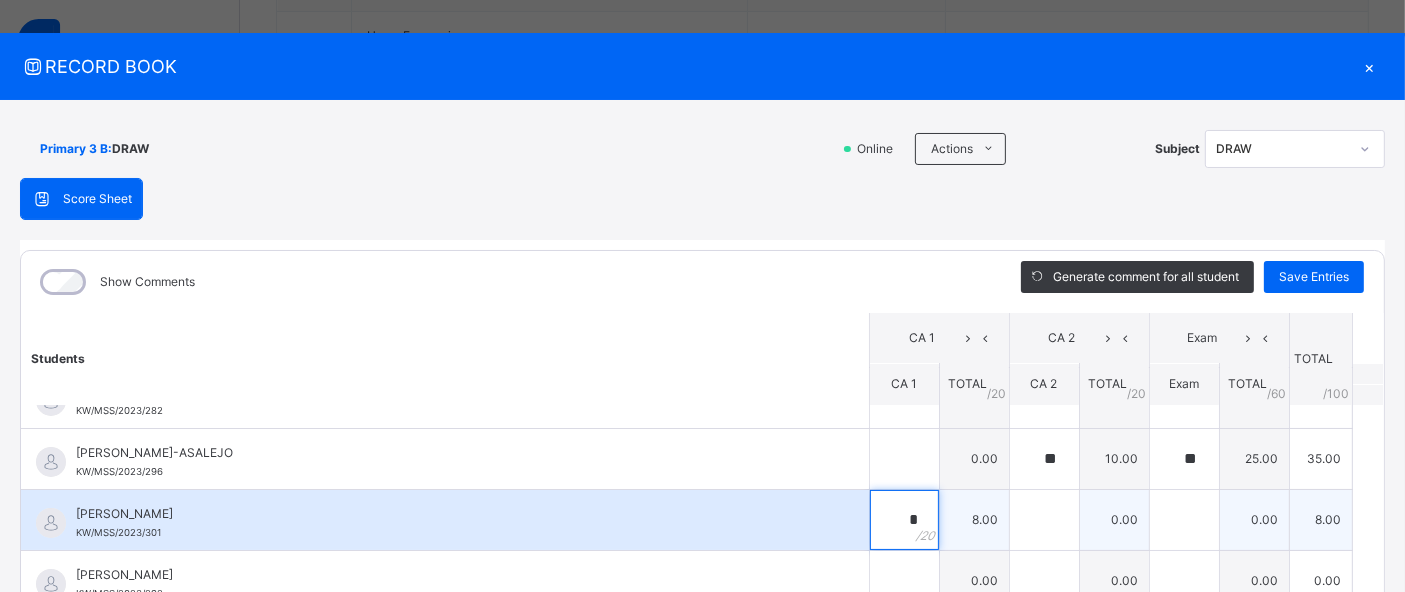 type on "*" 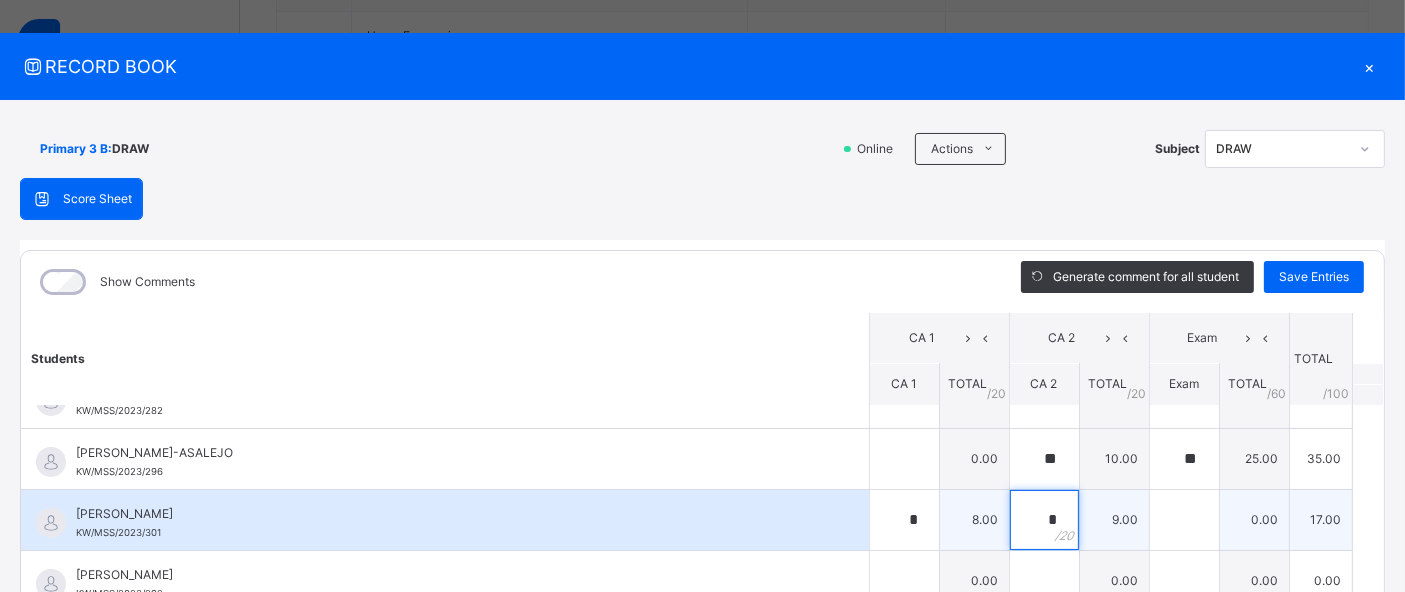type on "*" 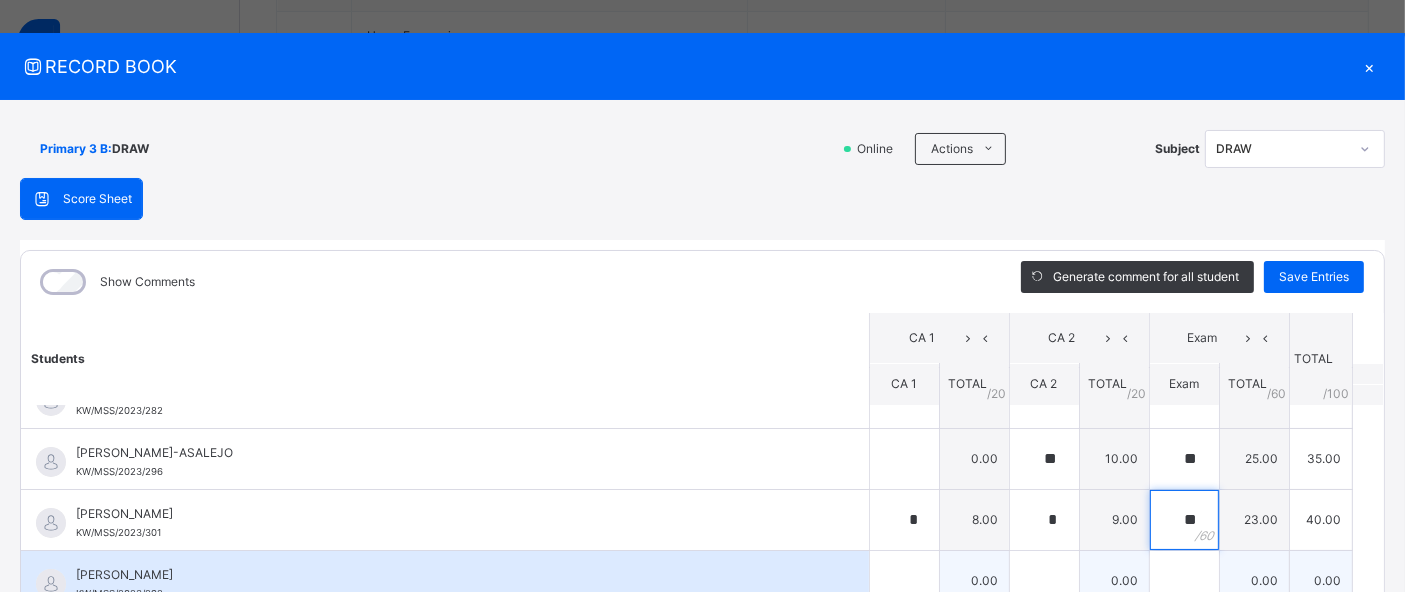 type on "**" 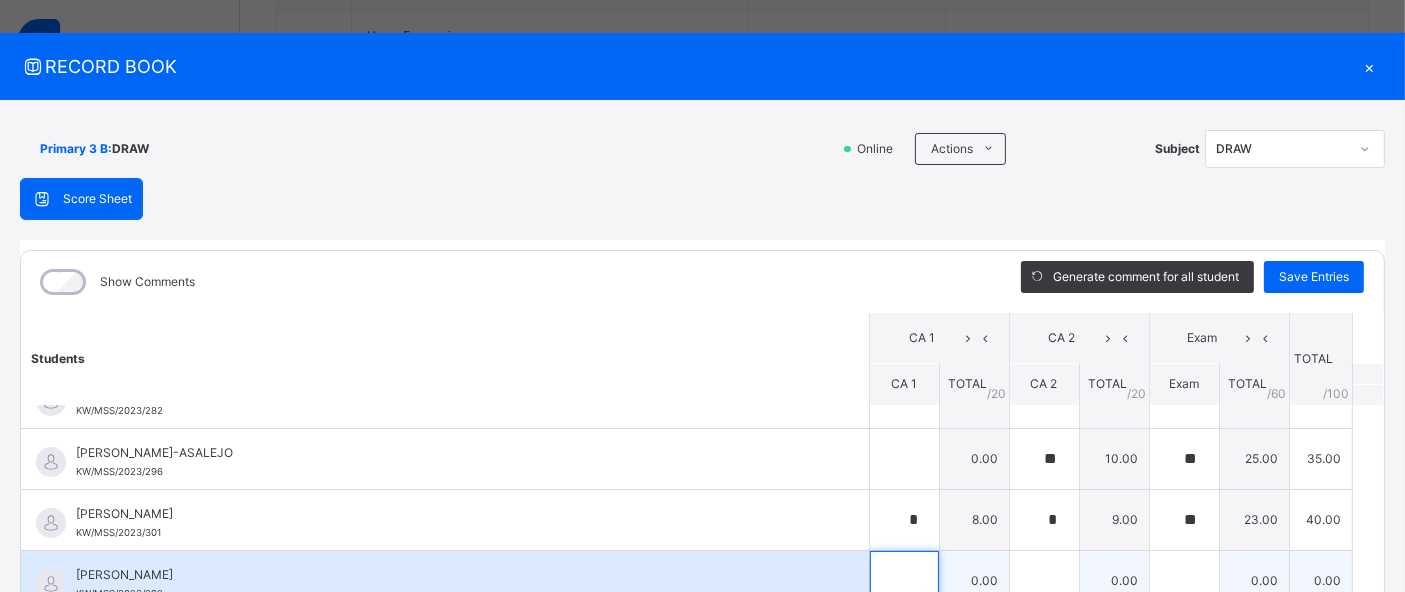 click at bounding box center [904, 581] 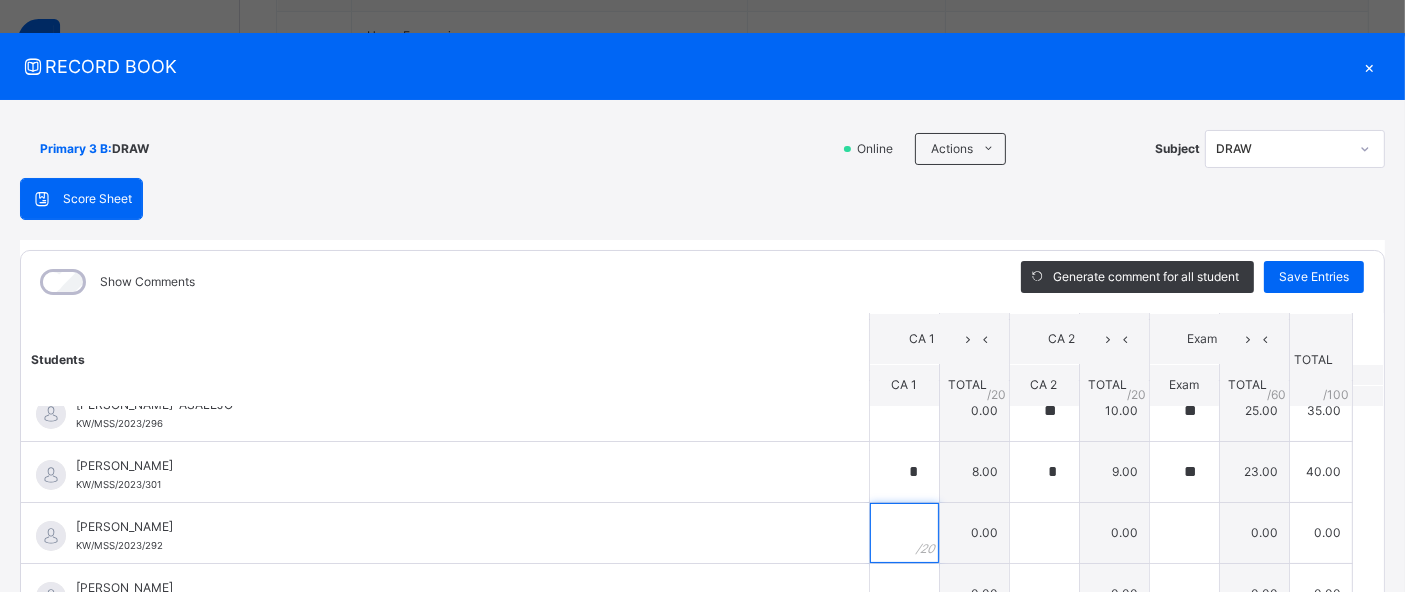 scroll, scrollTop: 337, scrollLeft: 0, axis: vertical 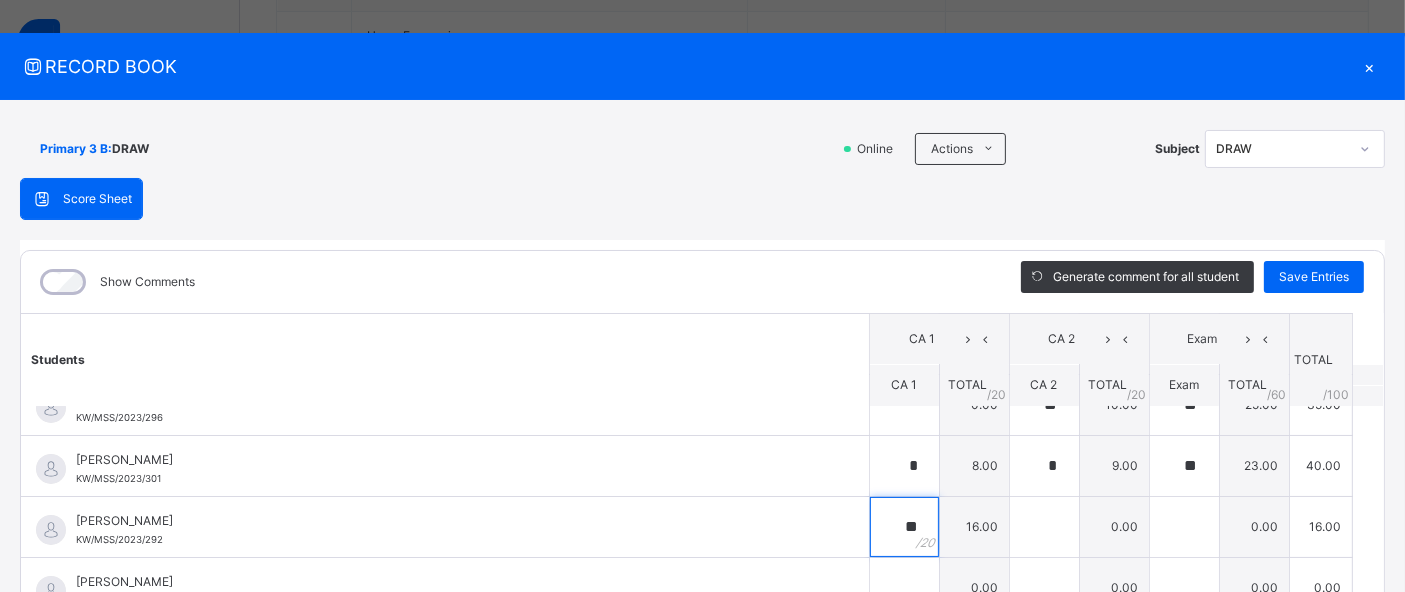 type on "**" 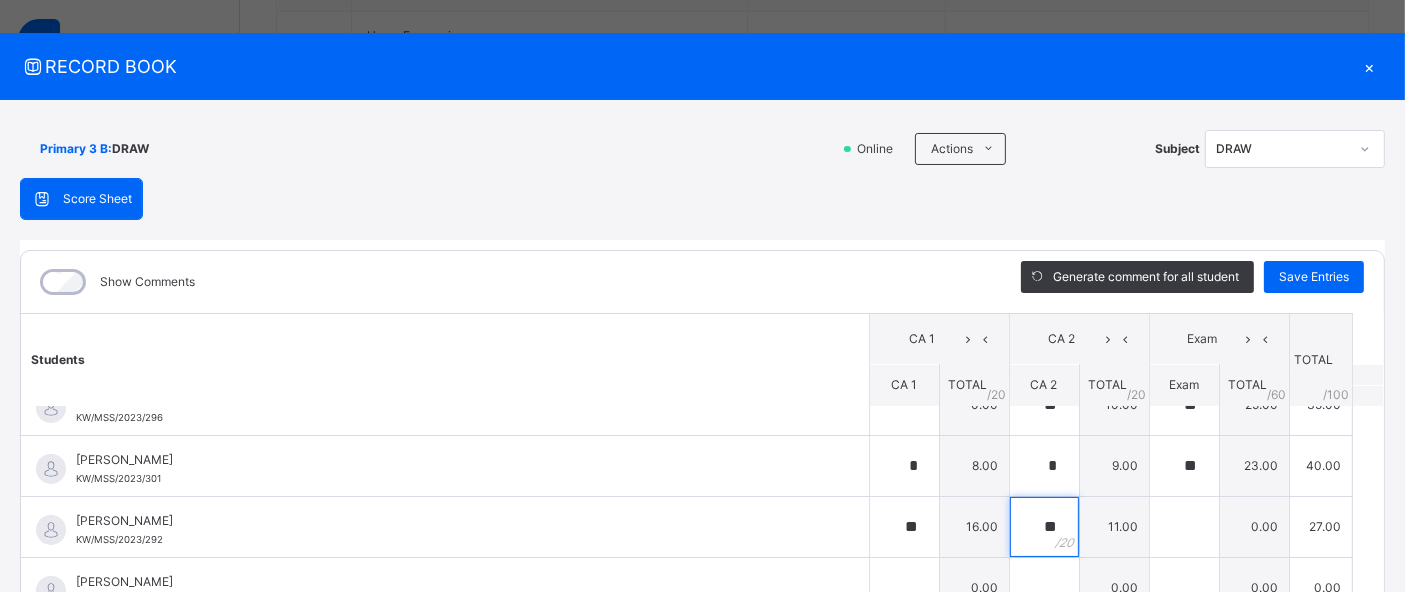 type on "**" 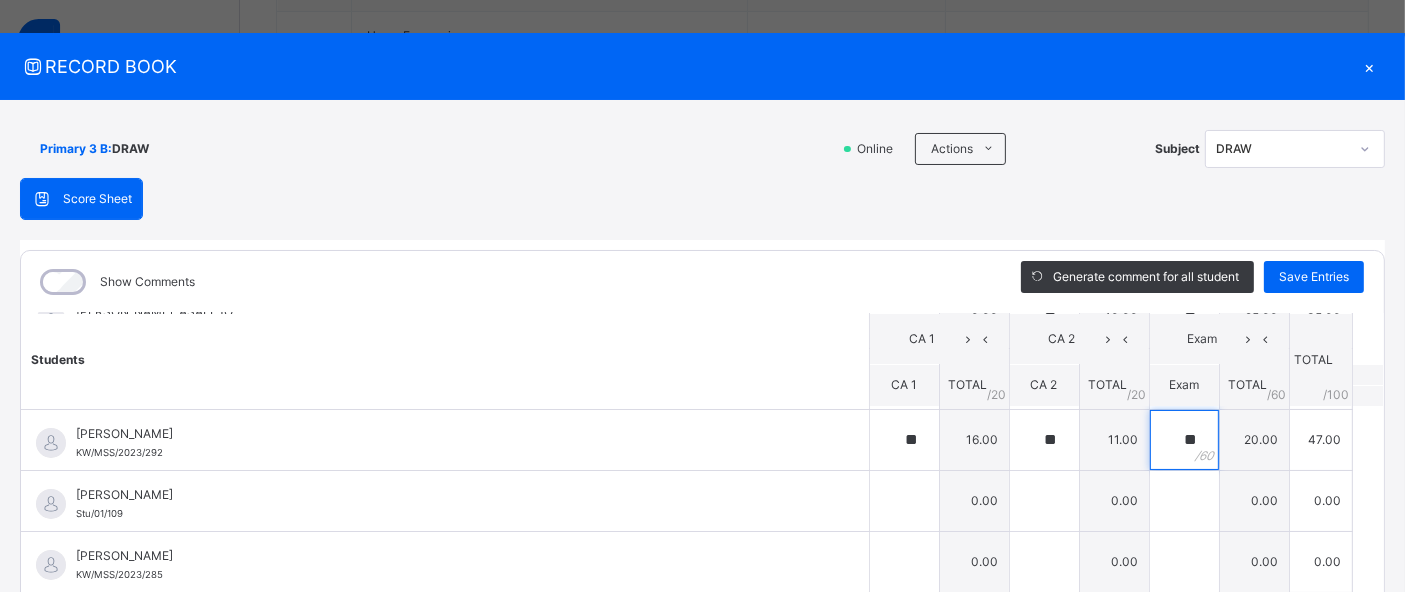 scroll, scrollTop: 433, scrollLeft: 0, axis: vertical 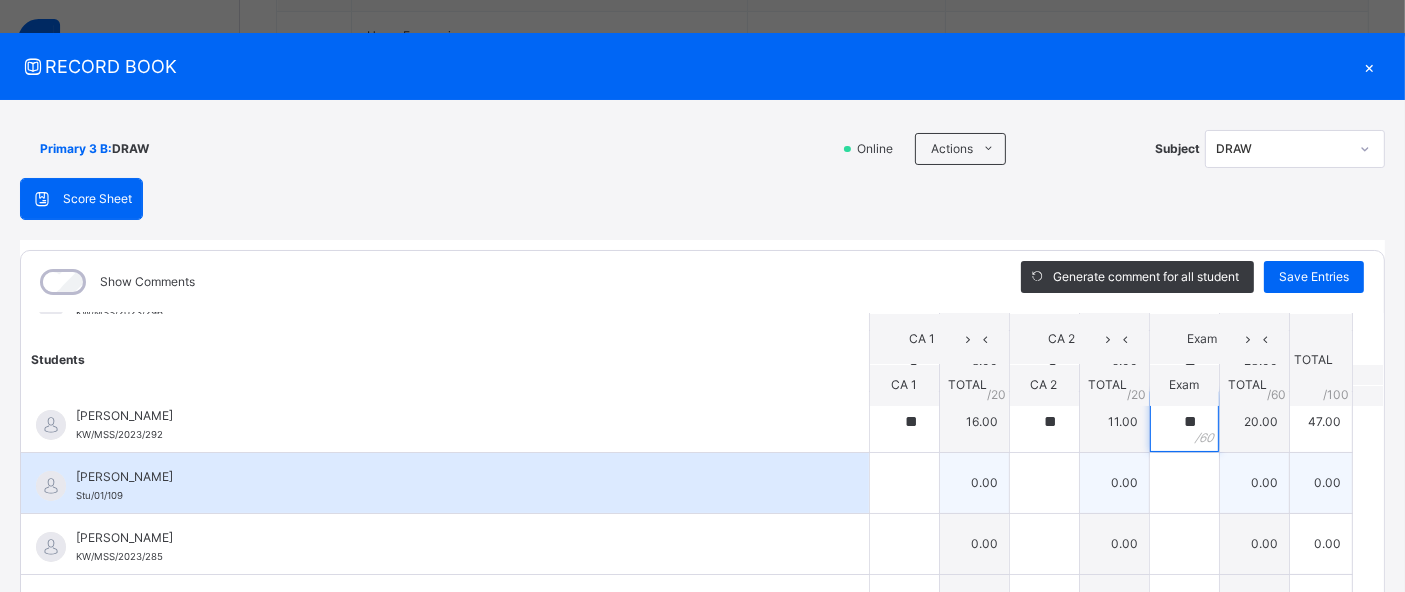 type on "**" 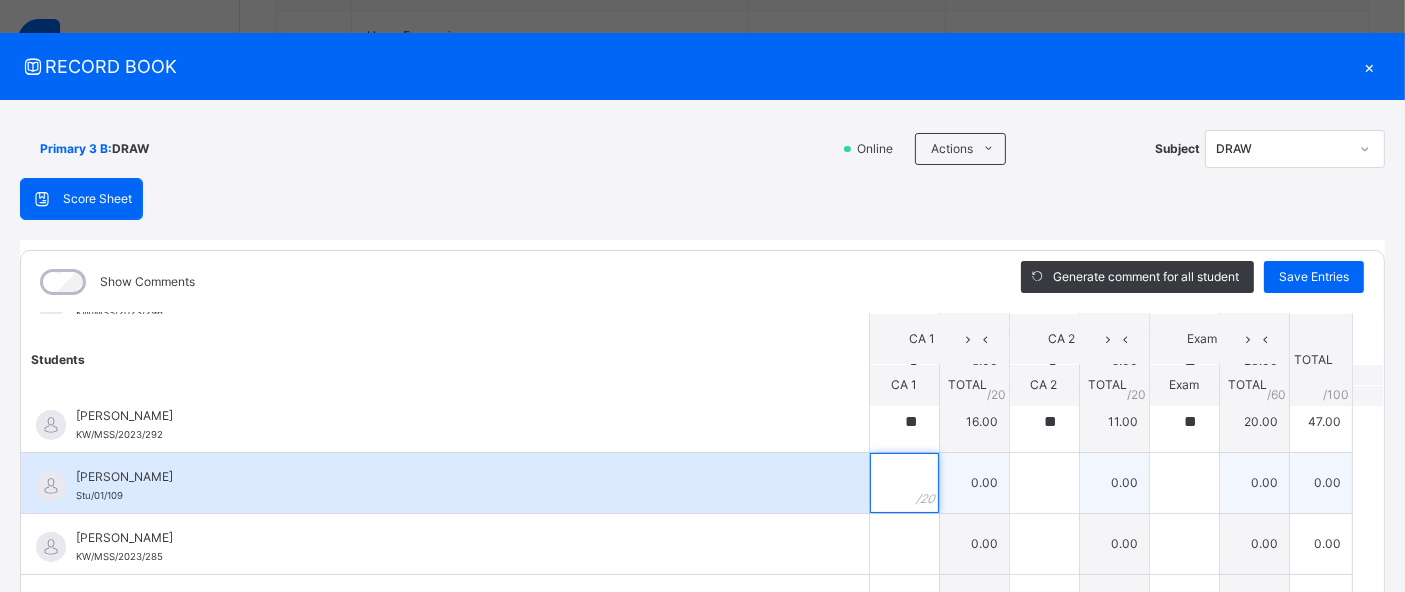 click at bounding box center [904, 483] 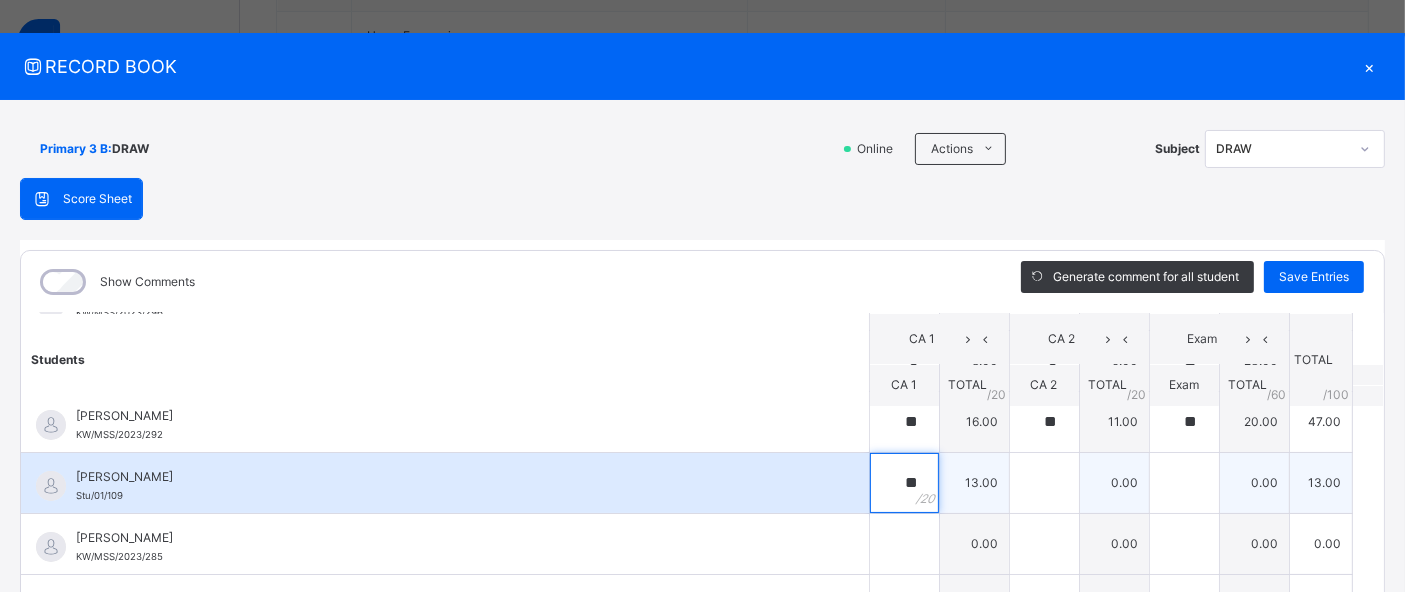 type on "**" 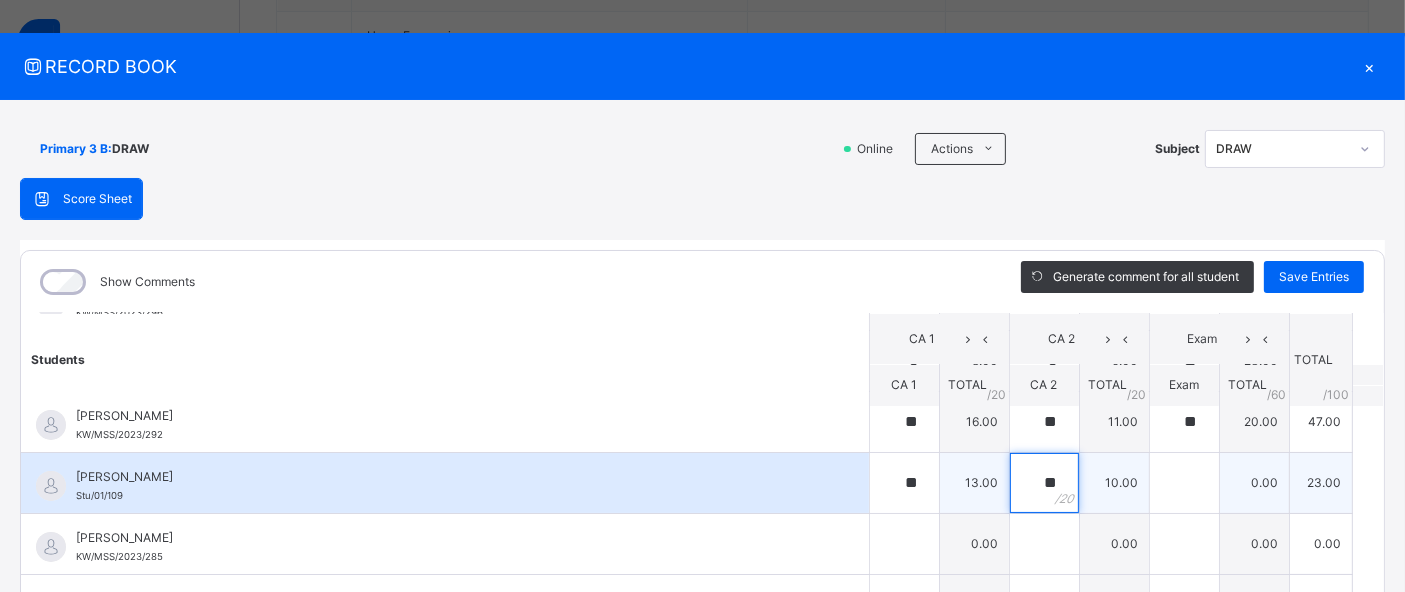 type on "**" 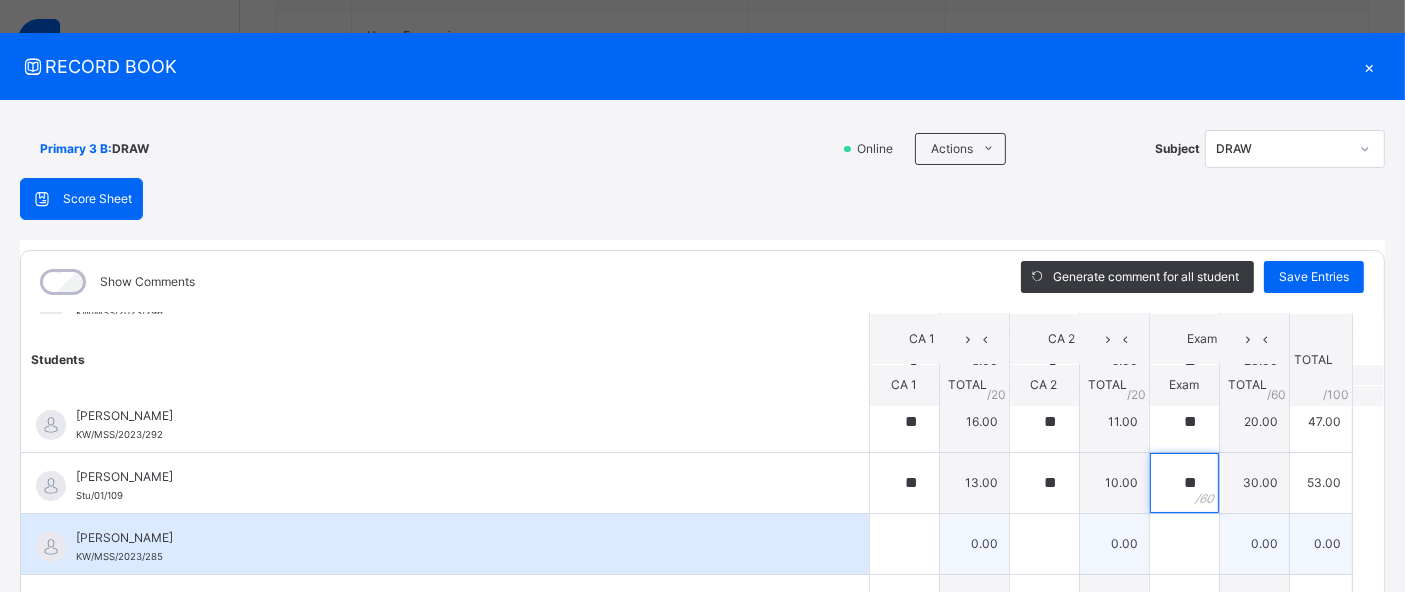 type on "**" 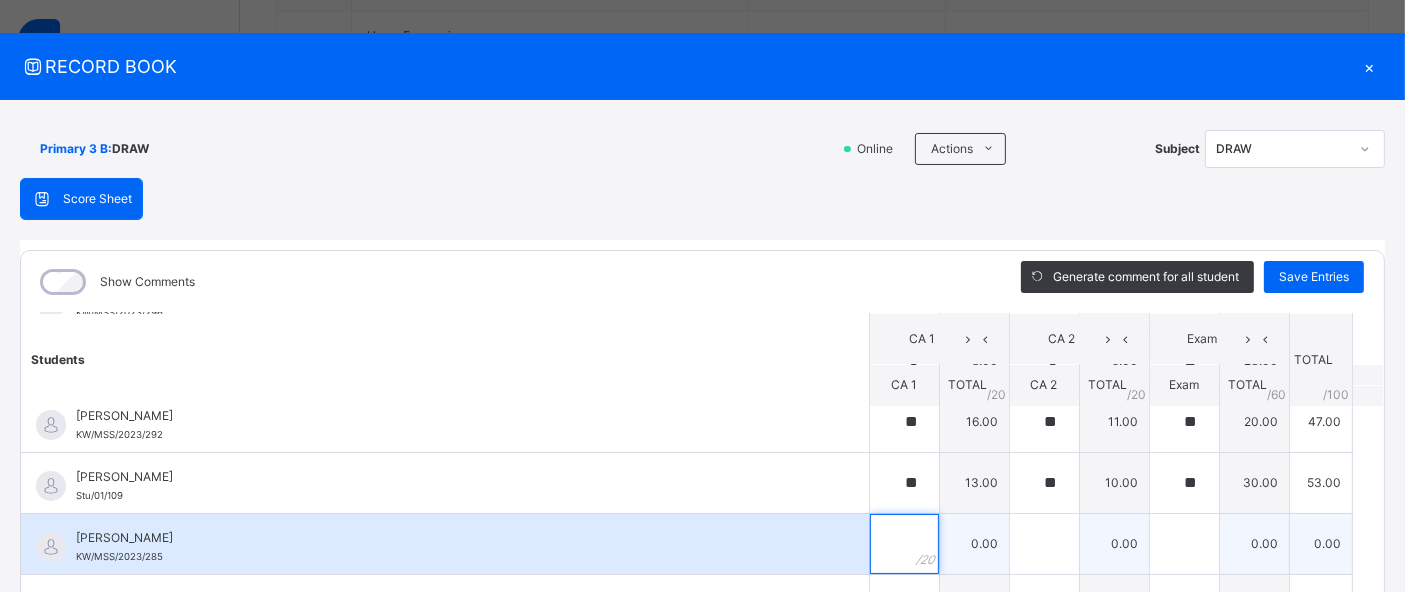 click at bounding box center (904, 544) 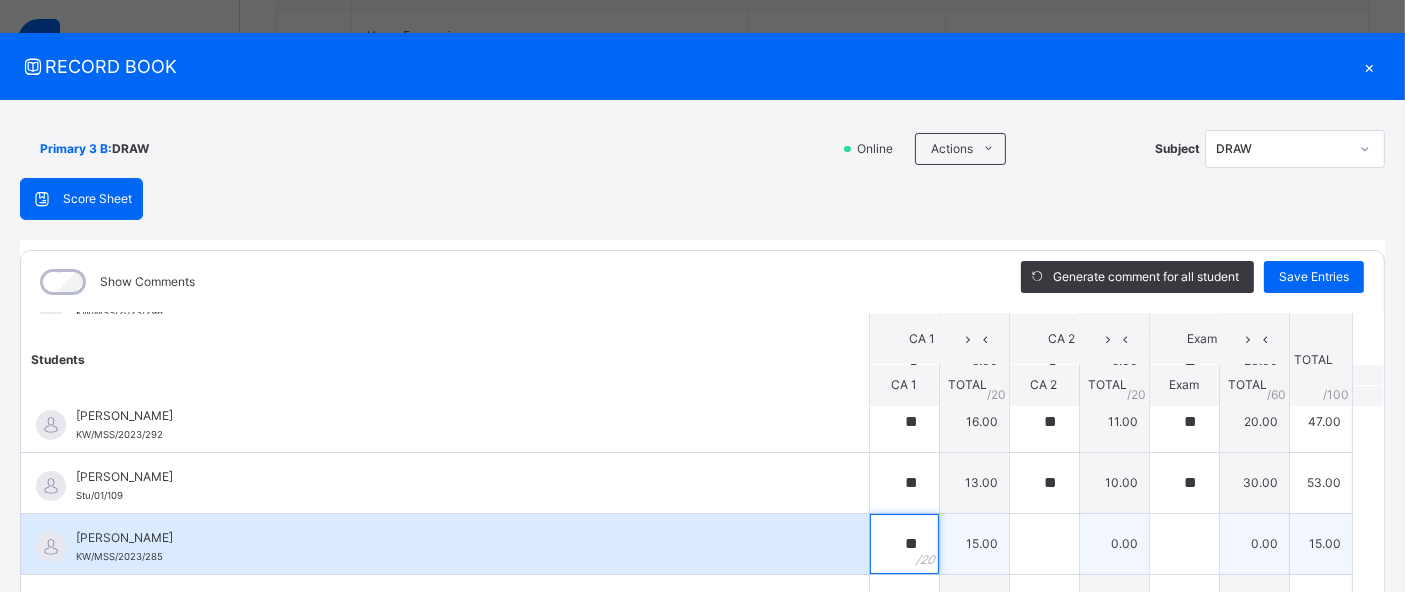 type on "**" 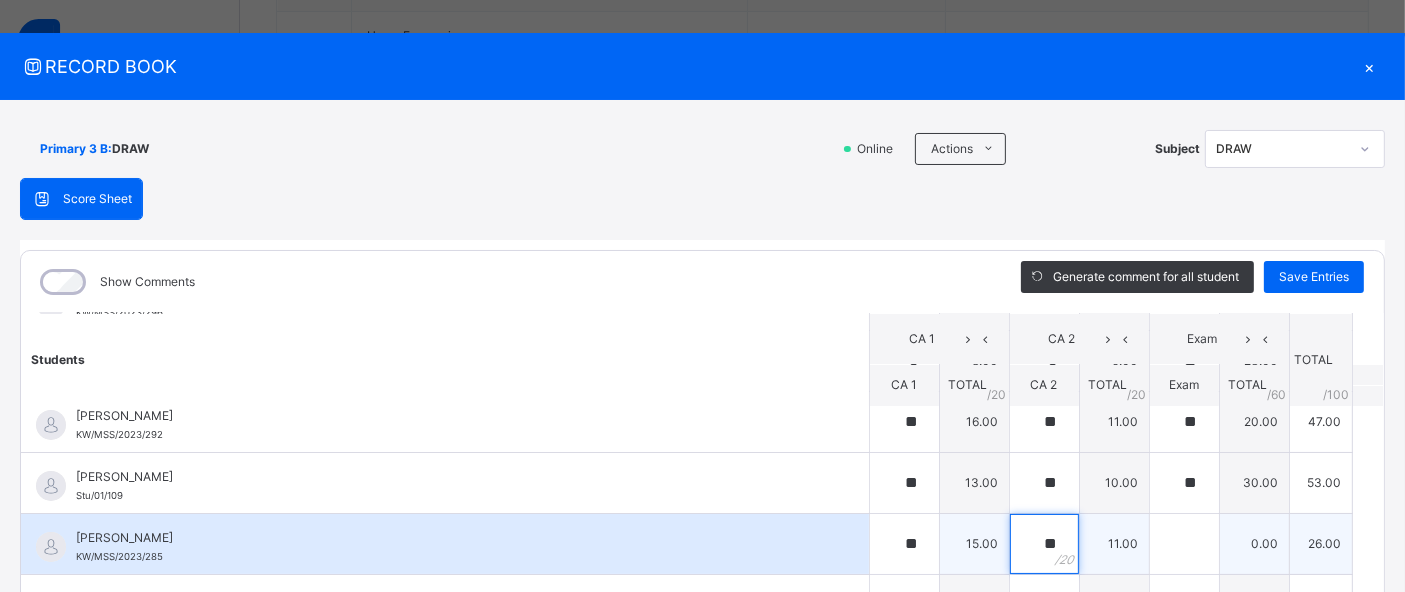 type on "**" 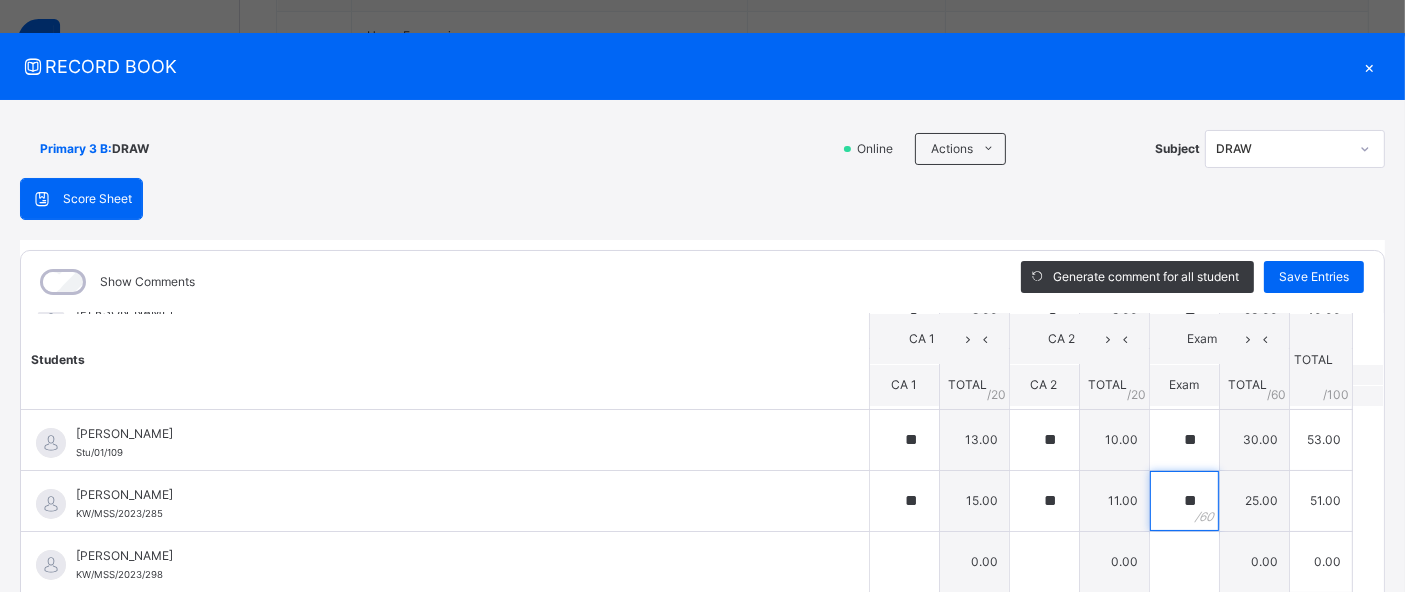 scroll, scrollTop: 513, scrollLeft: 0, axis: vertical 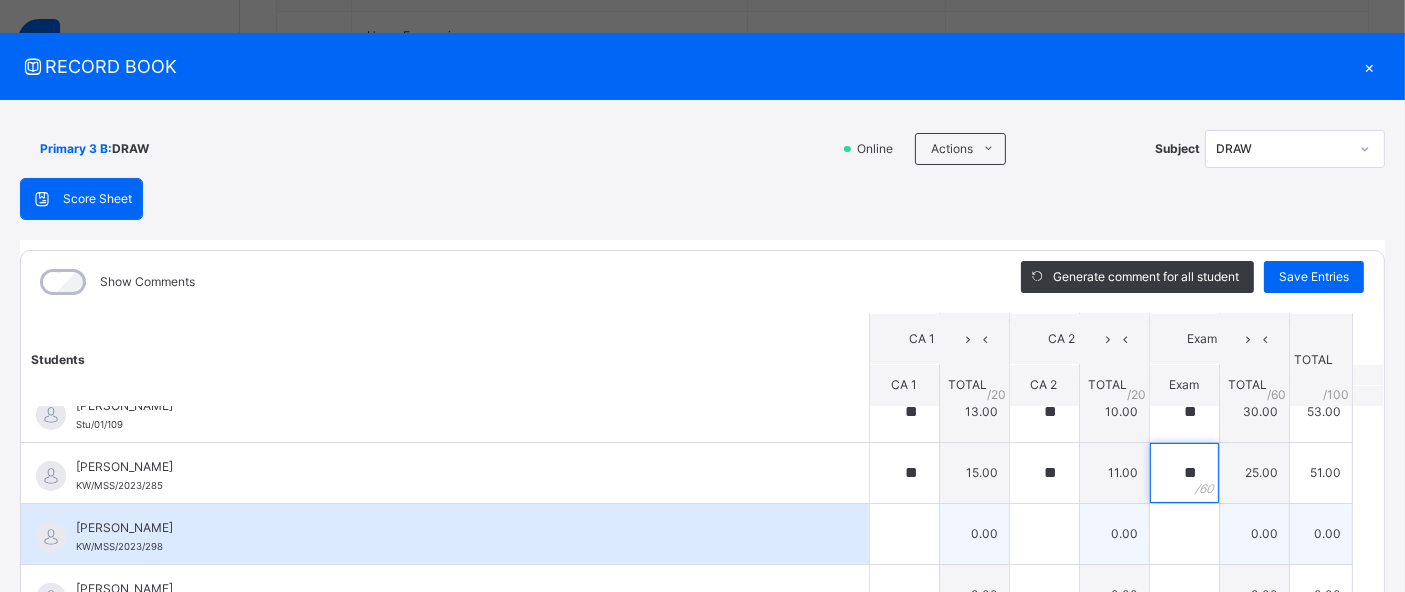 type on "**" 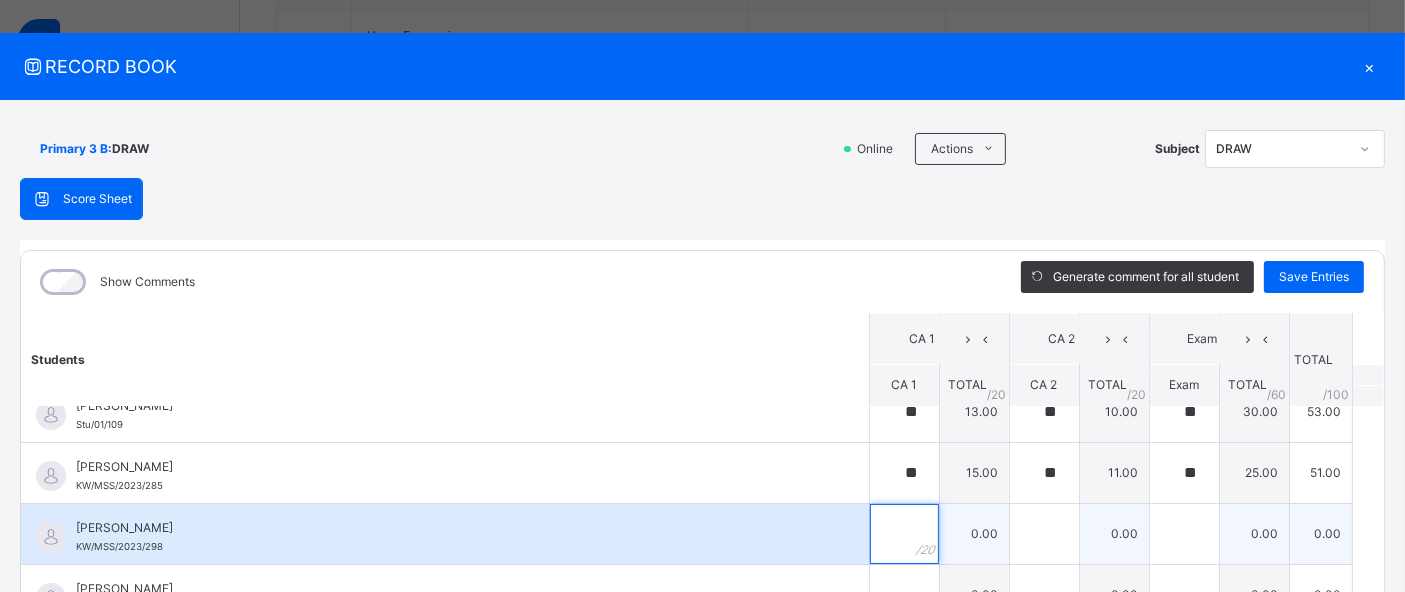 click at bounding box center [904, 534] 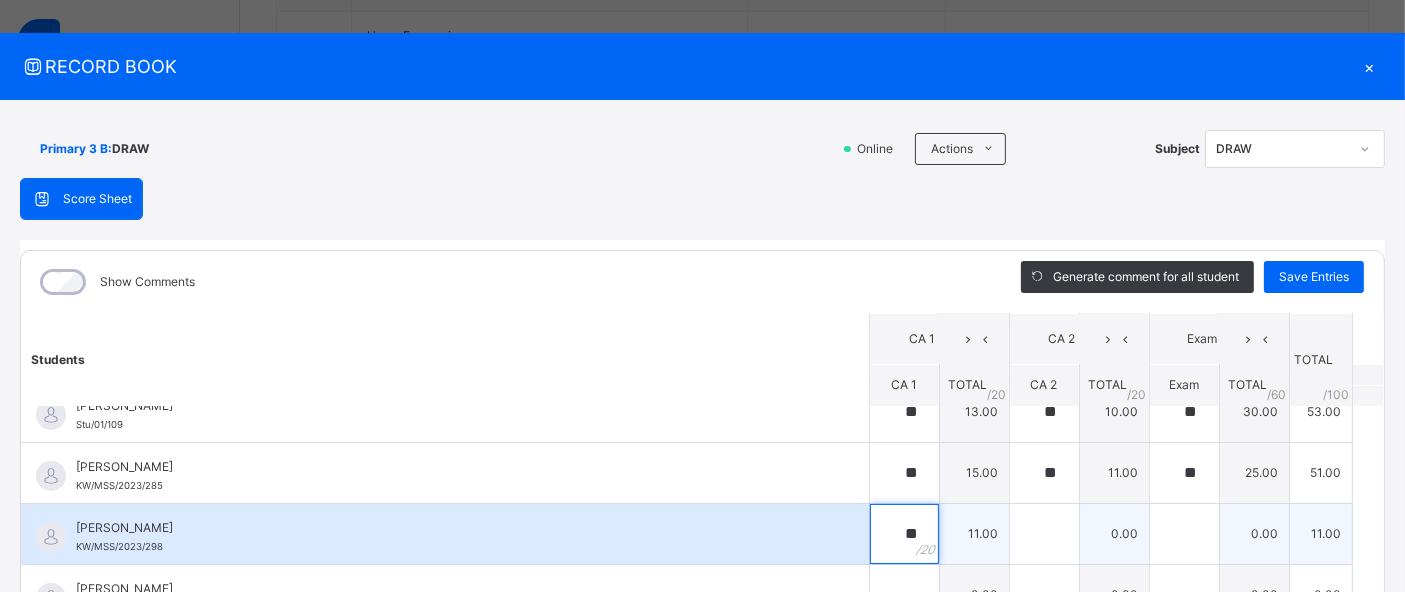 type on "**" 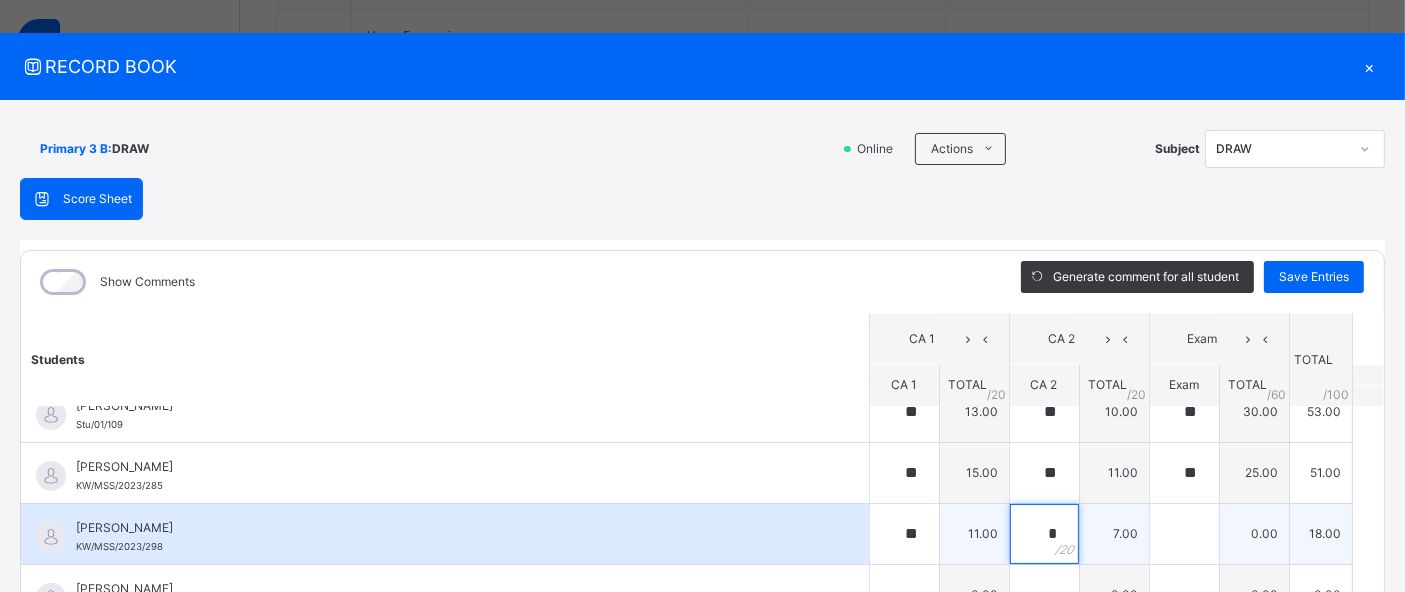 type on "*" 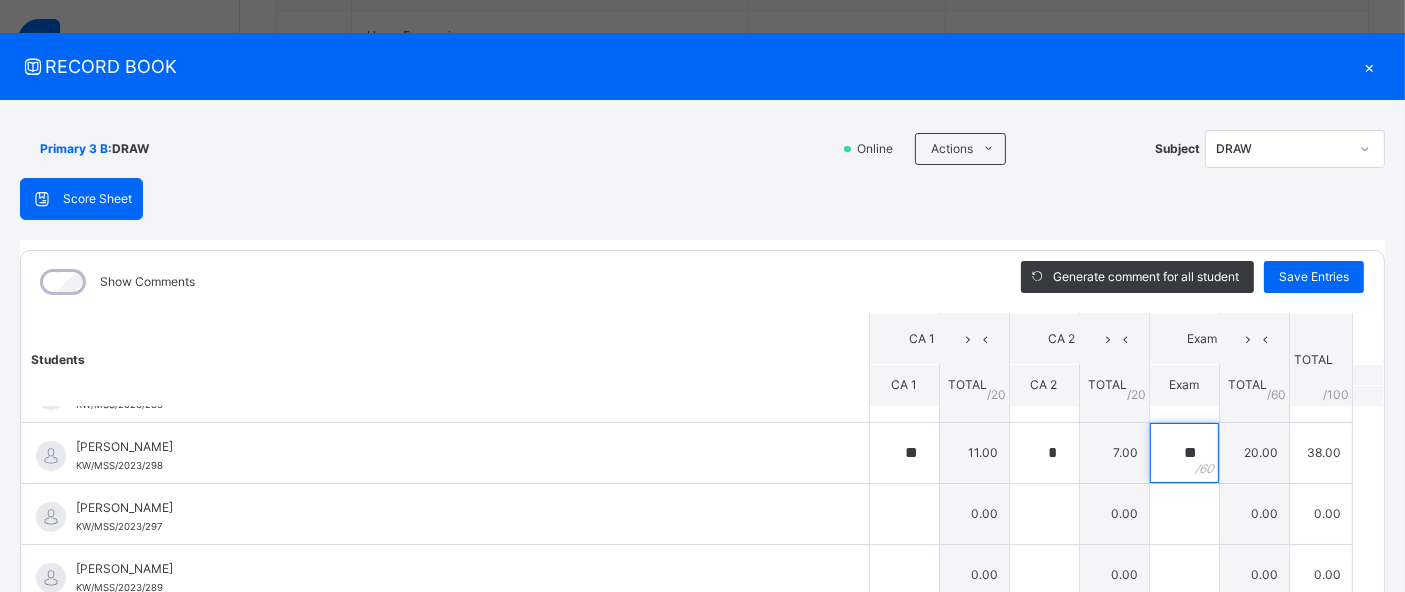 scroll, scrollTop: 611, scrollLeft: 0, axis: vertical 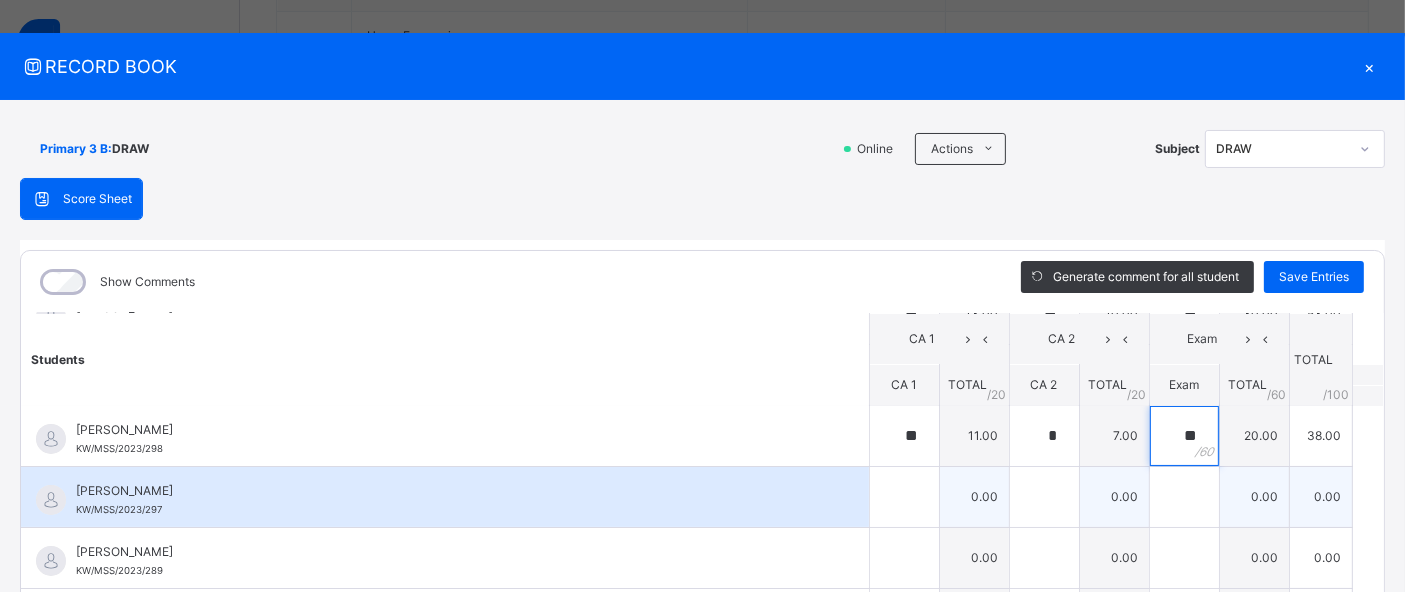 type on "**" 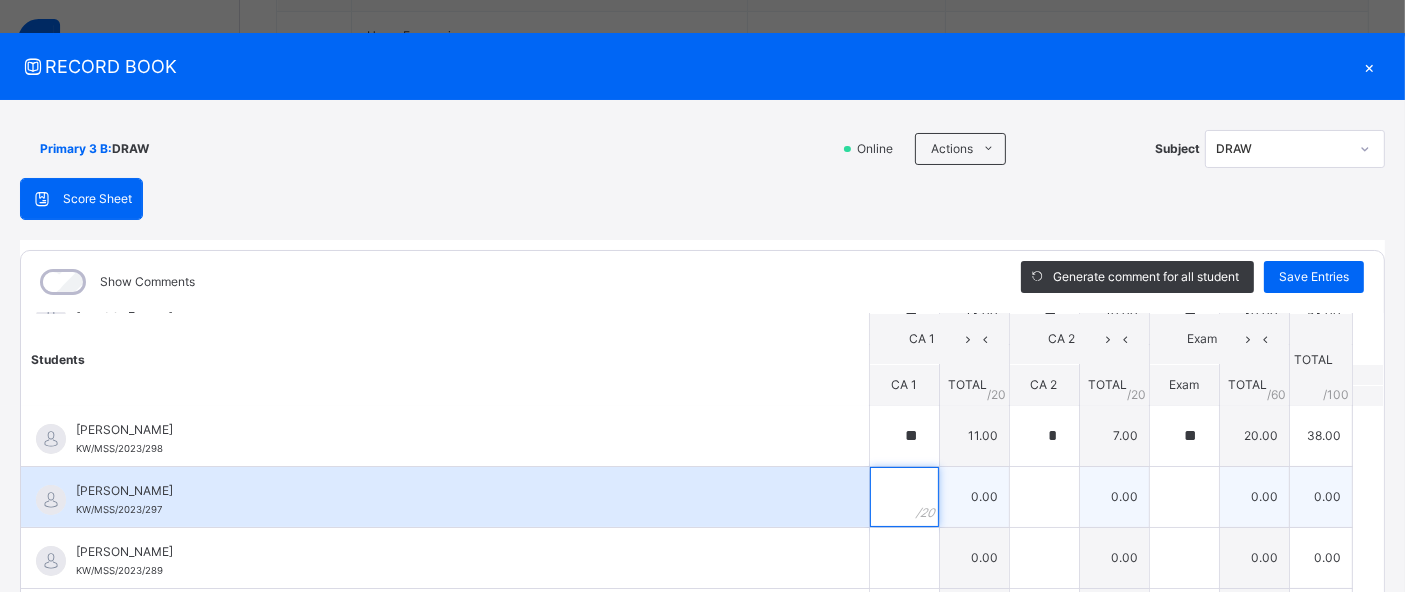 click at bounding box center [904, 497] 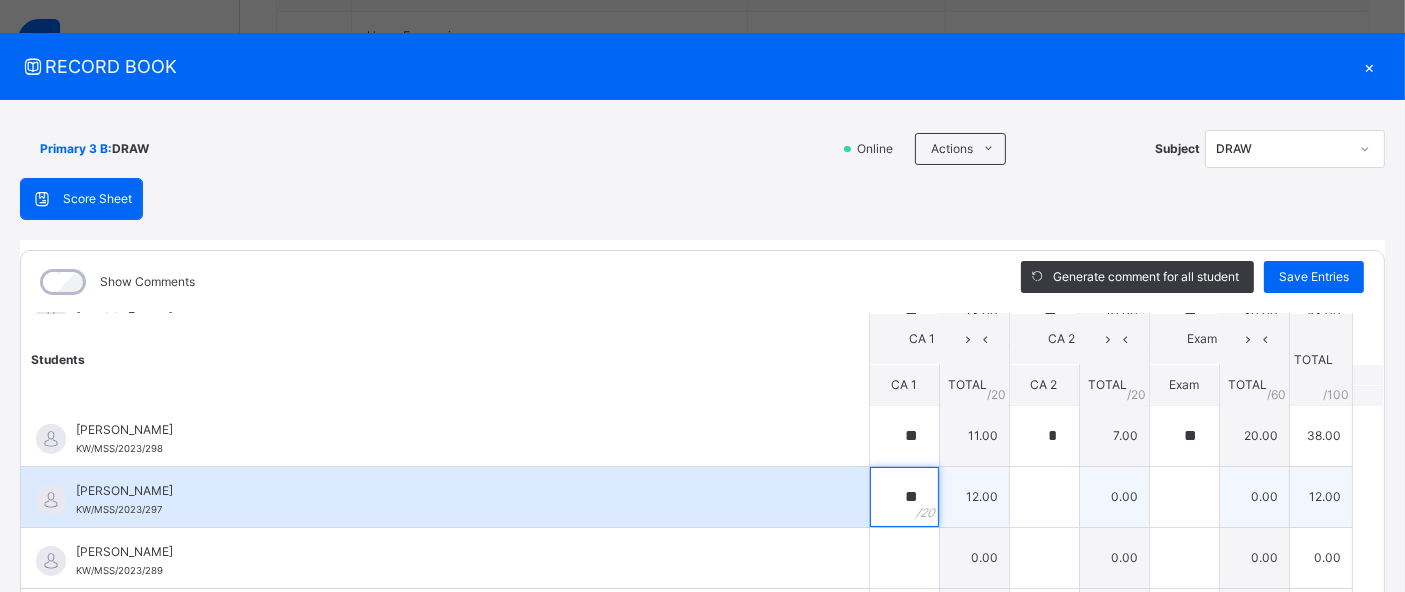 type on "**" 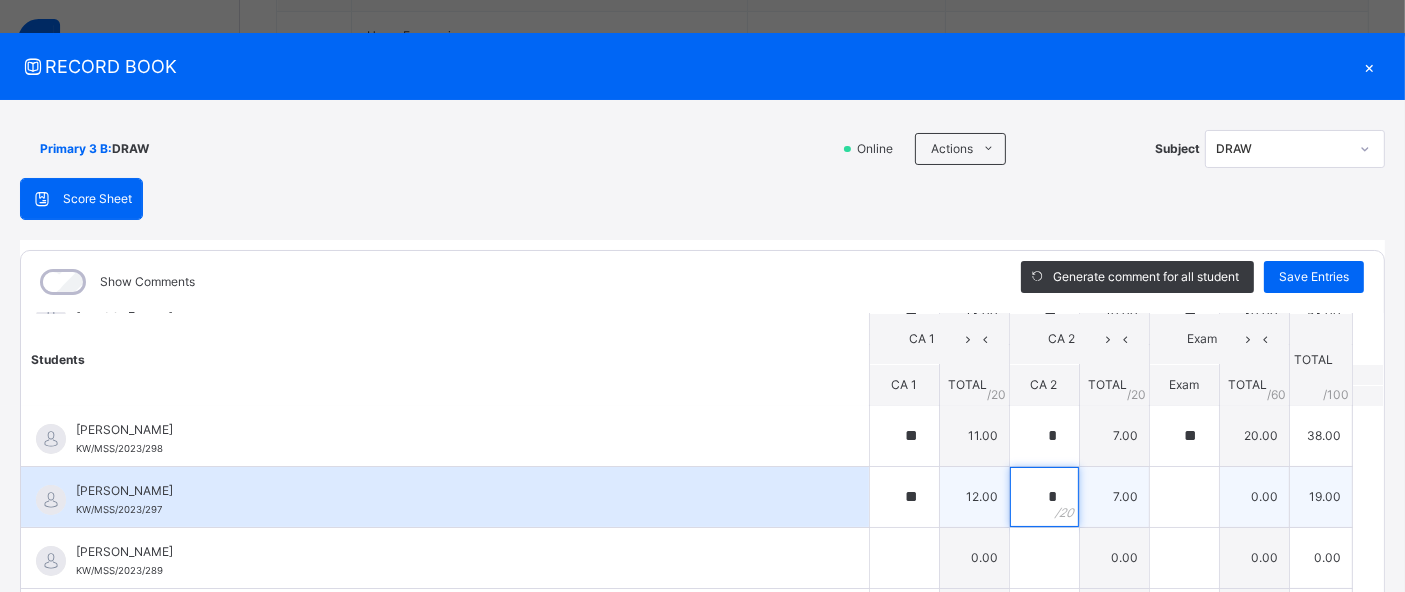 type on "*" 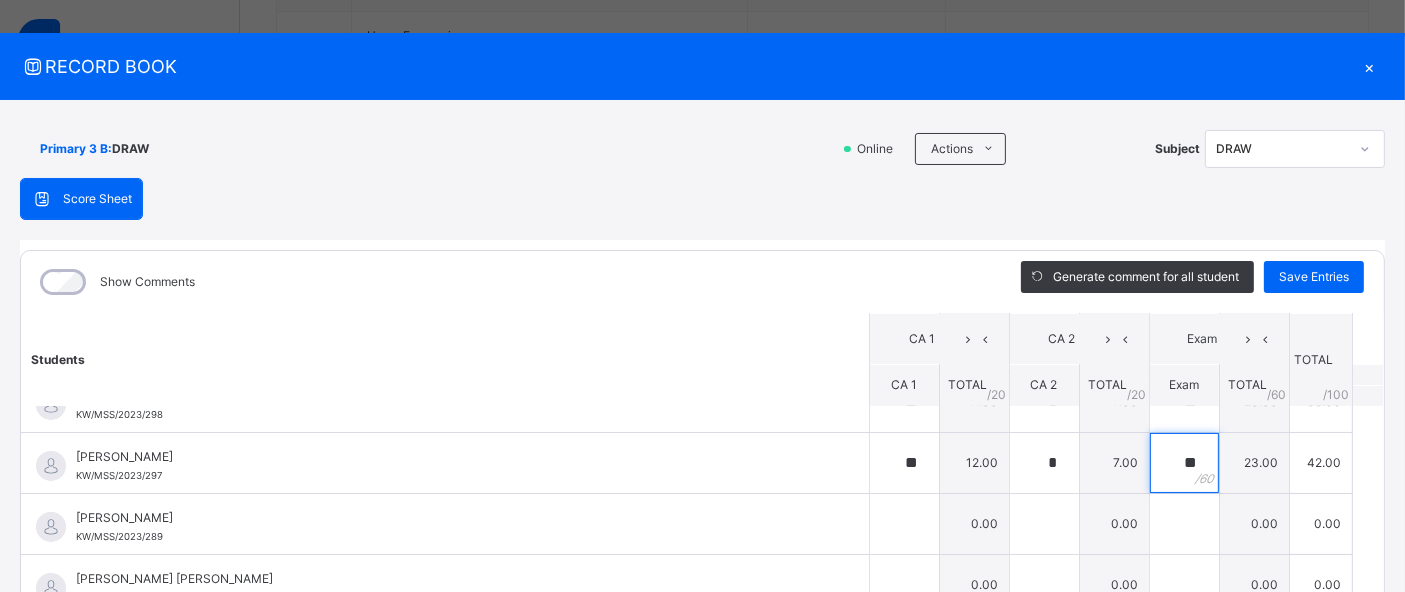 scroll, scrollTop: 649, scrollLeft: 0, axis: vertical 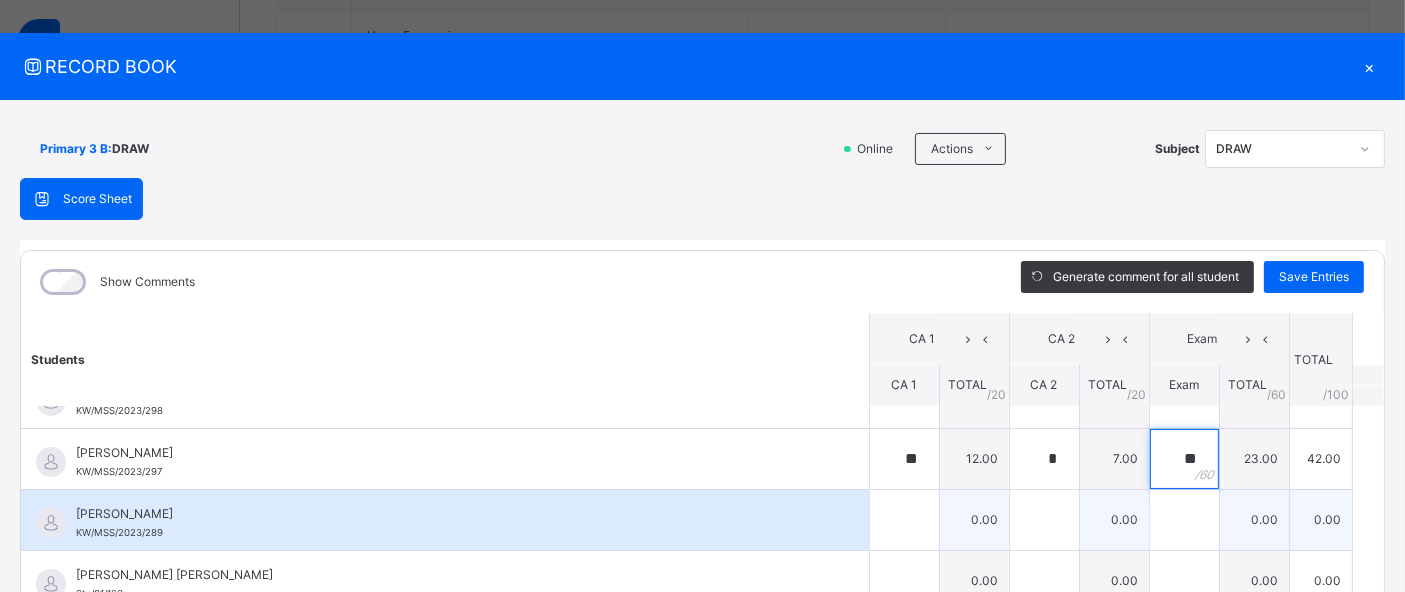 type on "**" 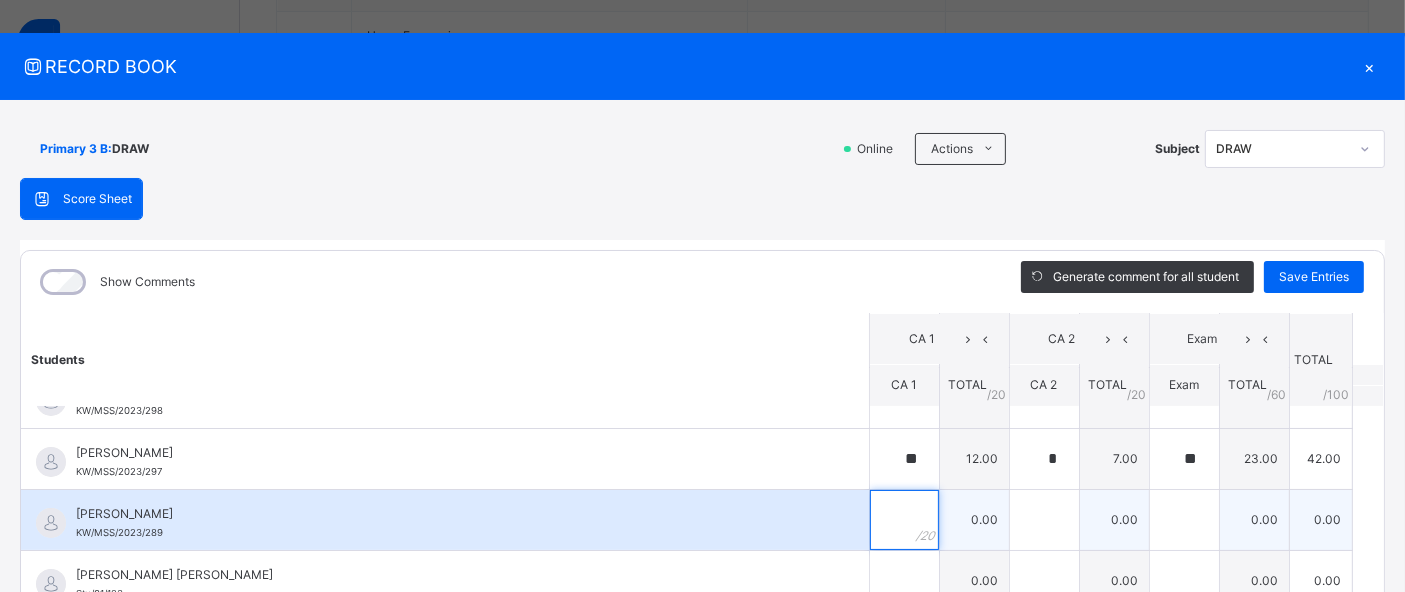 click at bounding box center (904, 520) 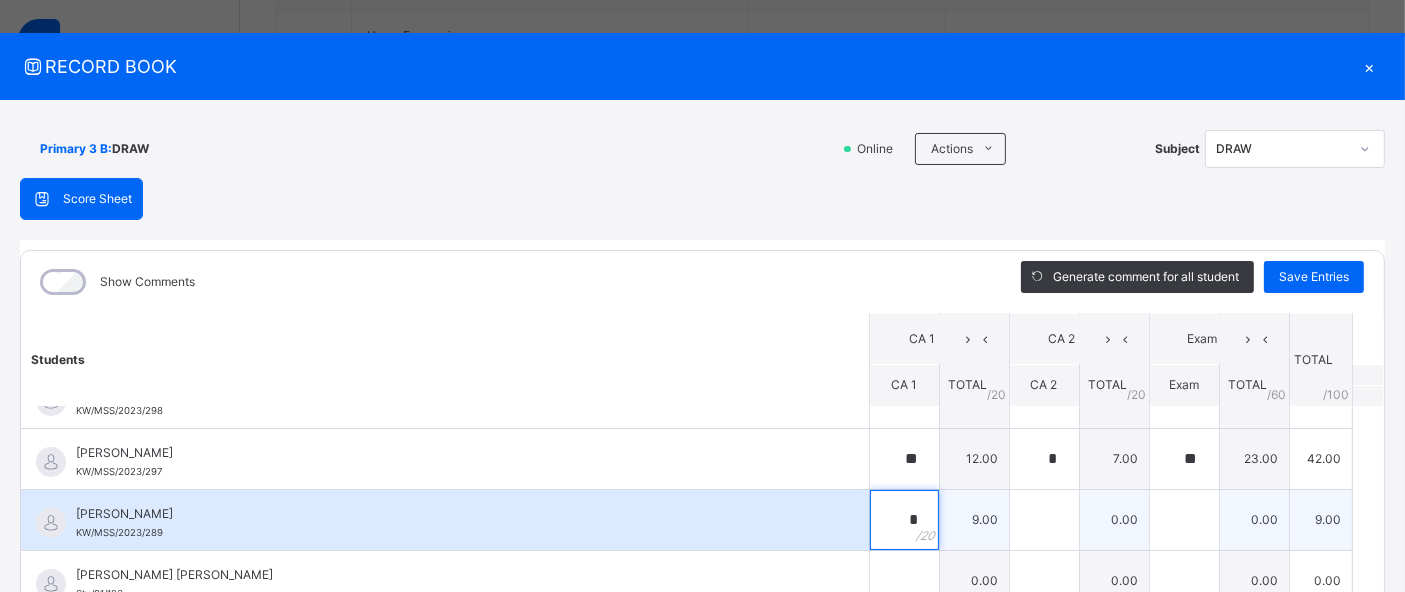 type on "*" 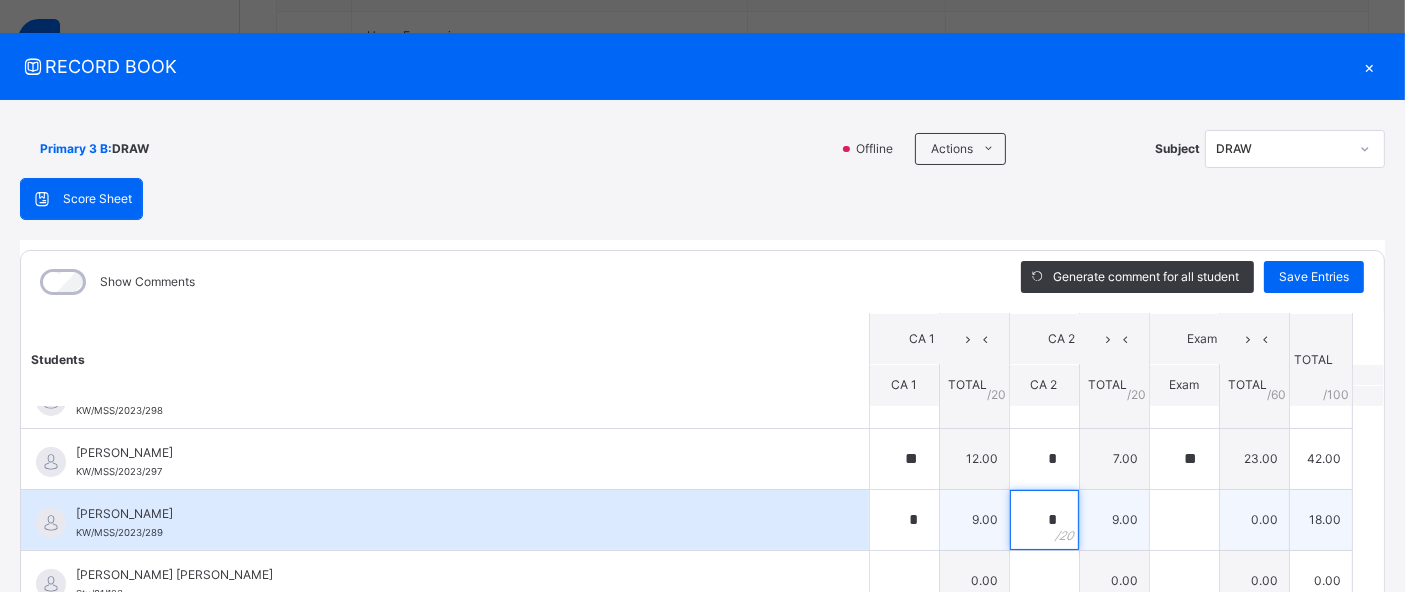 type on "*" 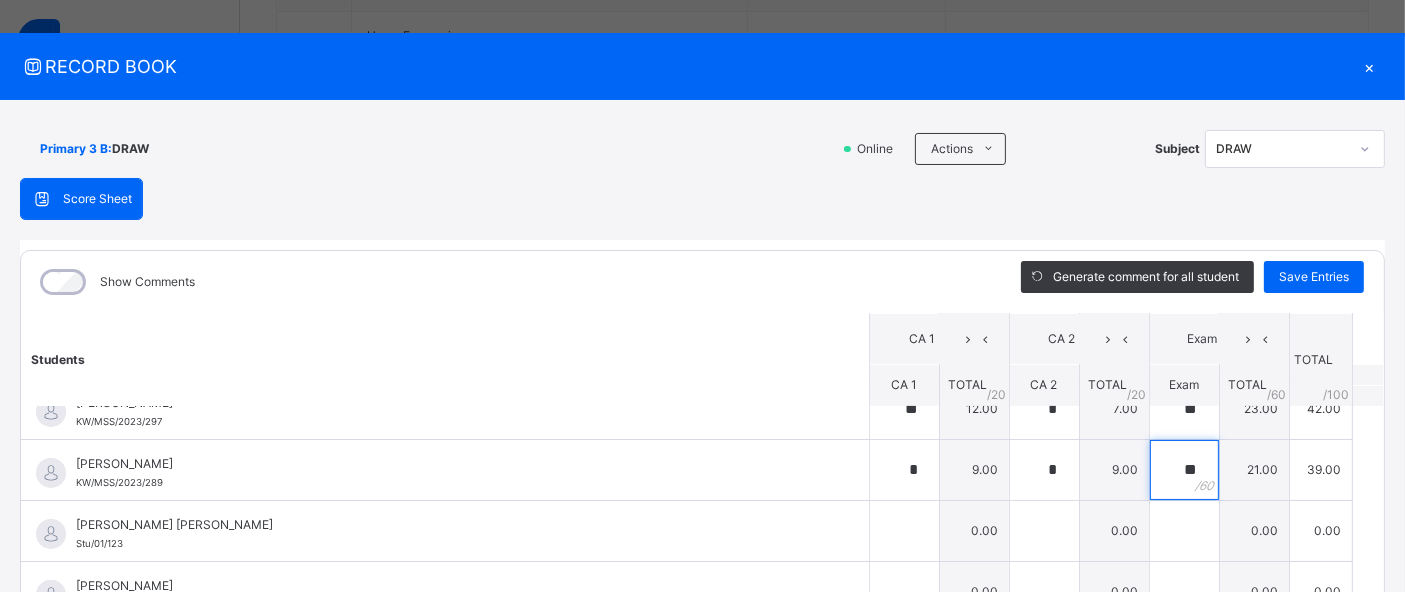 scroll, scrollTop: 711, scrollLeft: 0, axis: vertical 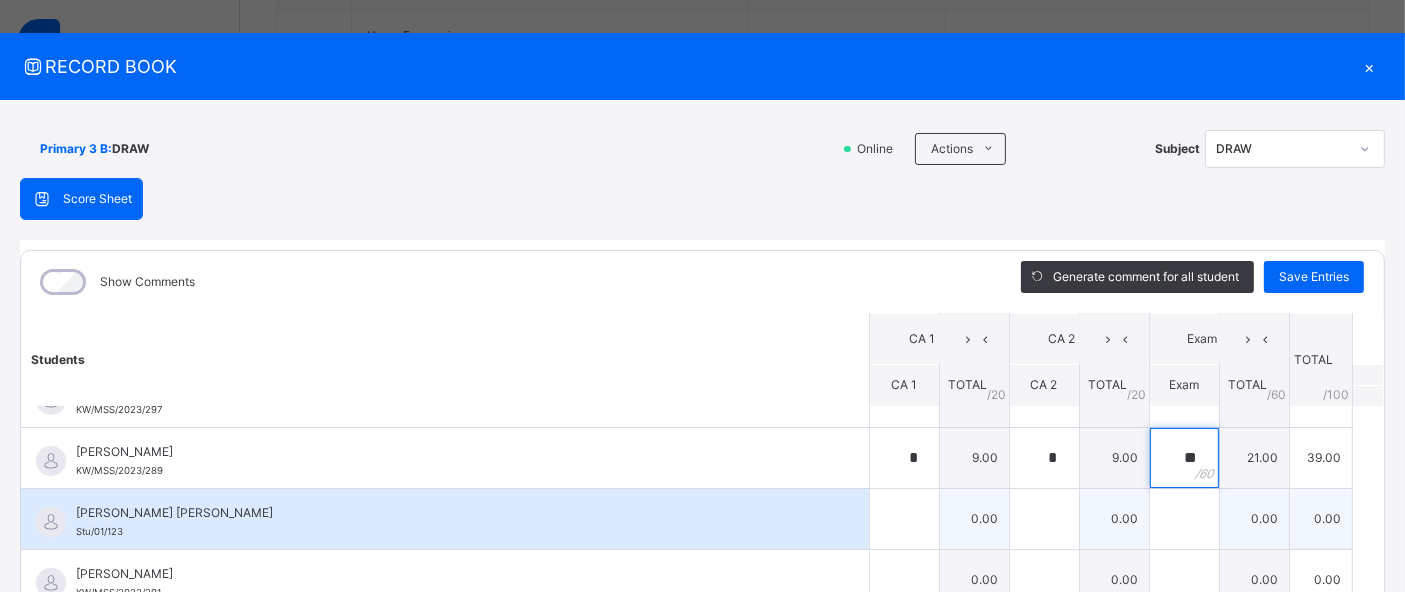 type on "**" 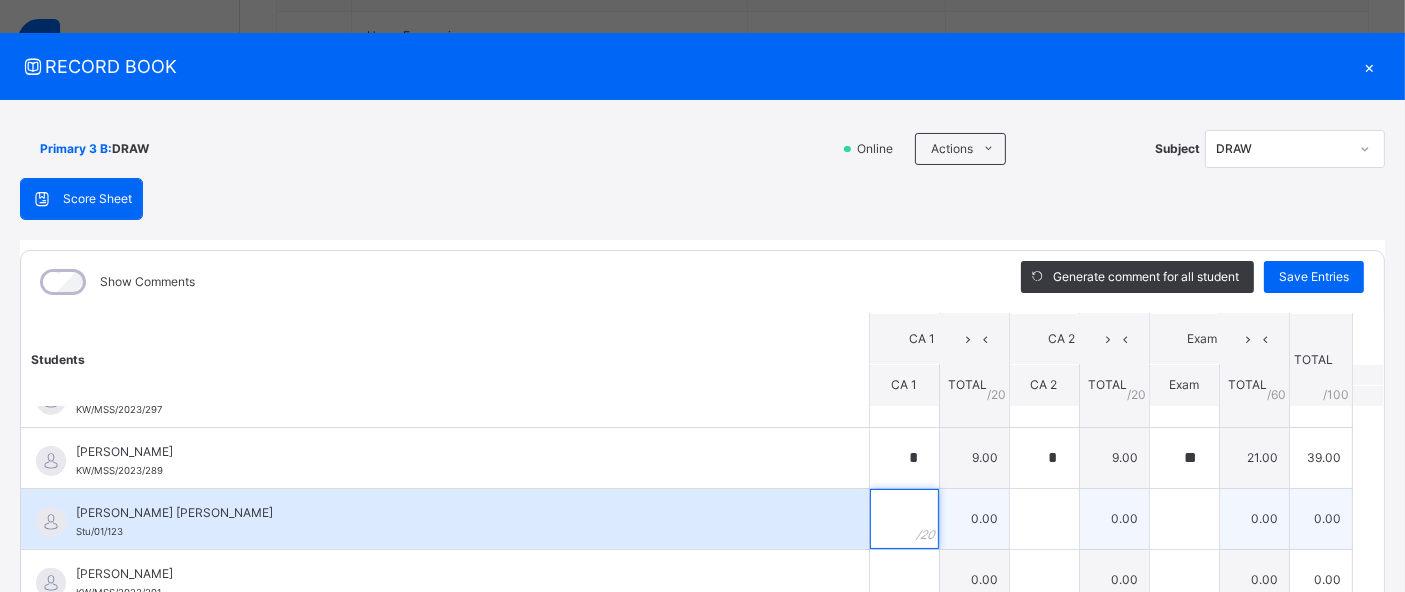 click at bounding box center [904, 519] 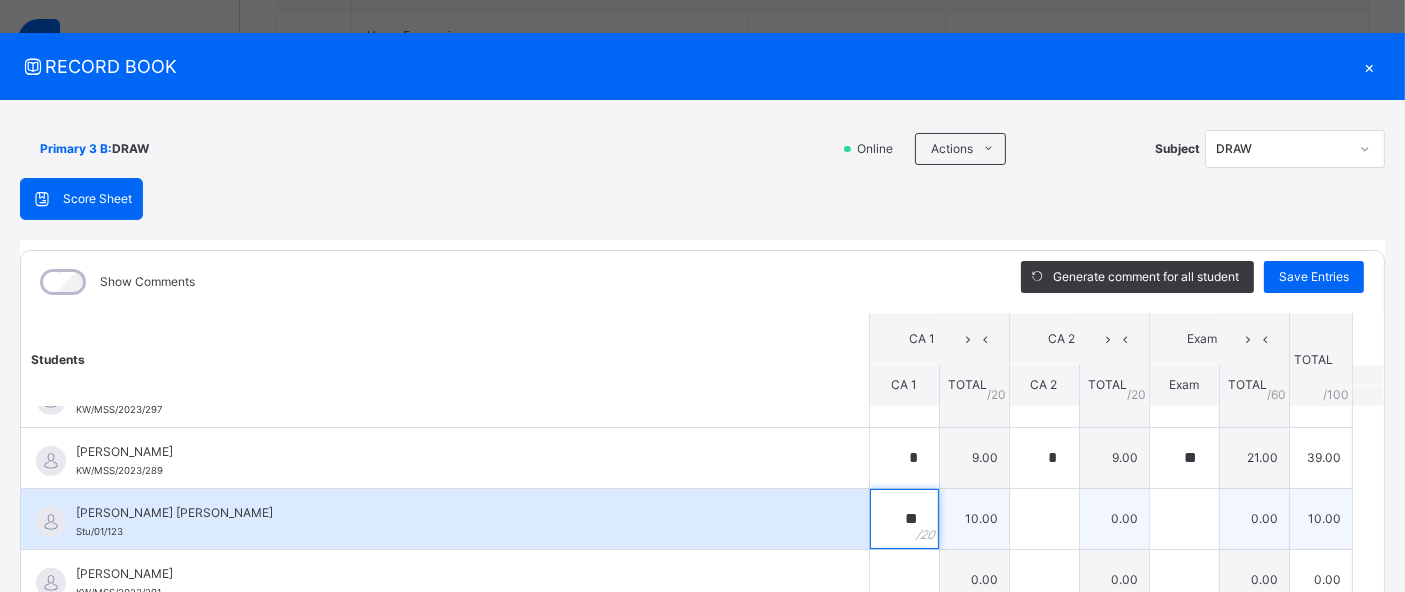 type on "**" 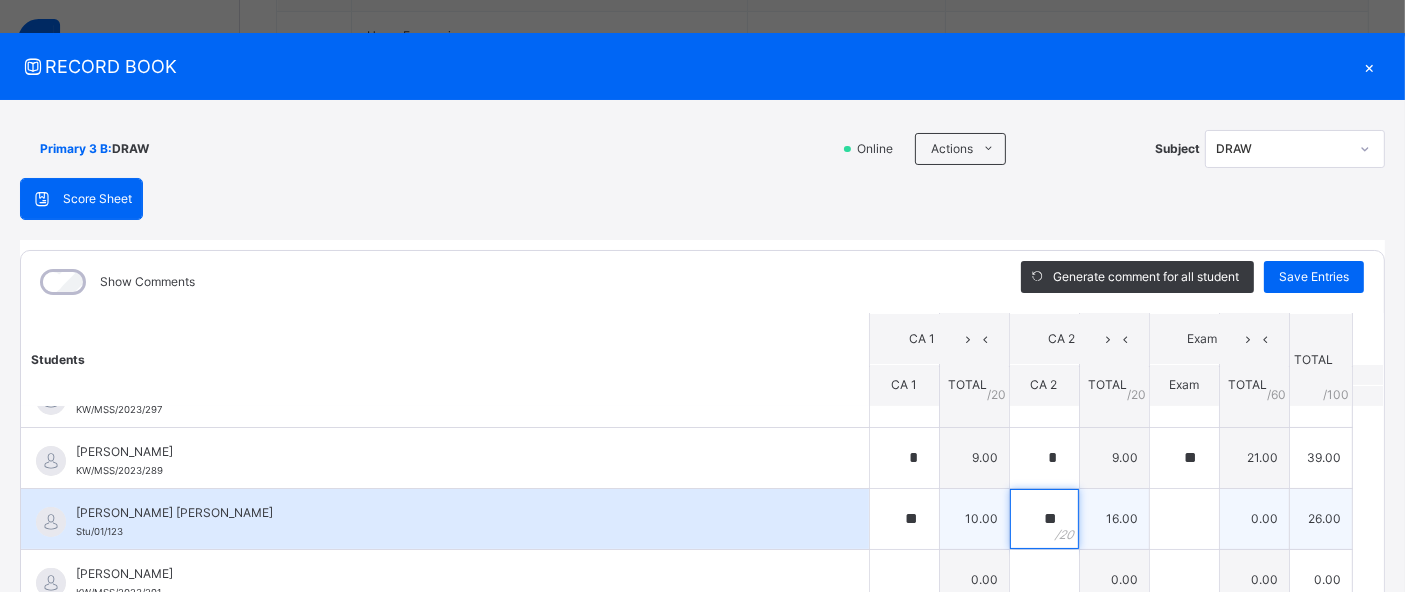 type on "**" 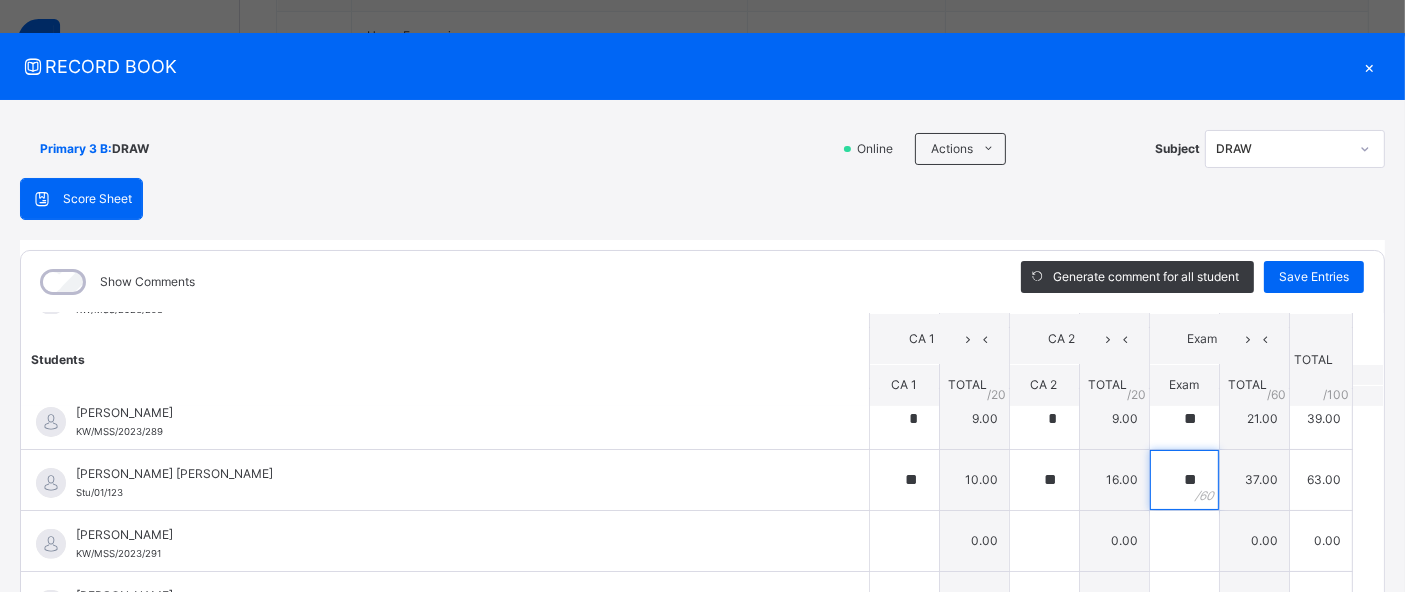 scroll, scrollTop: 754, scrollLeft: 0, axis: vertical 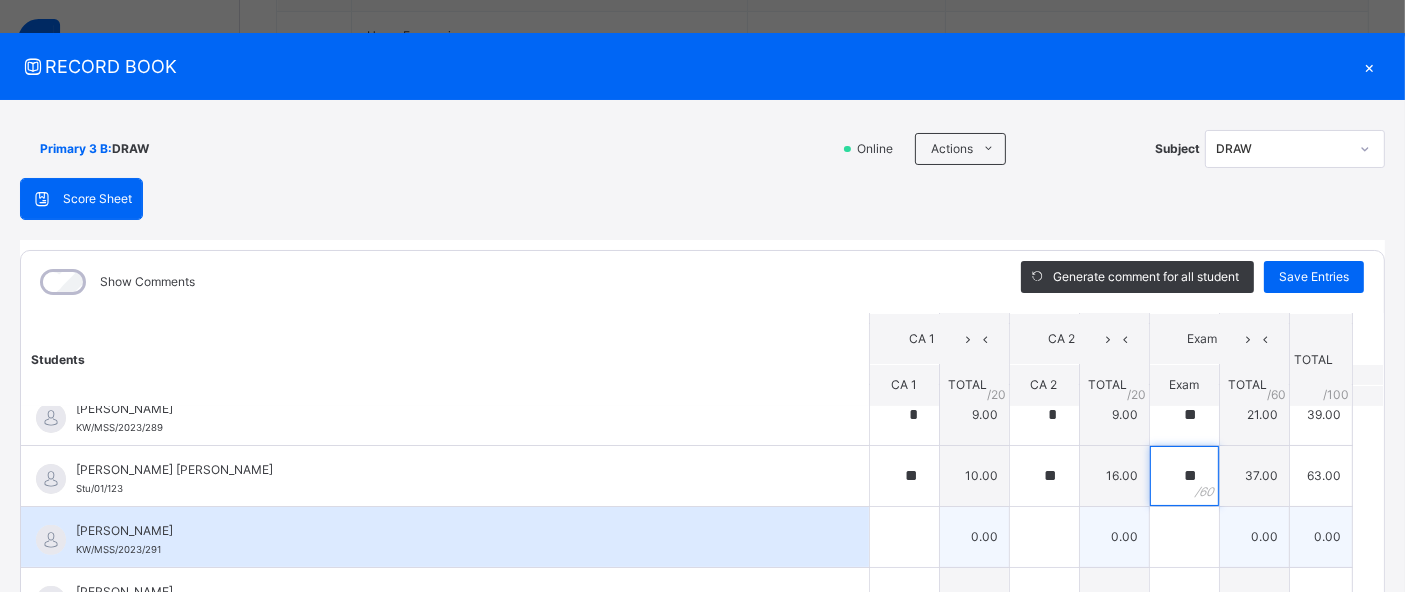 type on "**" 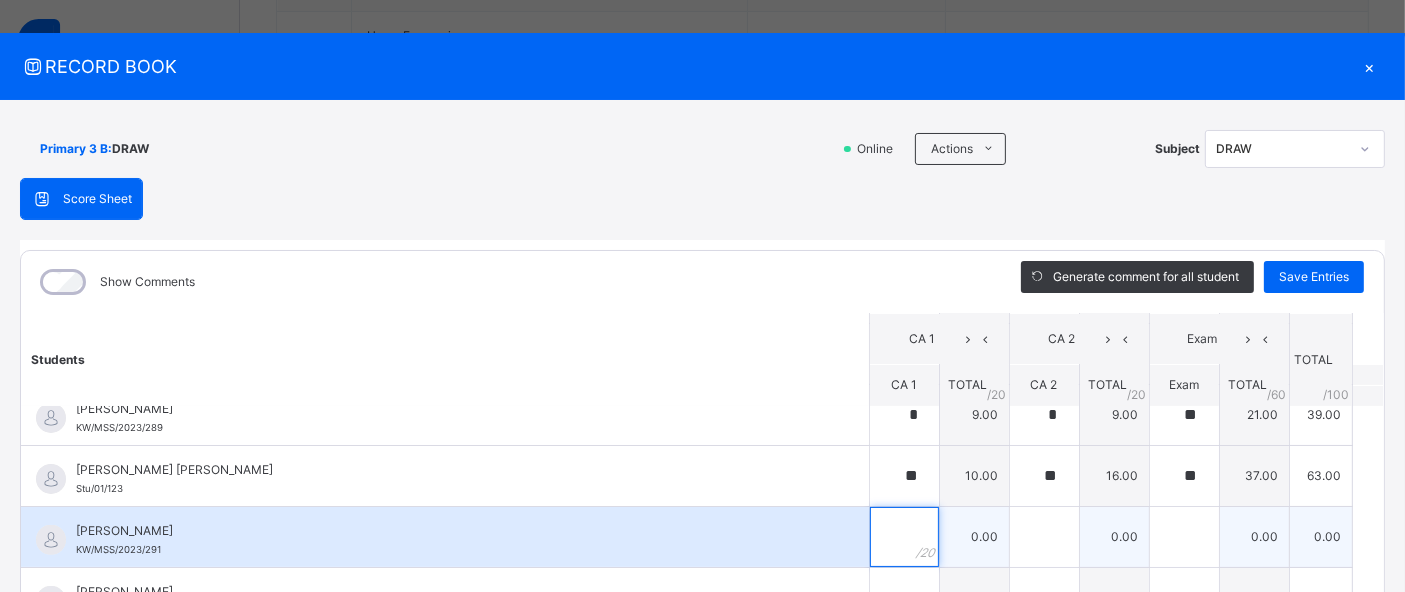 click at bounding box center (904, 537) 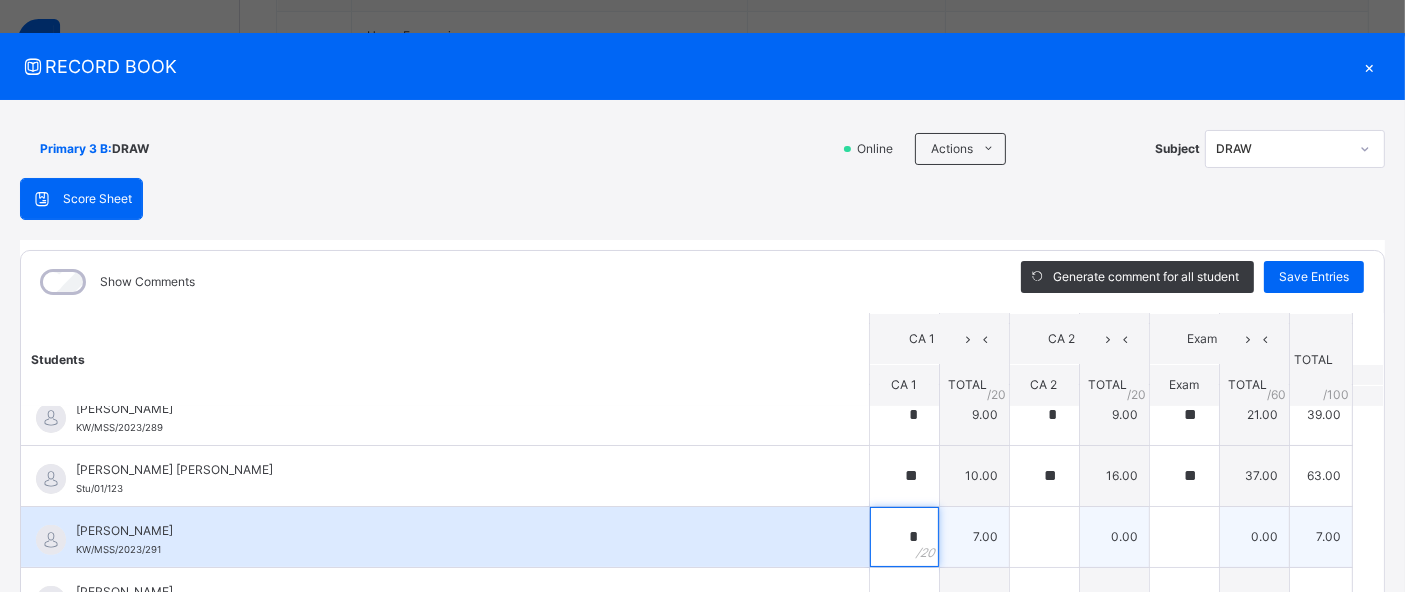 type on "*" 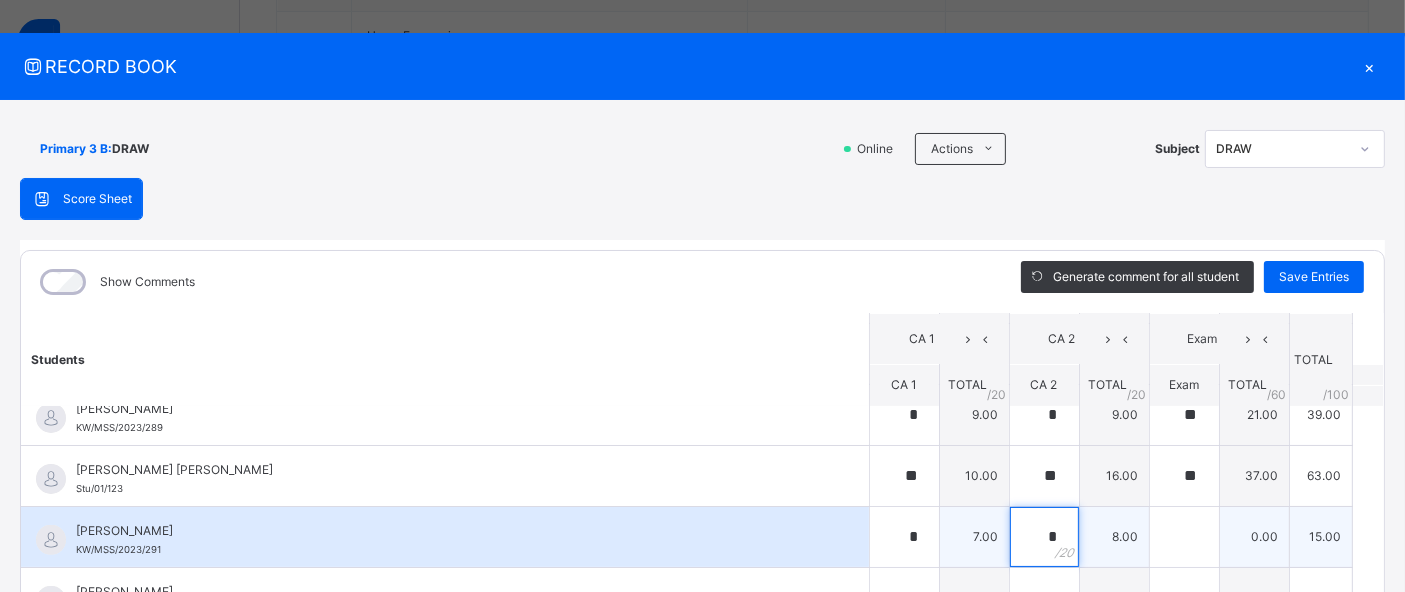 type on "*" 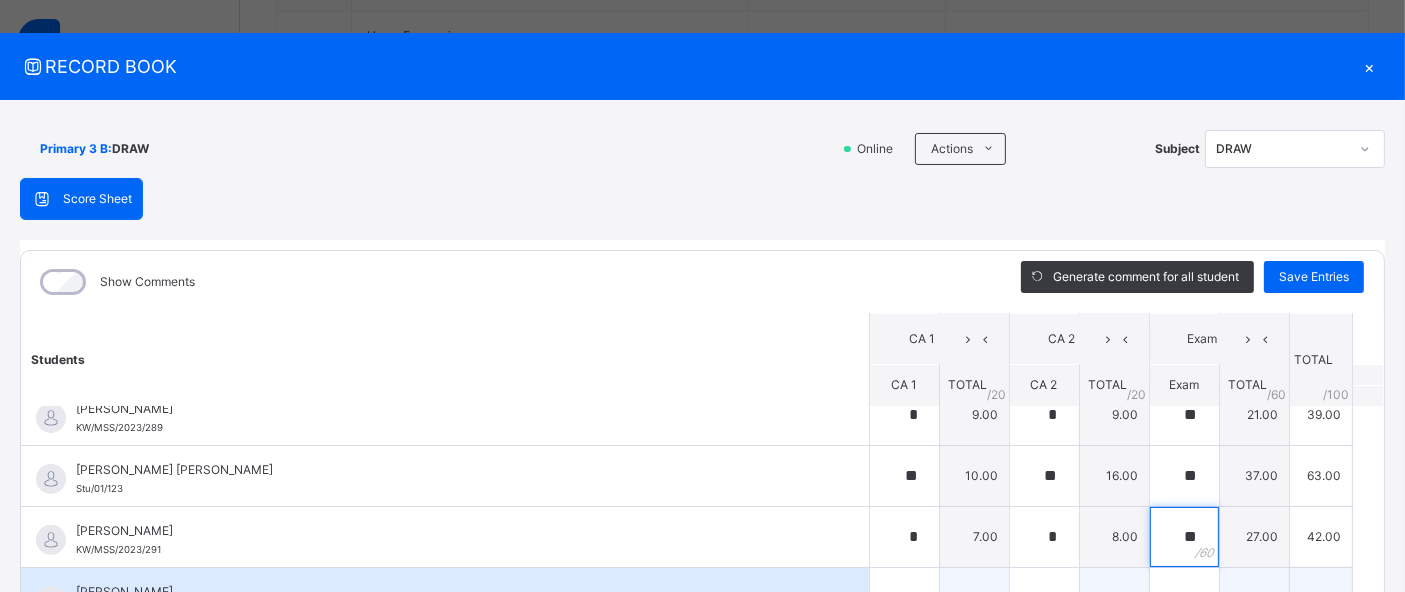 type on "**" 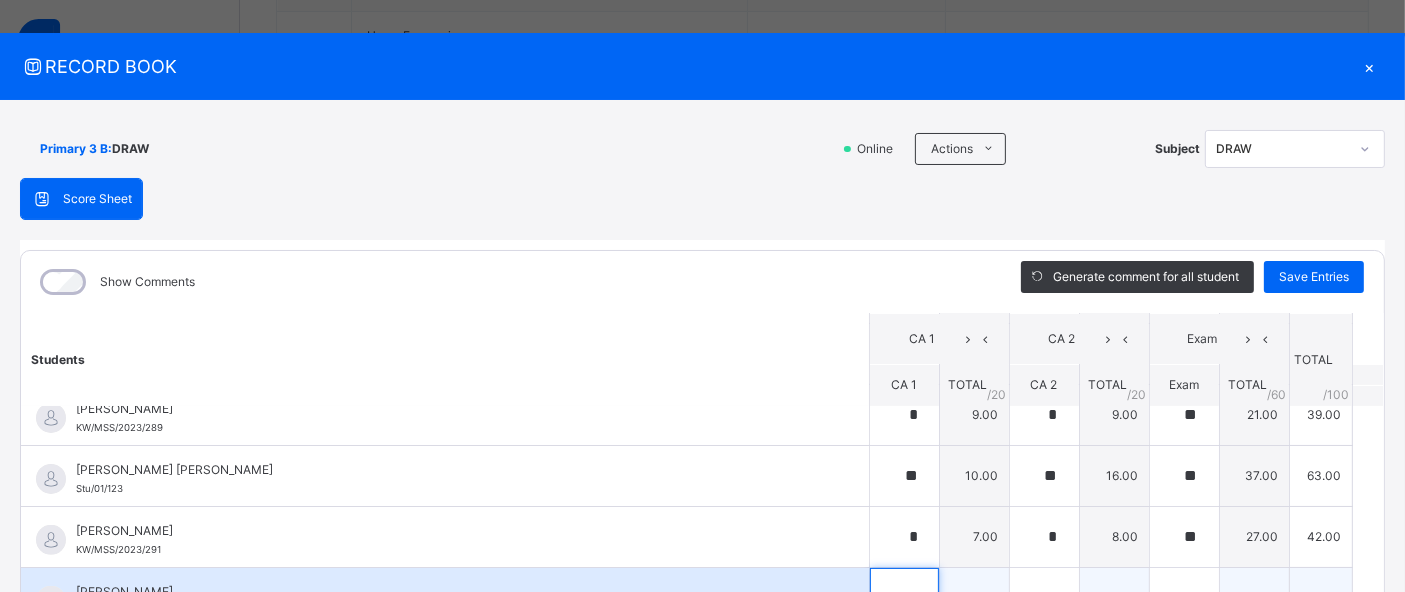 click at bounding box center [904, 598] 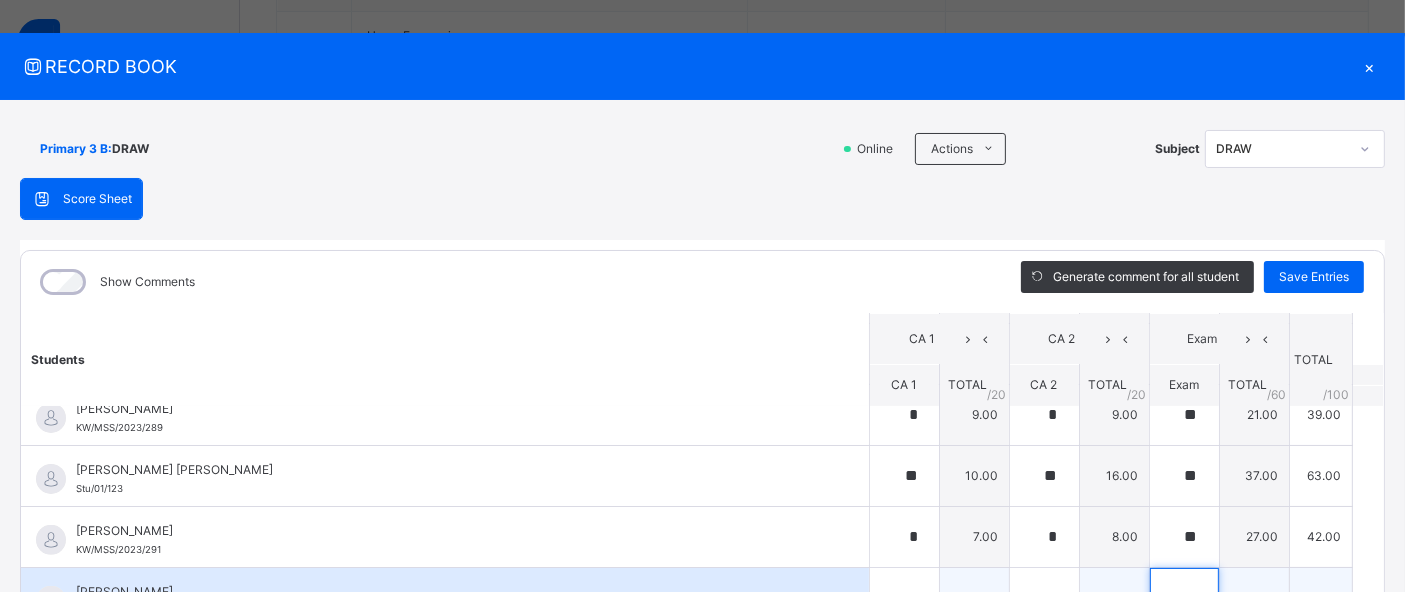 click at bounding box center (1184, 598) 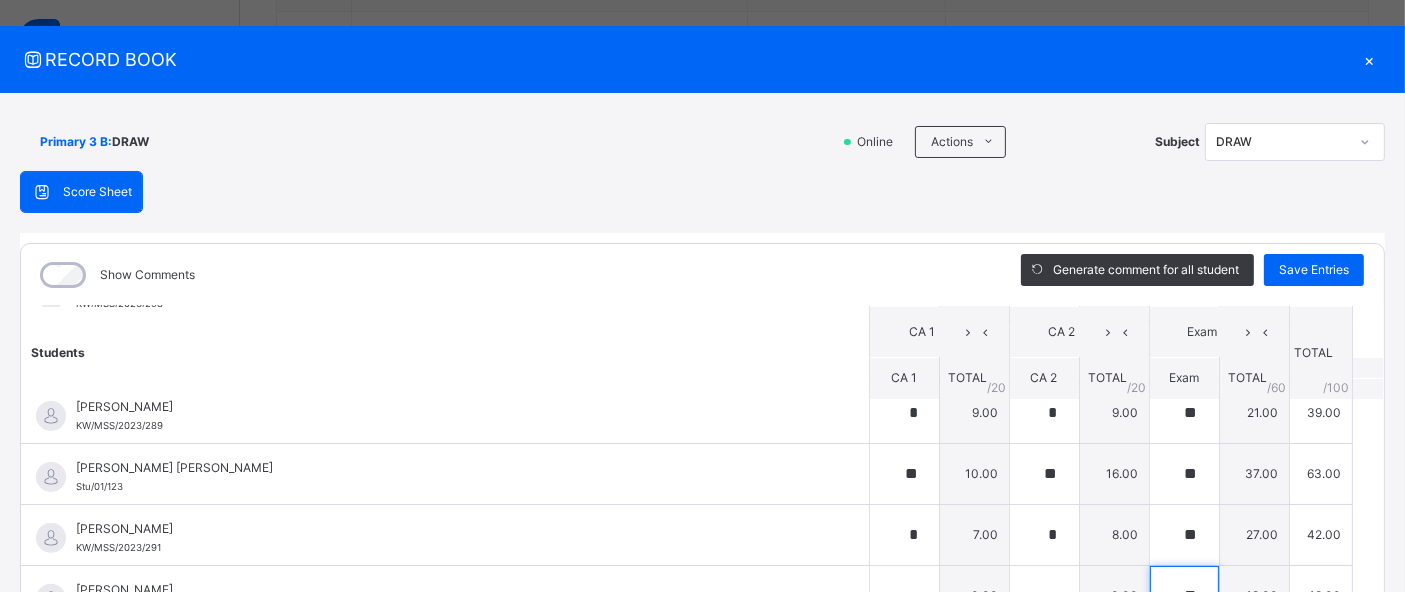 scroll, scrollTop: 747, scrollLeft: 0, axis: vertical 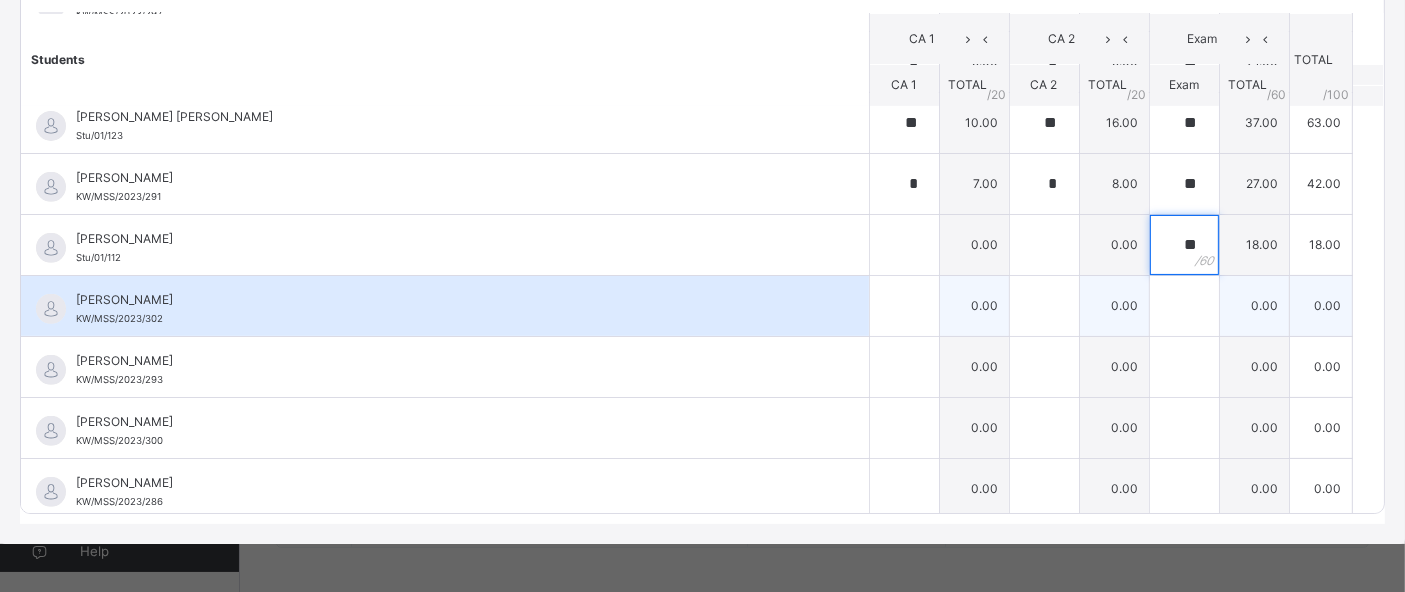 type on "**" 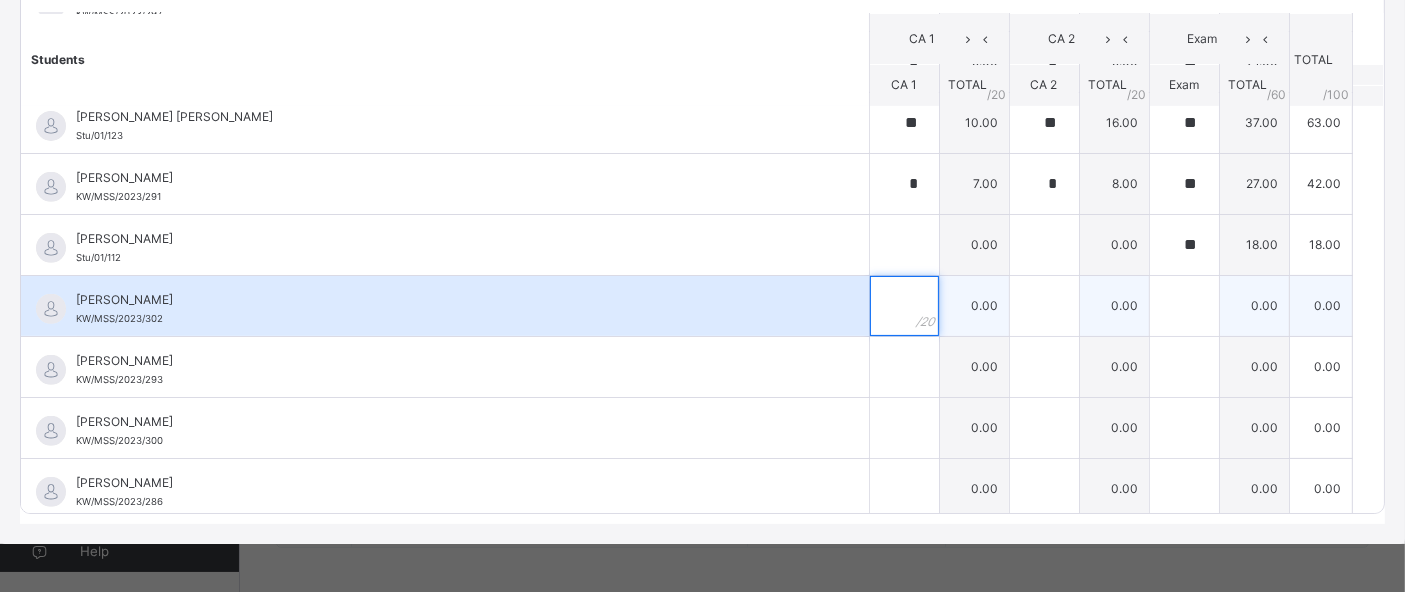 click at bounding box center [904, 306] 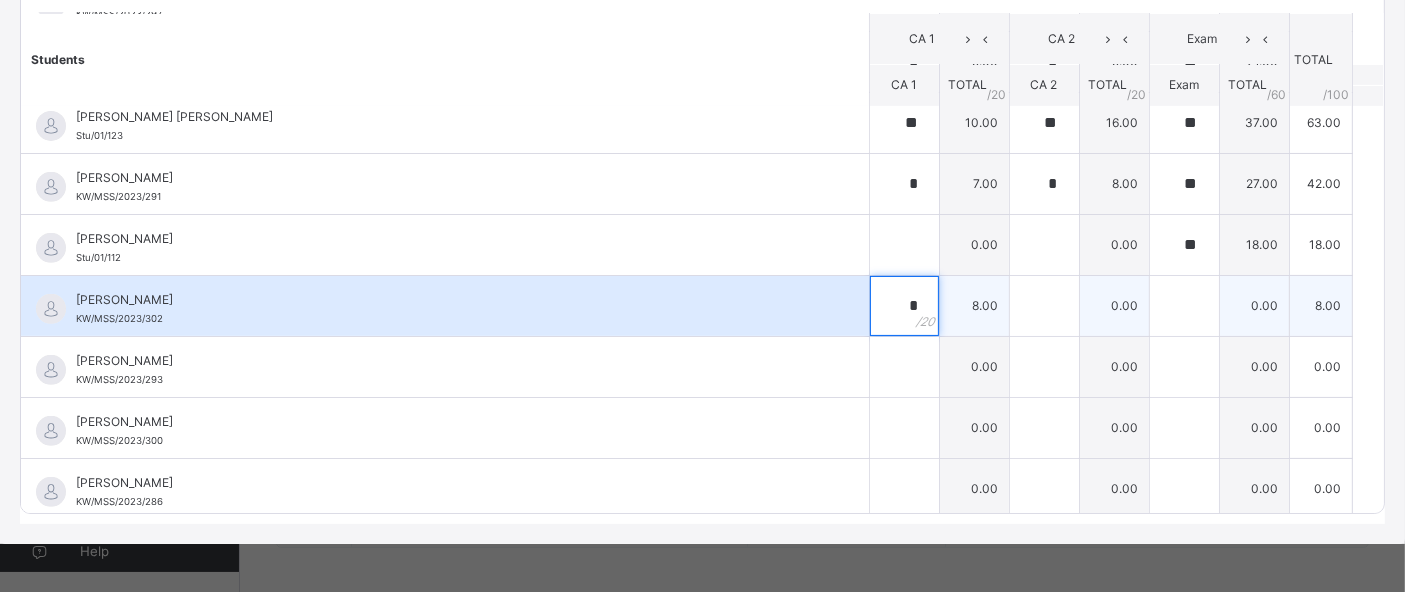 type on "*" 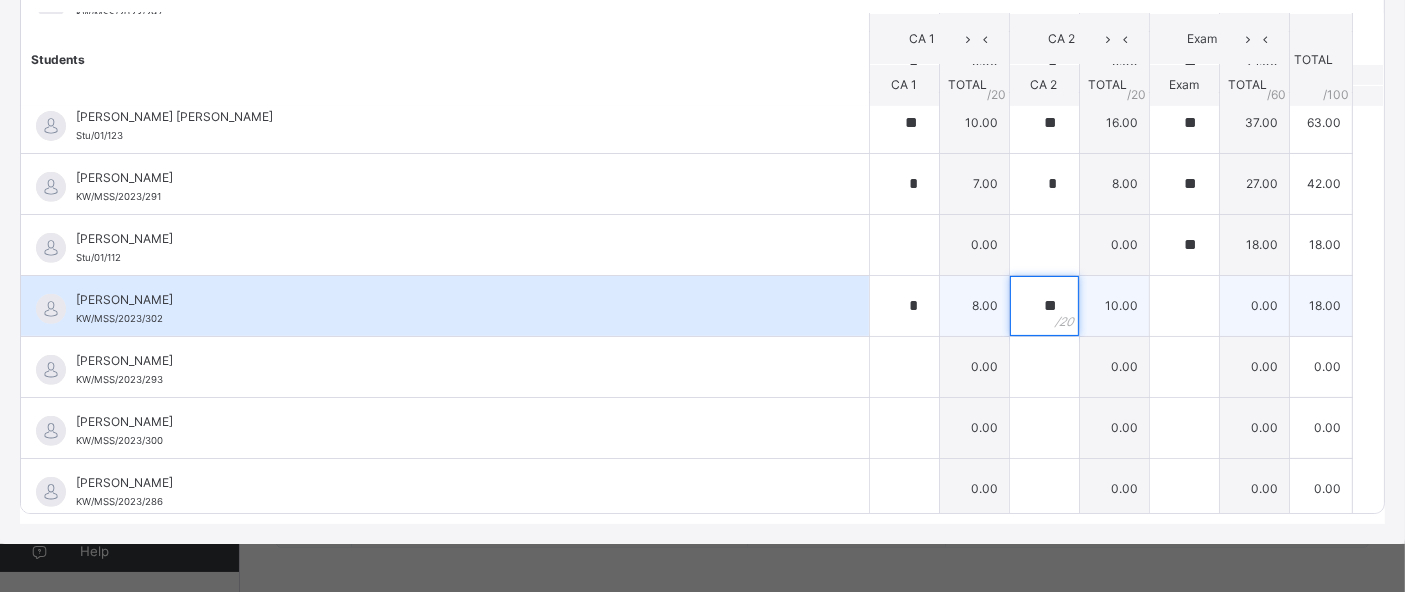 type on "**" 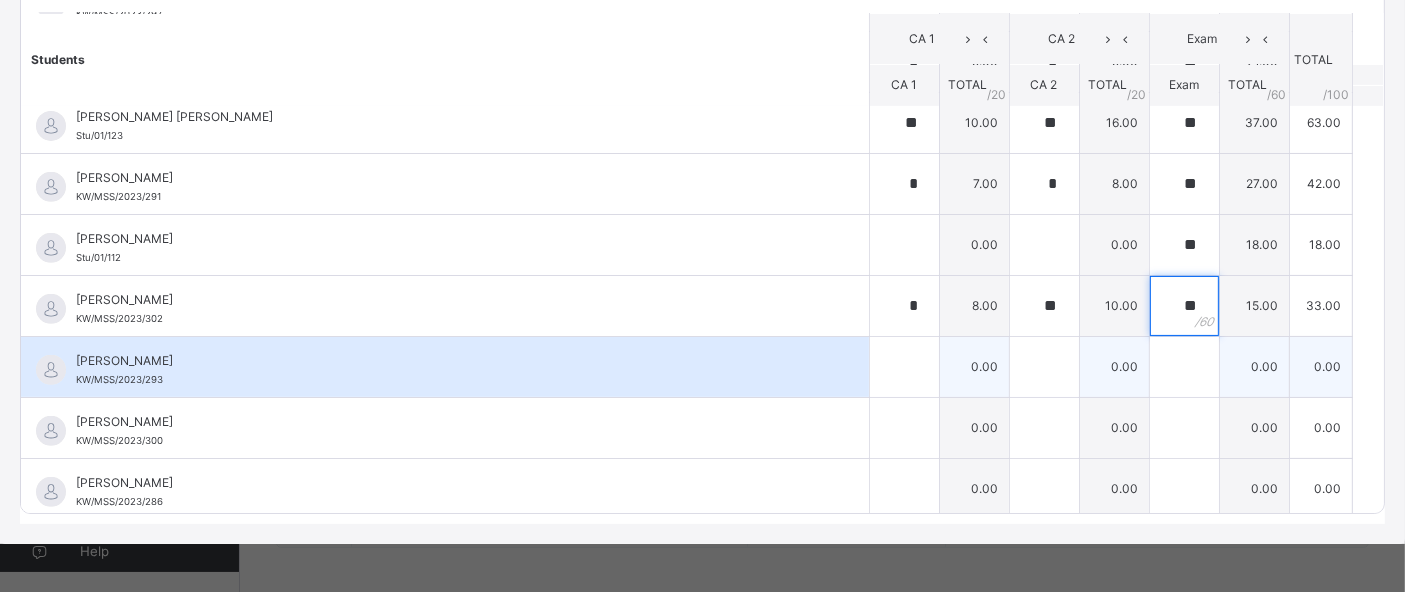type on "**" 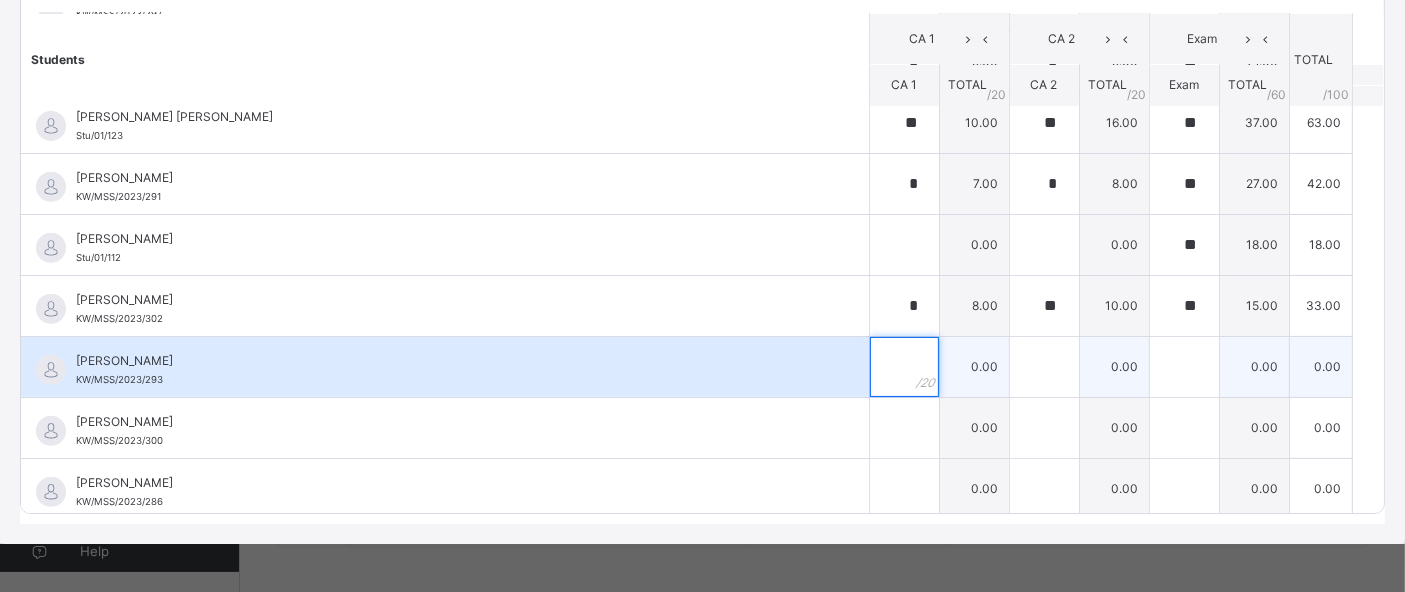 click at bounding box center (904, 367) 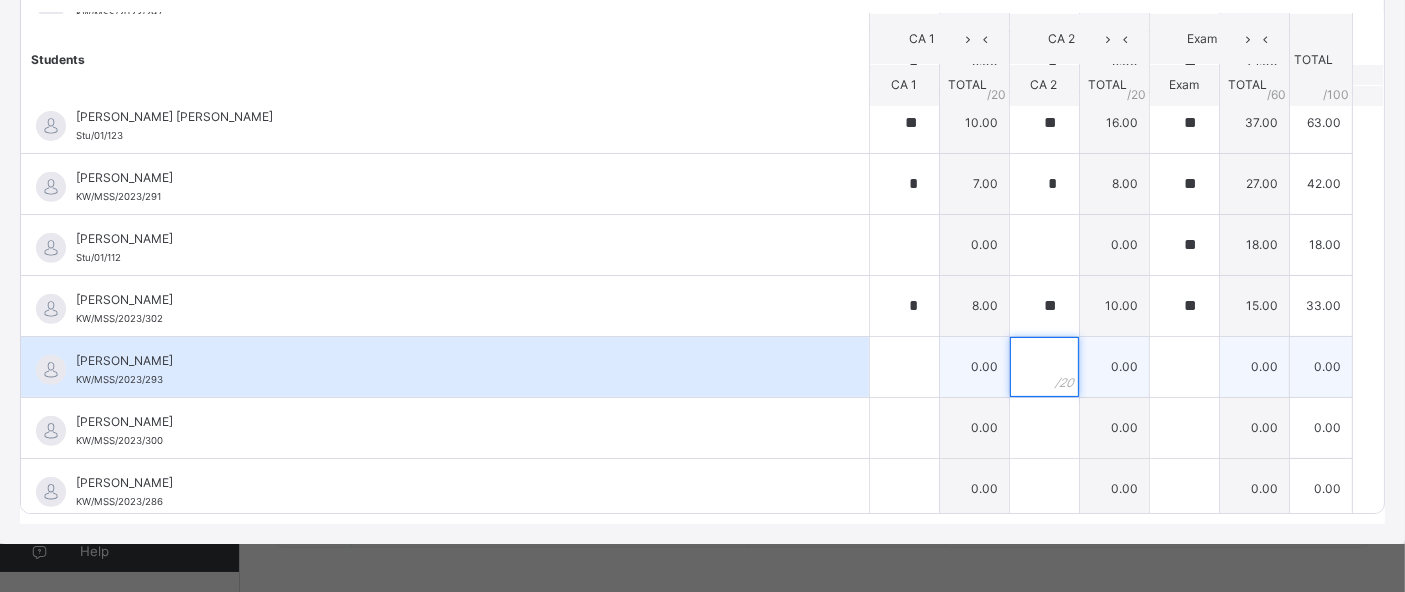 click at bounding box center [1044, 367] 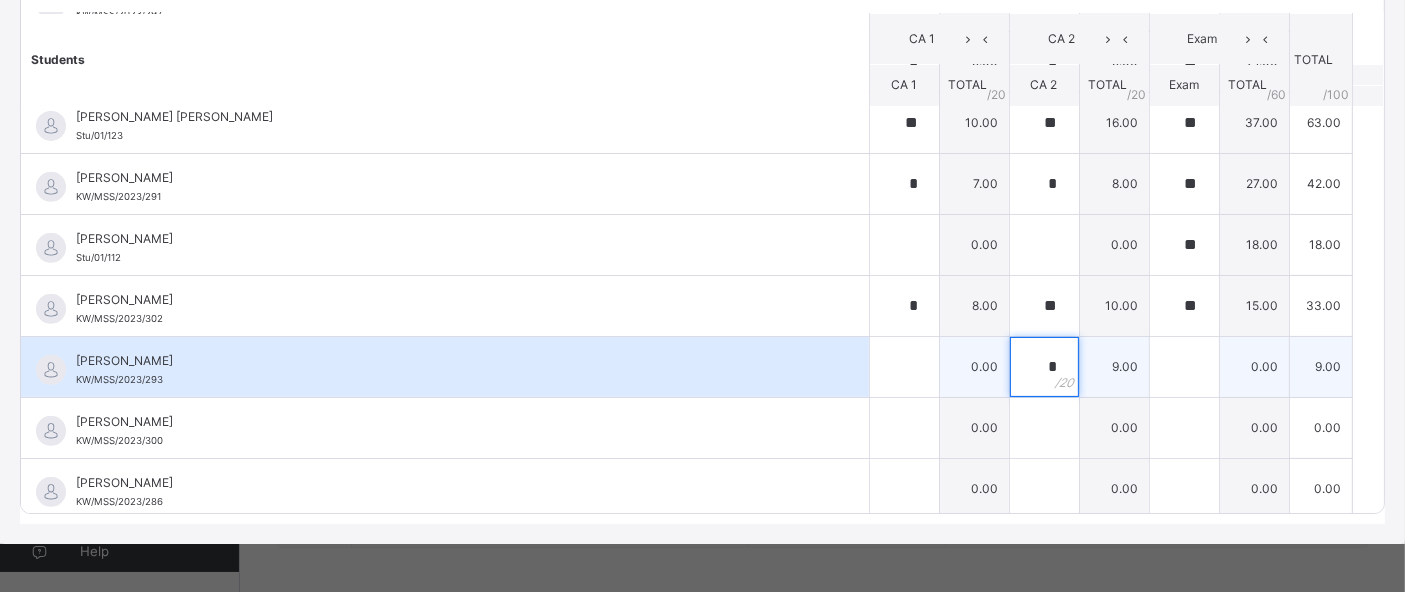 type on "*" 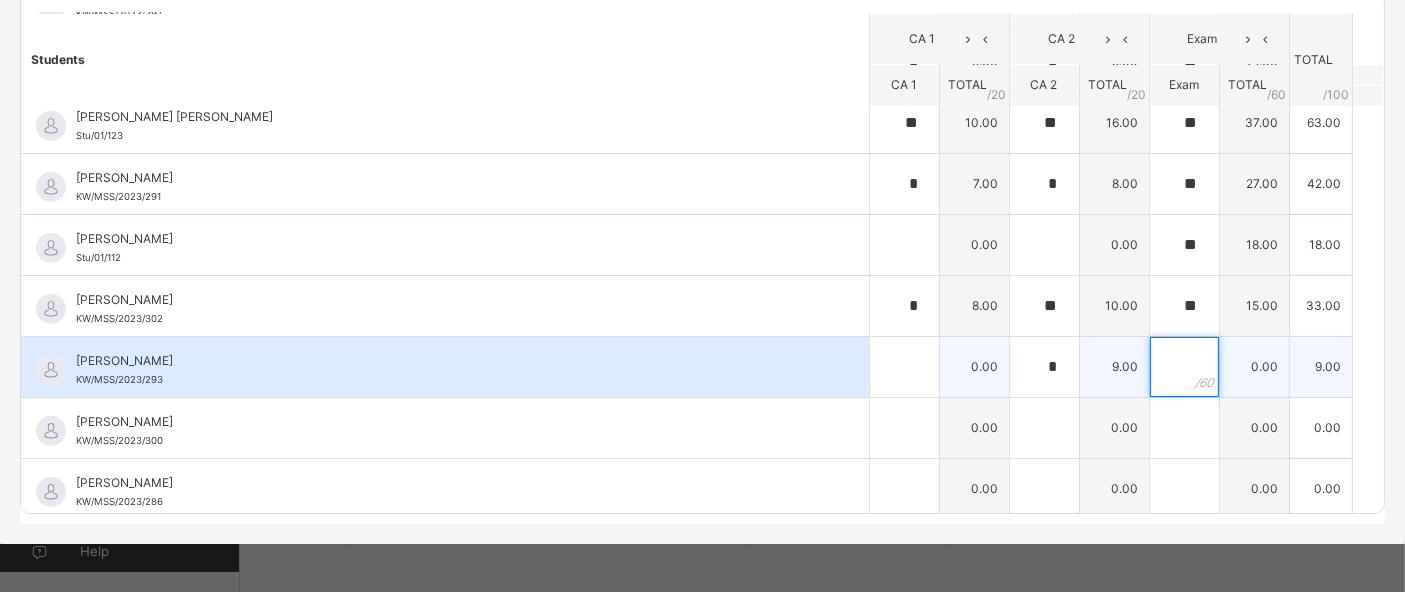 click at bounding box center [1184, 367] 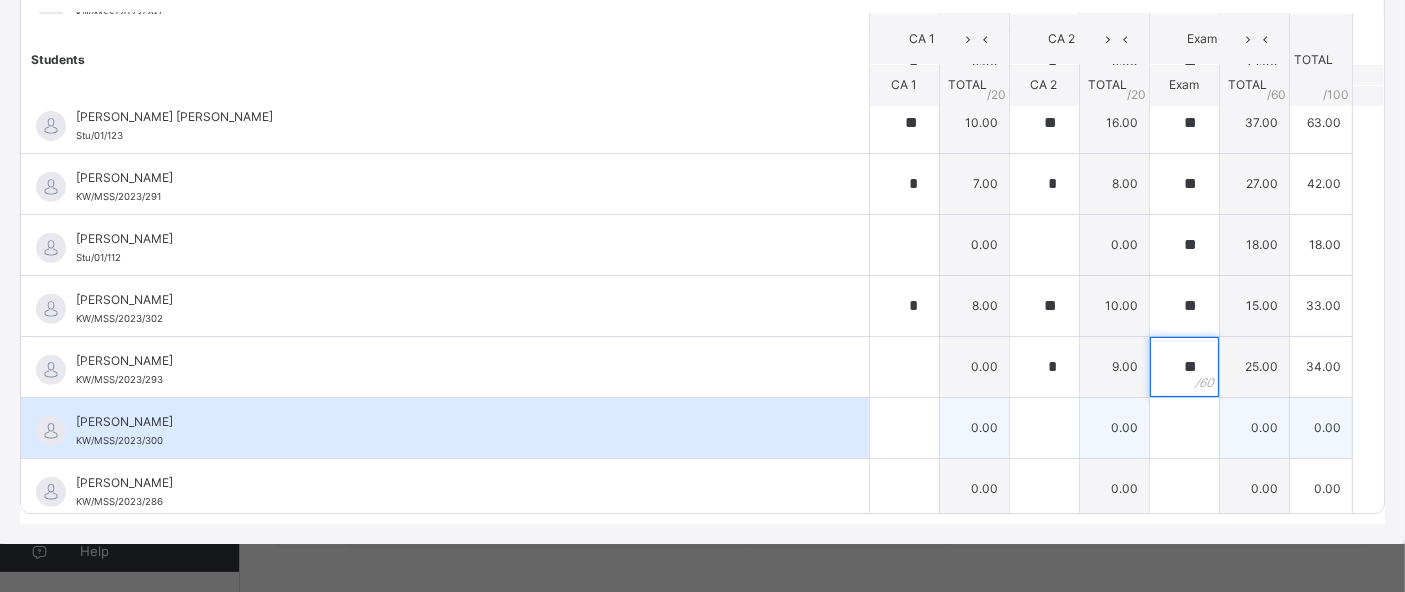 type on "**" 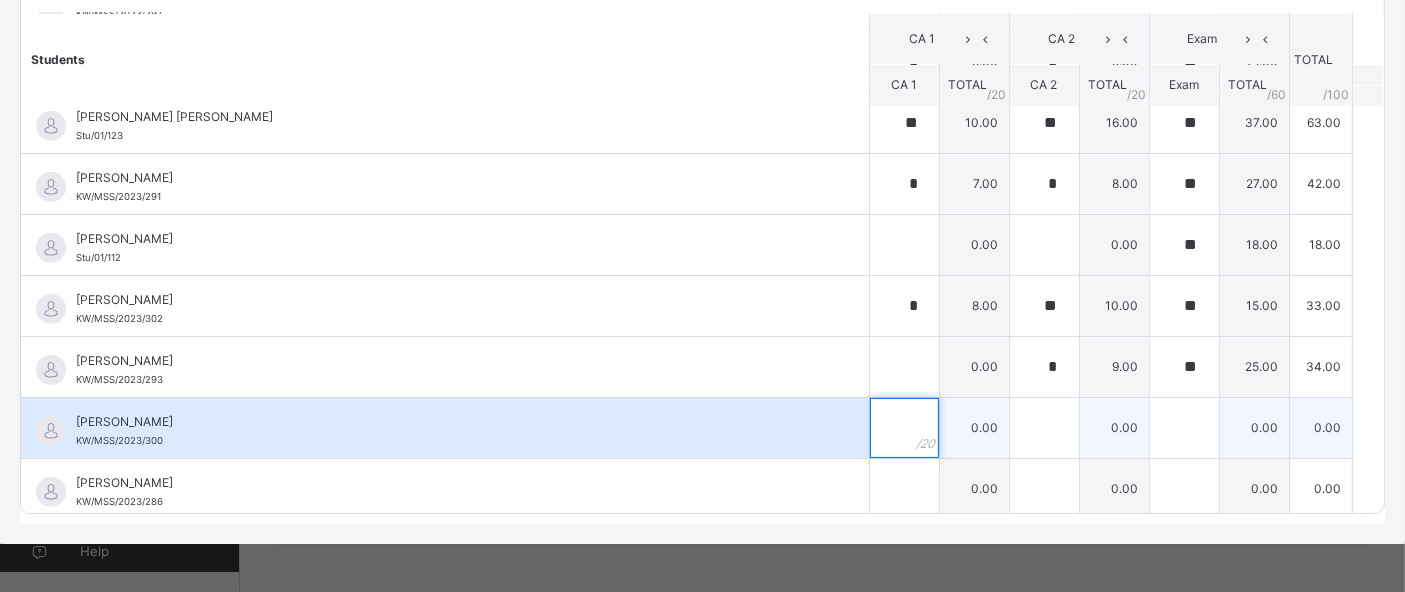 click at bounding box center (904, 428) 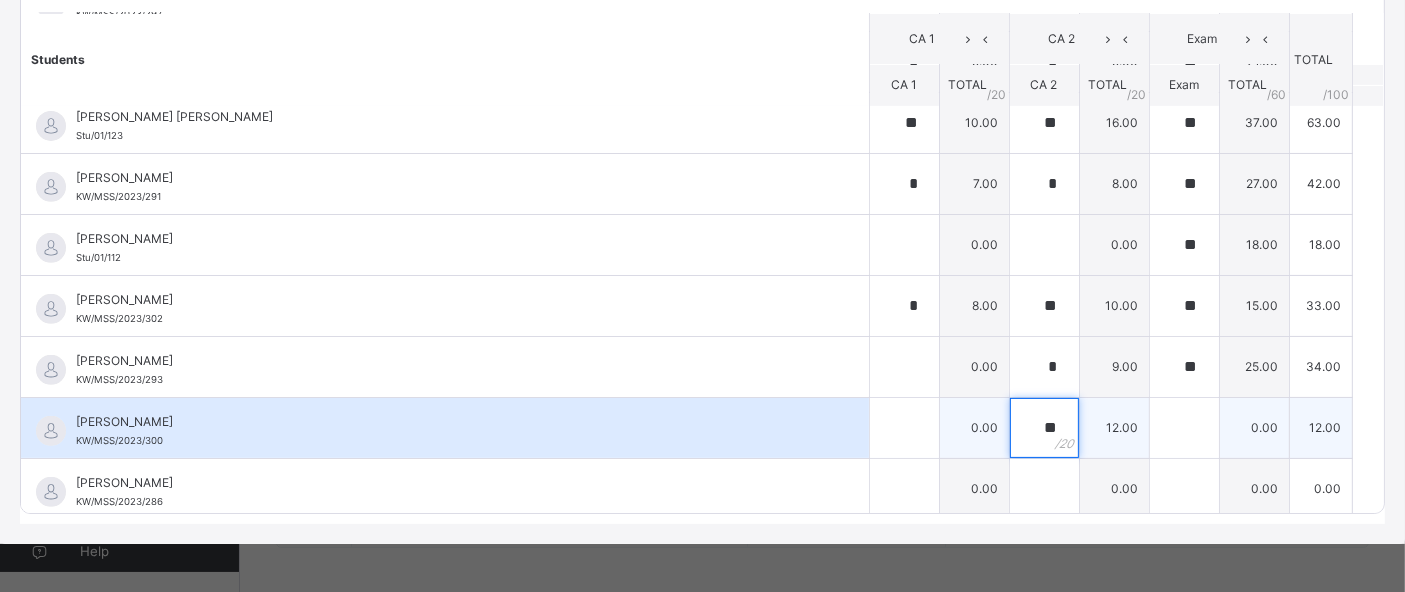 type on "**" 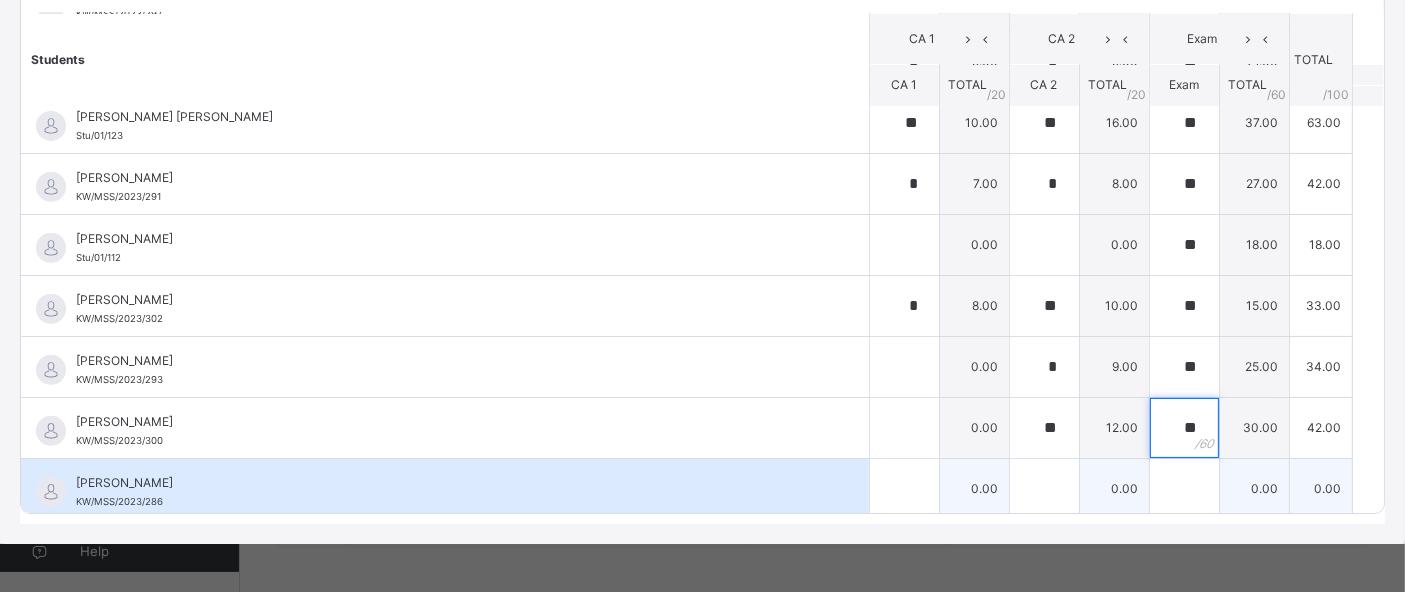 type on "**" 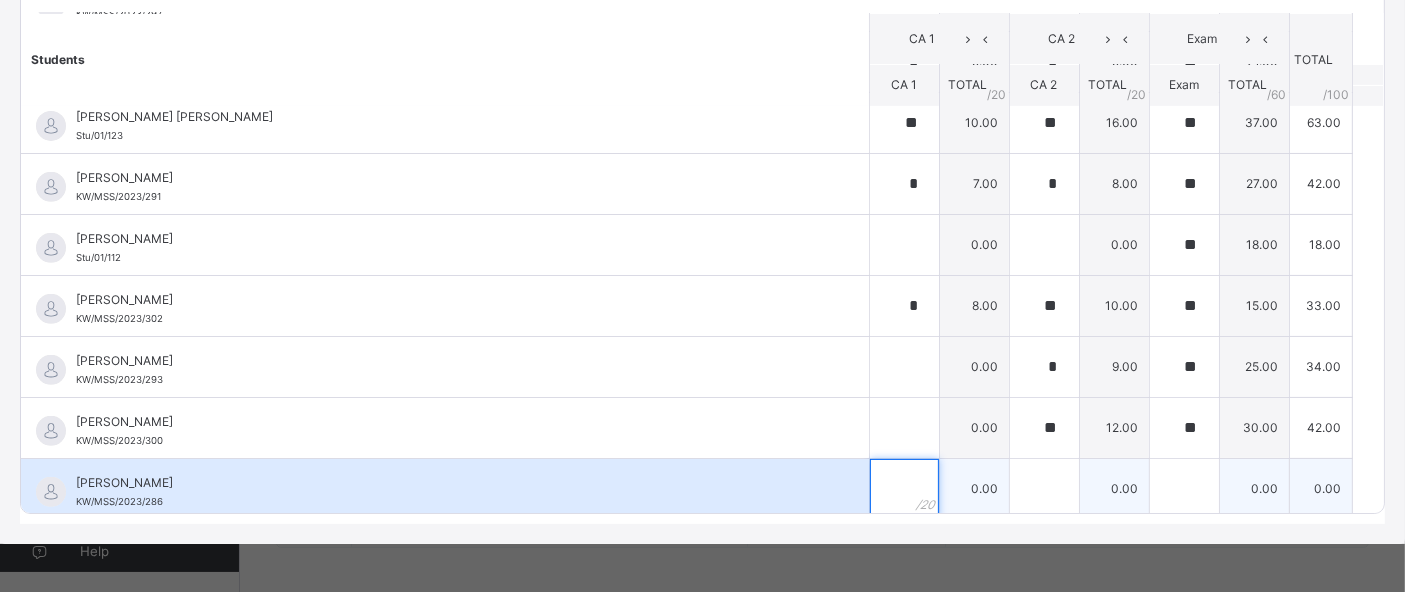 click at bounding box center (904, 489) 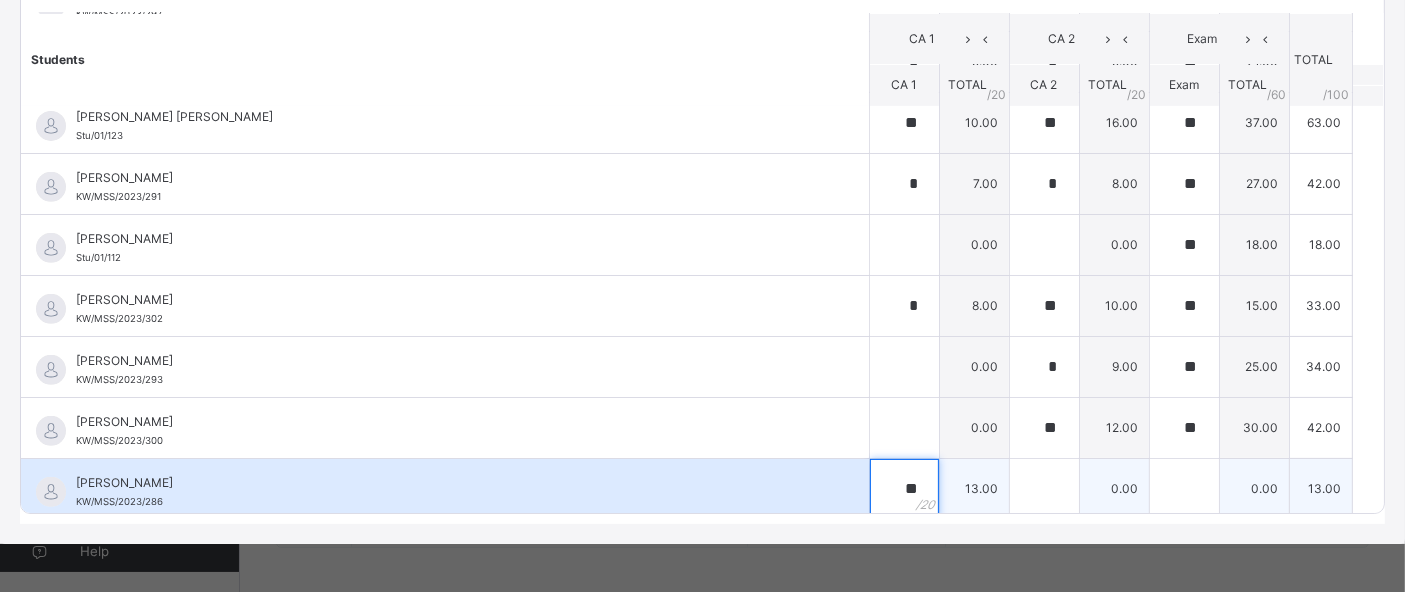 type on "**" 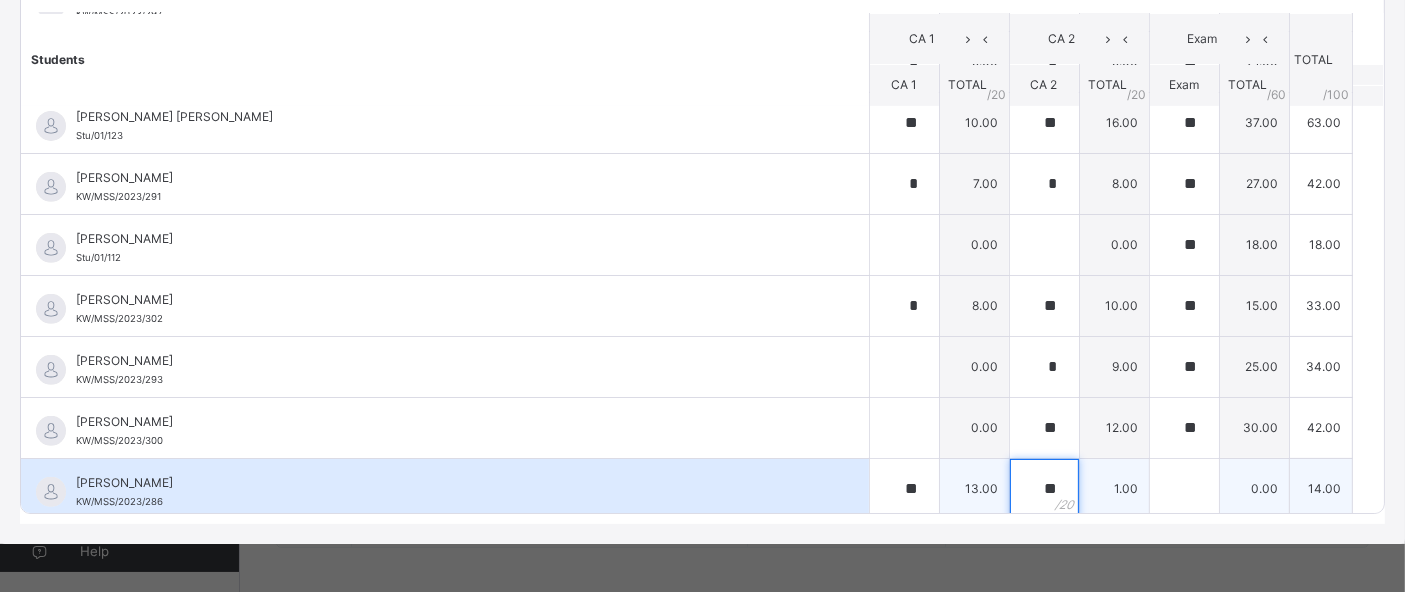 type on "**" 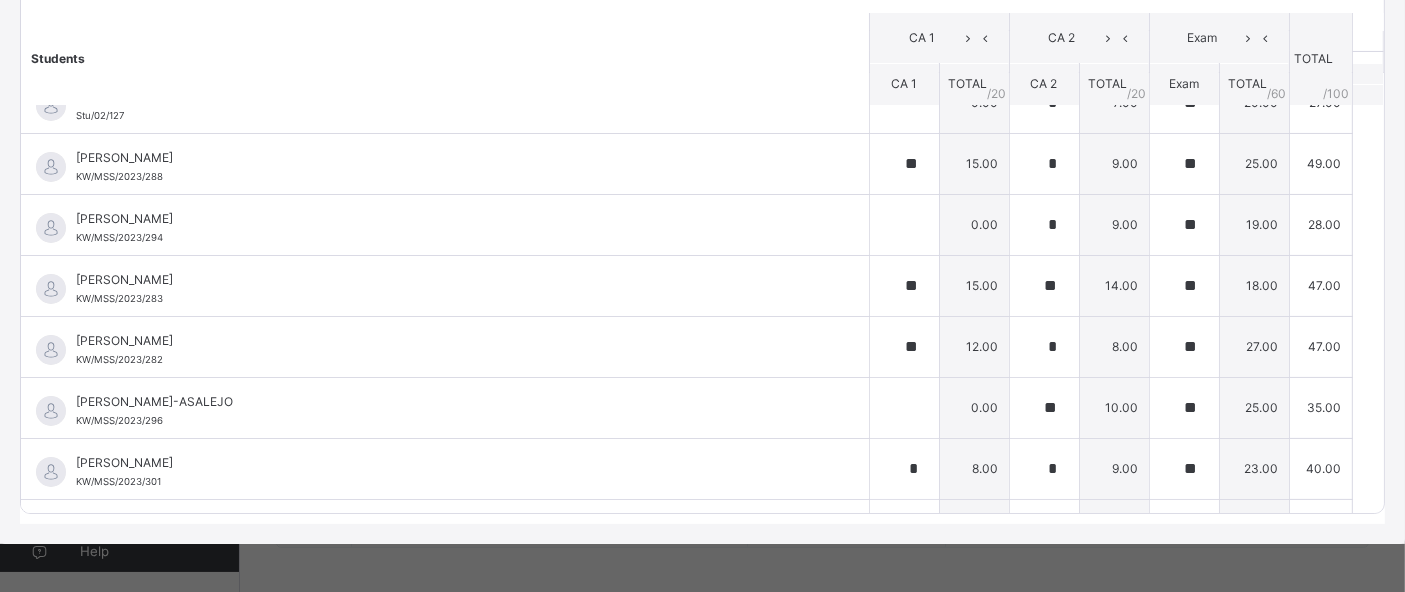 scroll, scrollTop: 0, scrollLeft: 0, axis: both 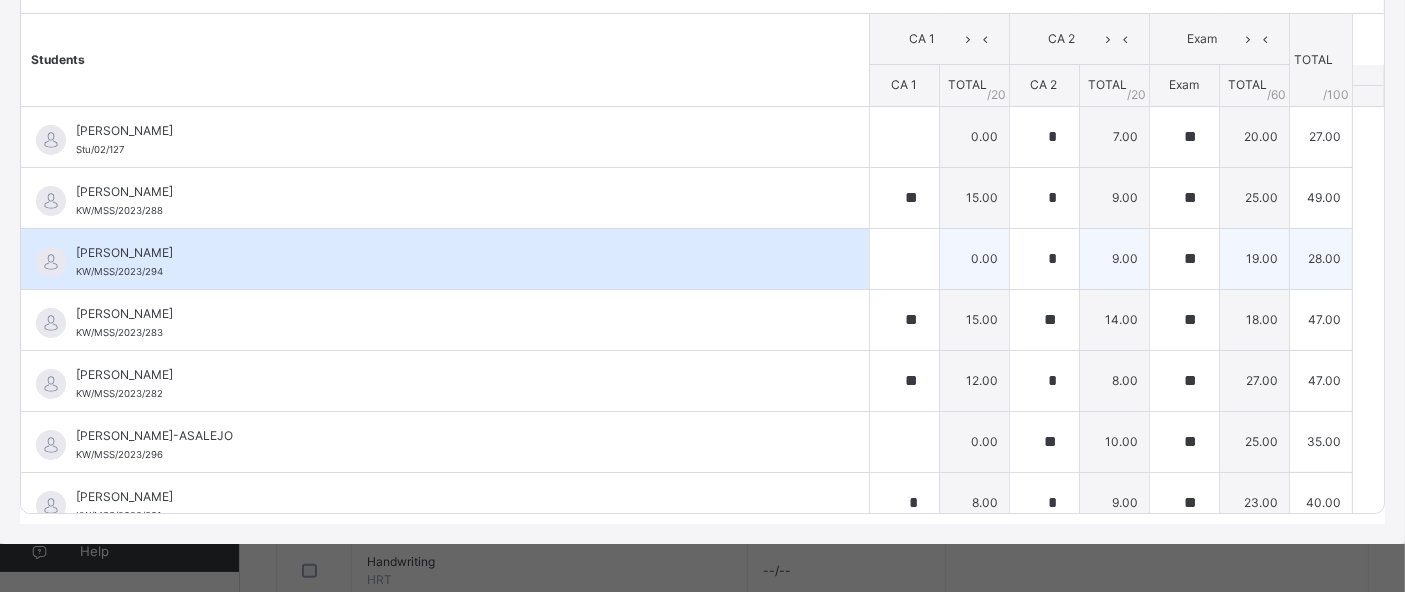 type on "**" 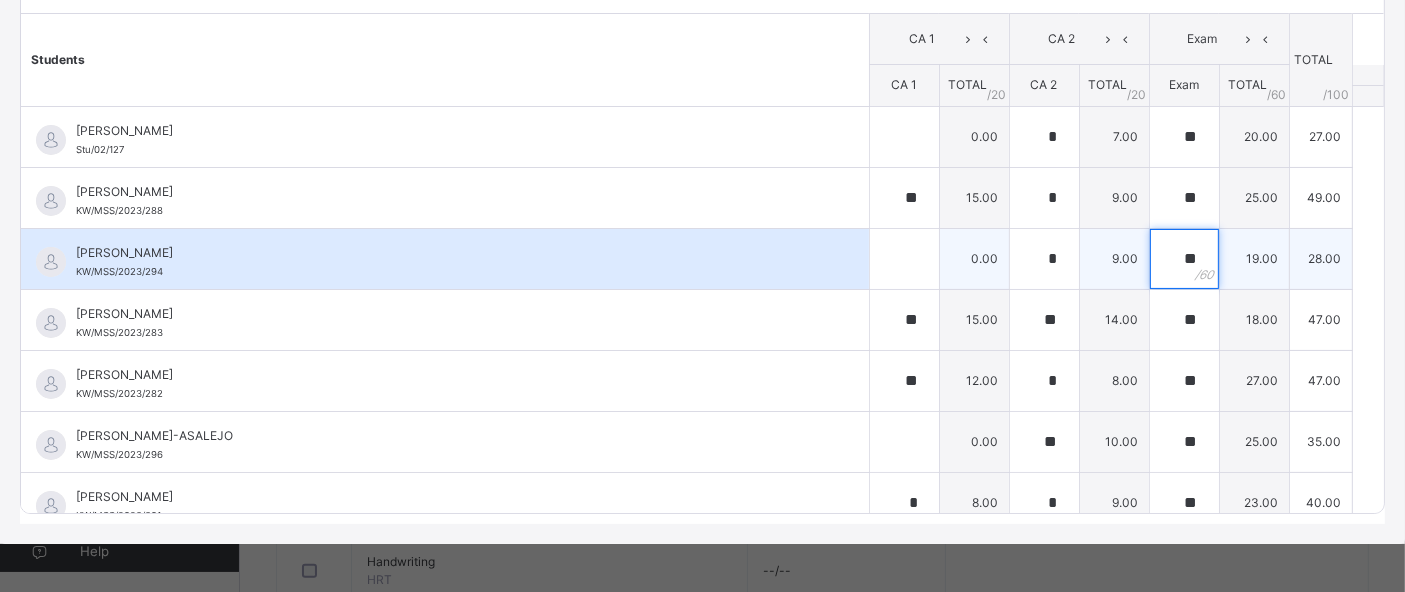 click on "**" at bounding box center (1184, 259) 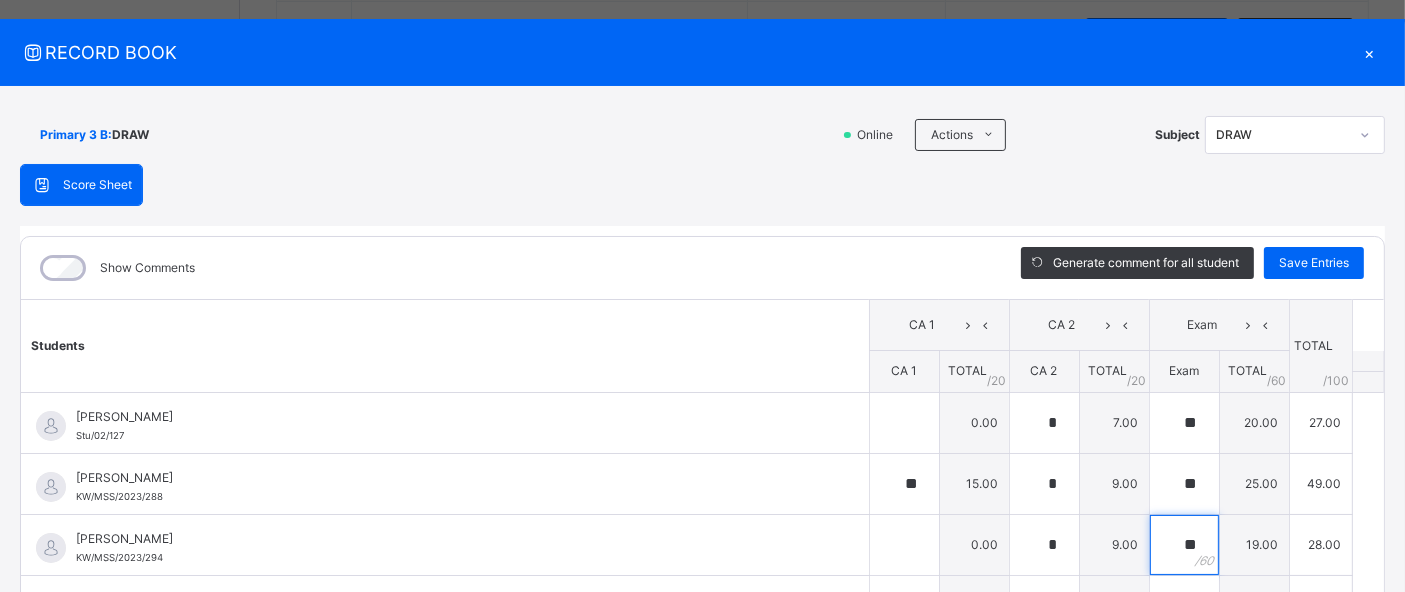 scroll, scrollTop: 30, scrollLeft: 0, axis: vertical 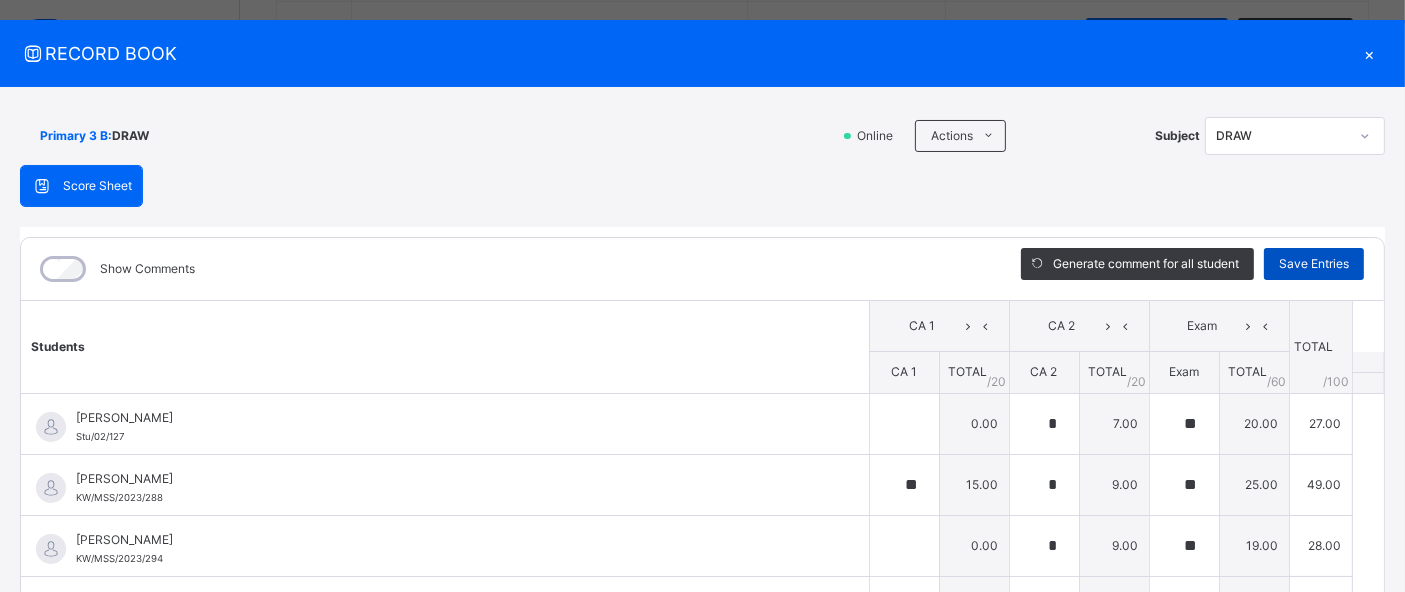 click on "Save Entries" at bounding box center (1314, 264) 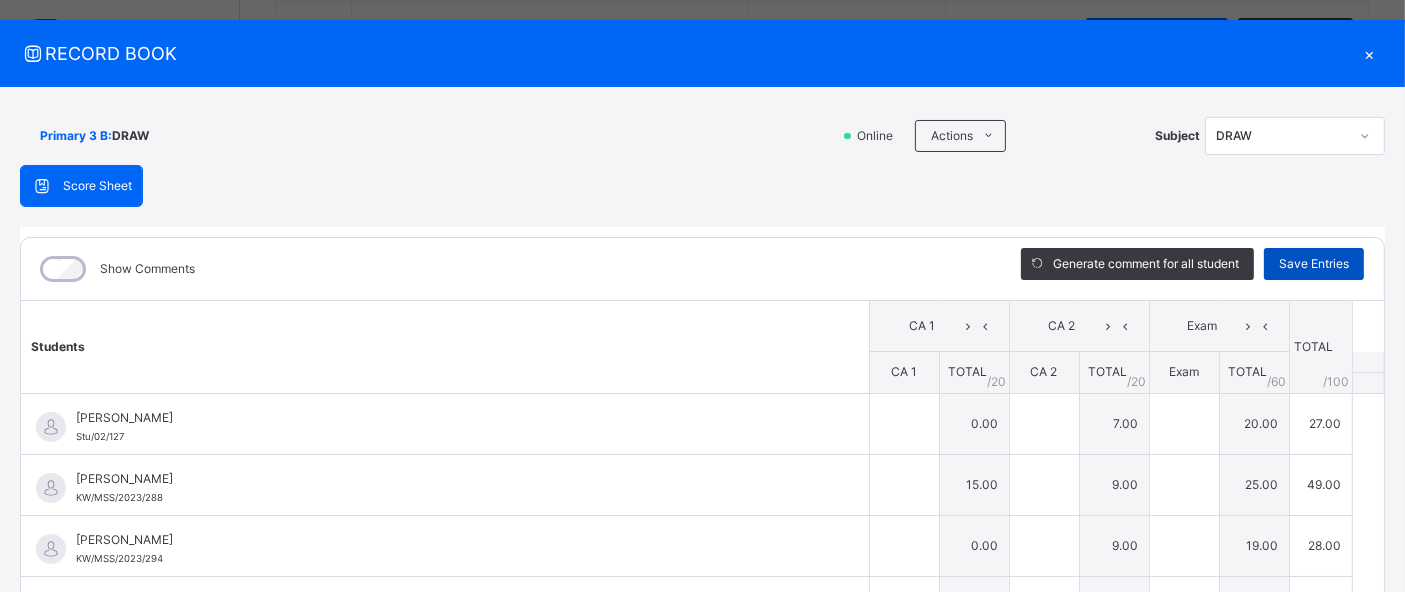 type on "*" 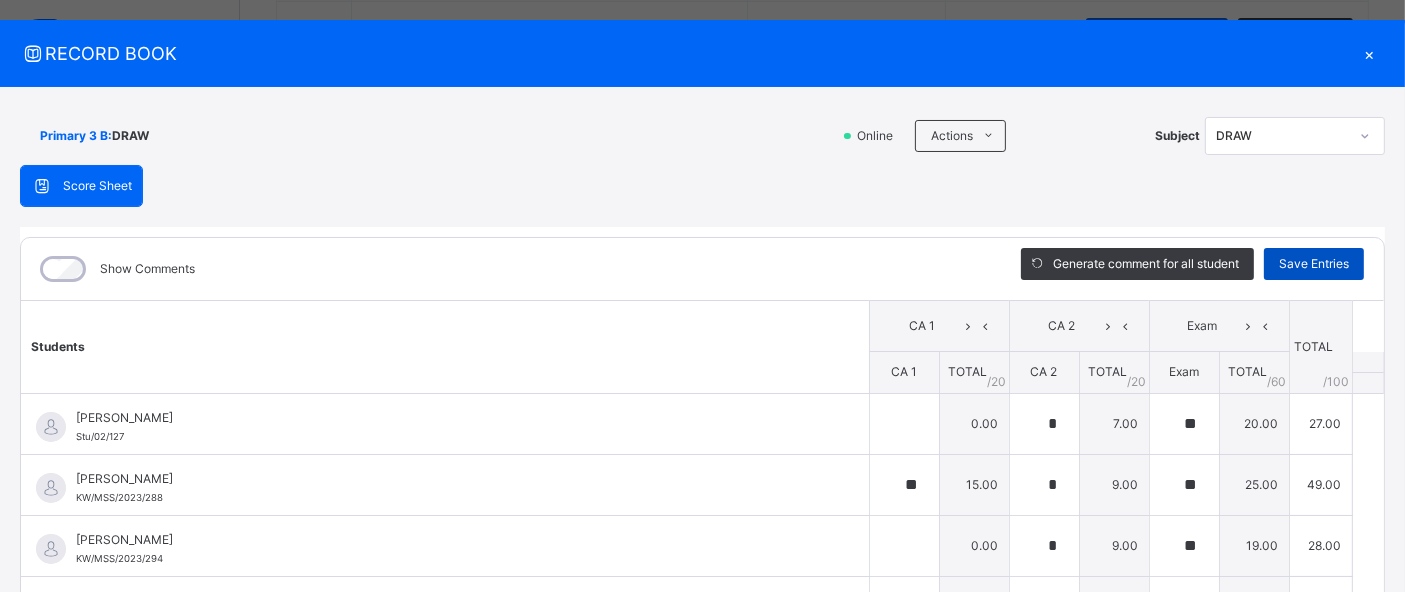 click on "Save Entries" at bounding box center [1314, 264] 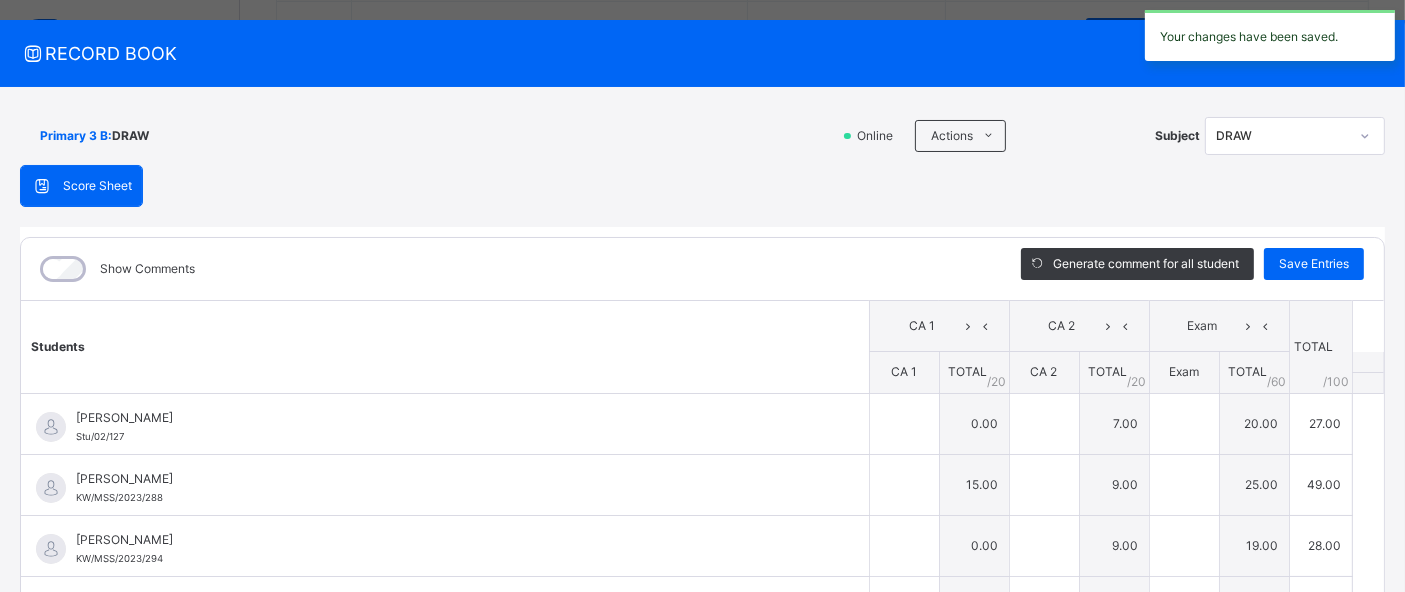 type on "*" 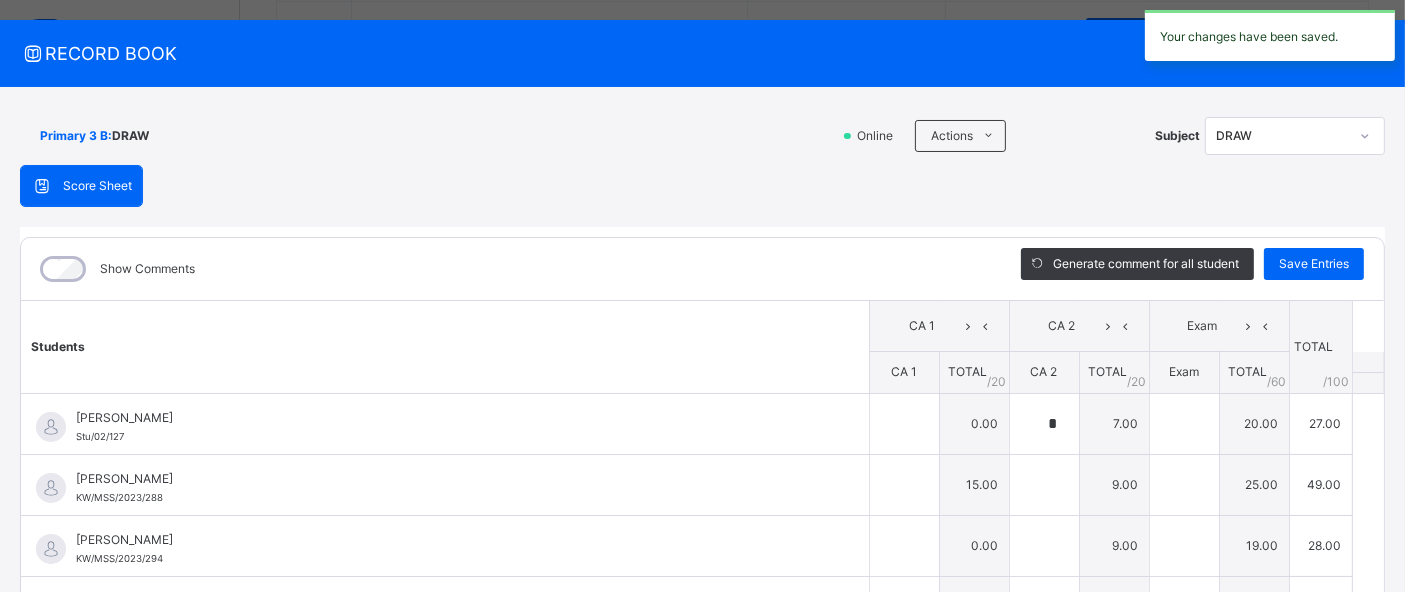 type on "**" 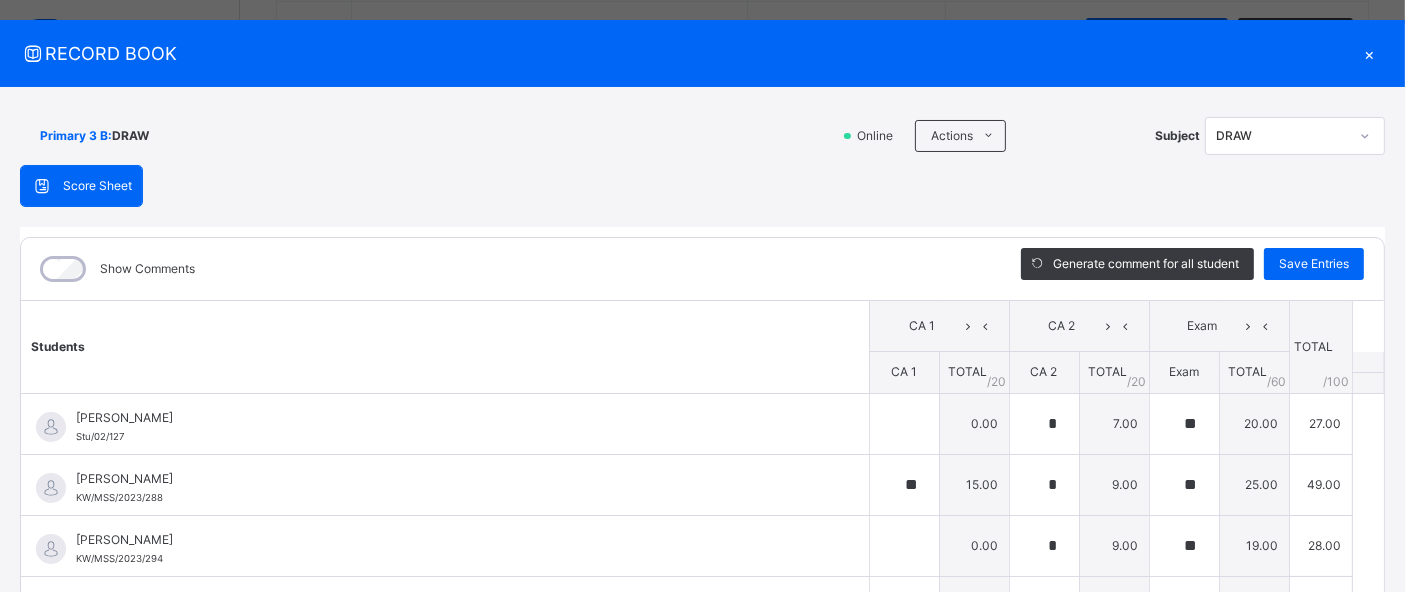 click on "×" at bounding box center (1370, 53) 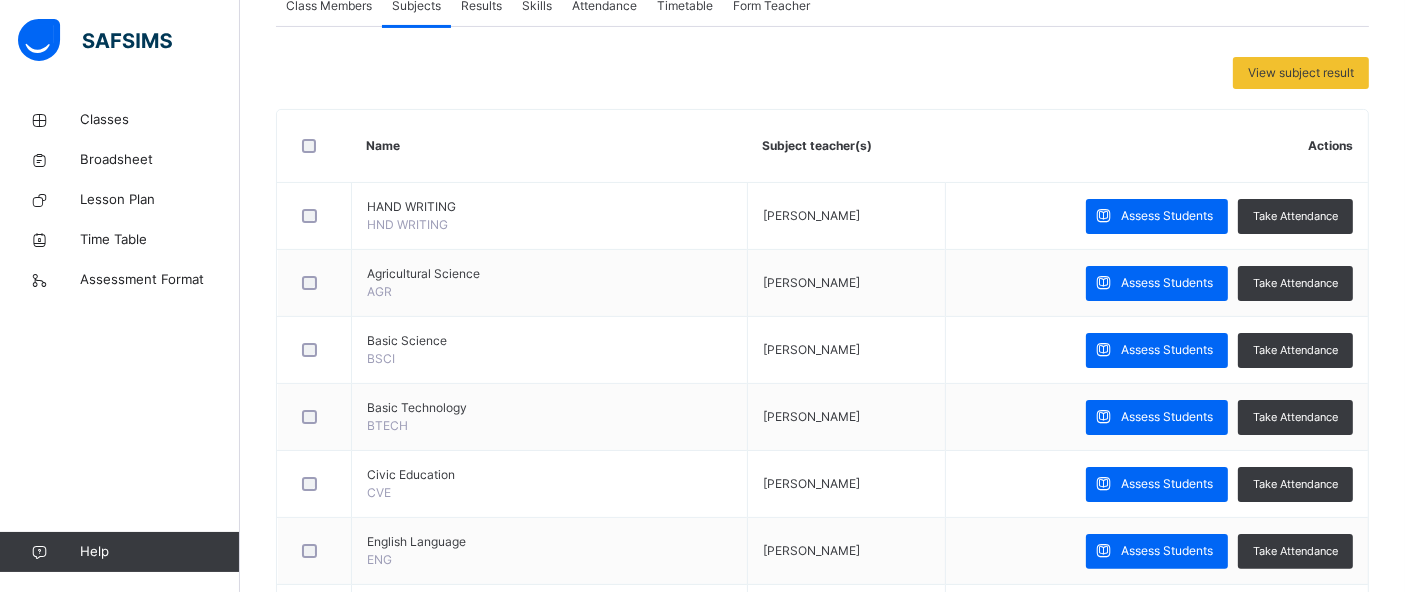 scroll, scrollTop: 394, scrollLeft: 0, axis: vertical 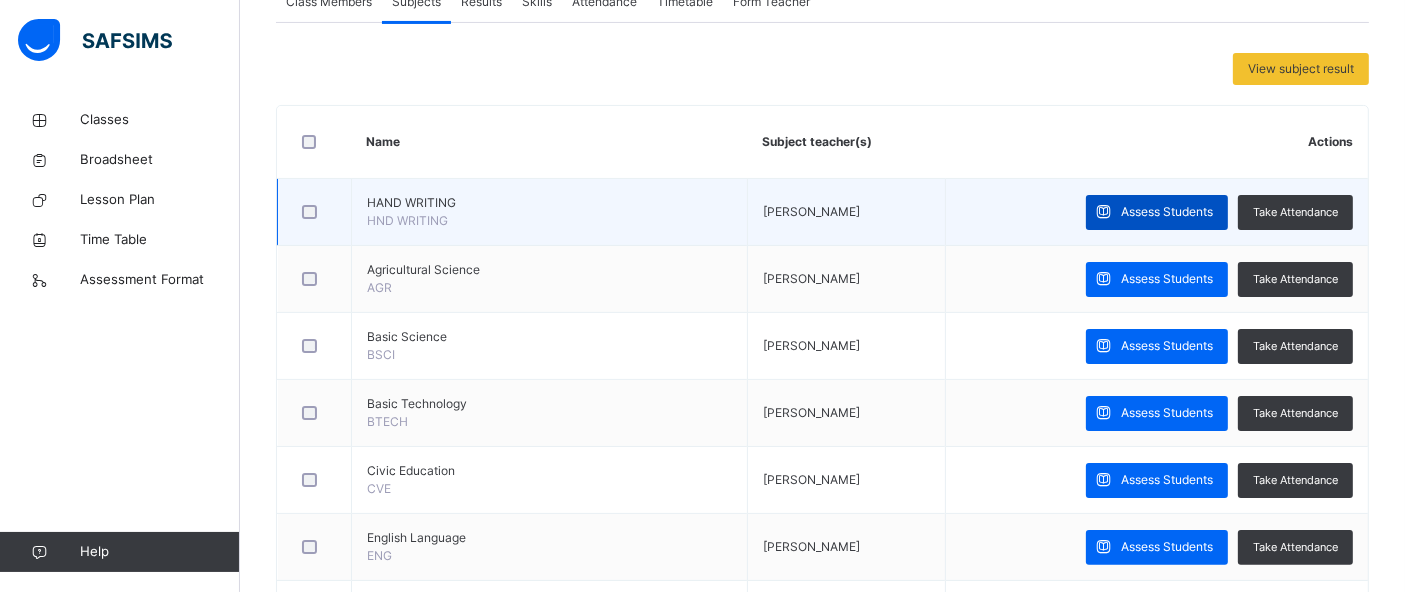 click on "Assess Students" at bounding box center (1167, 212) 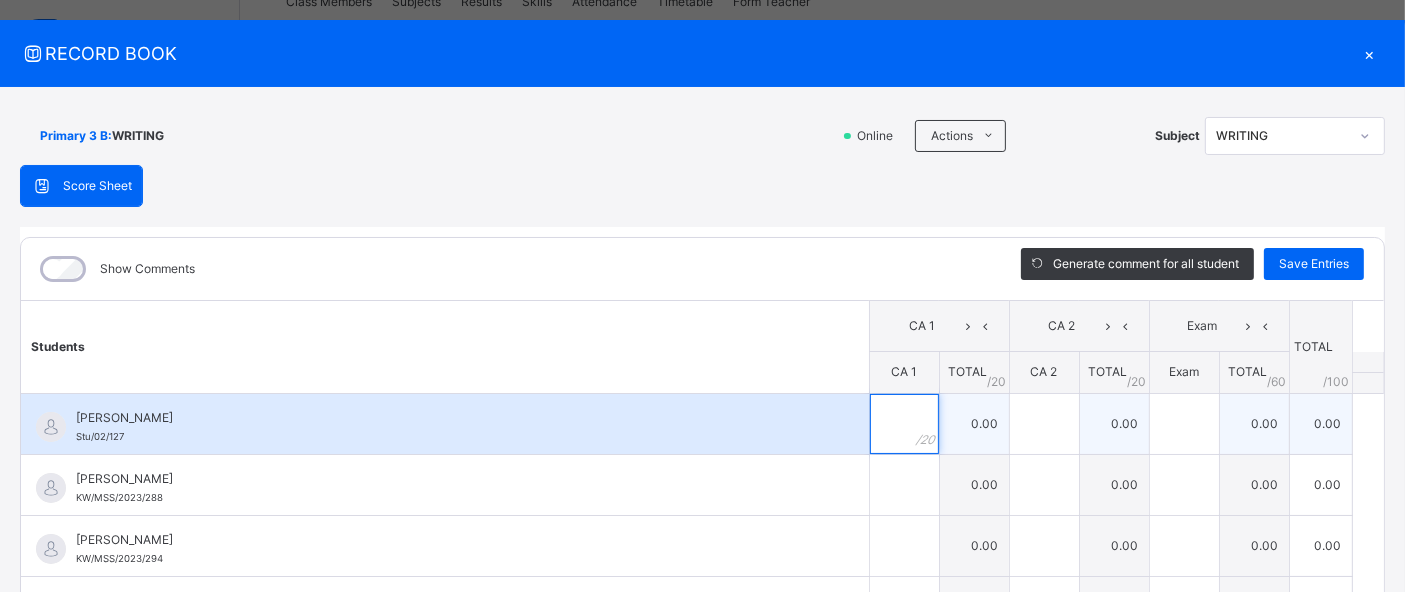 click at bounding box center (904, 424) 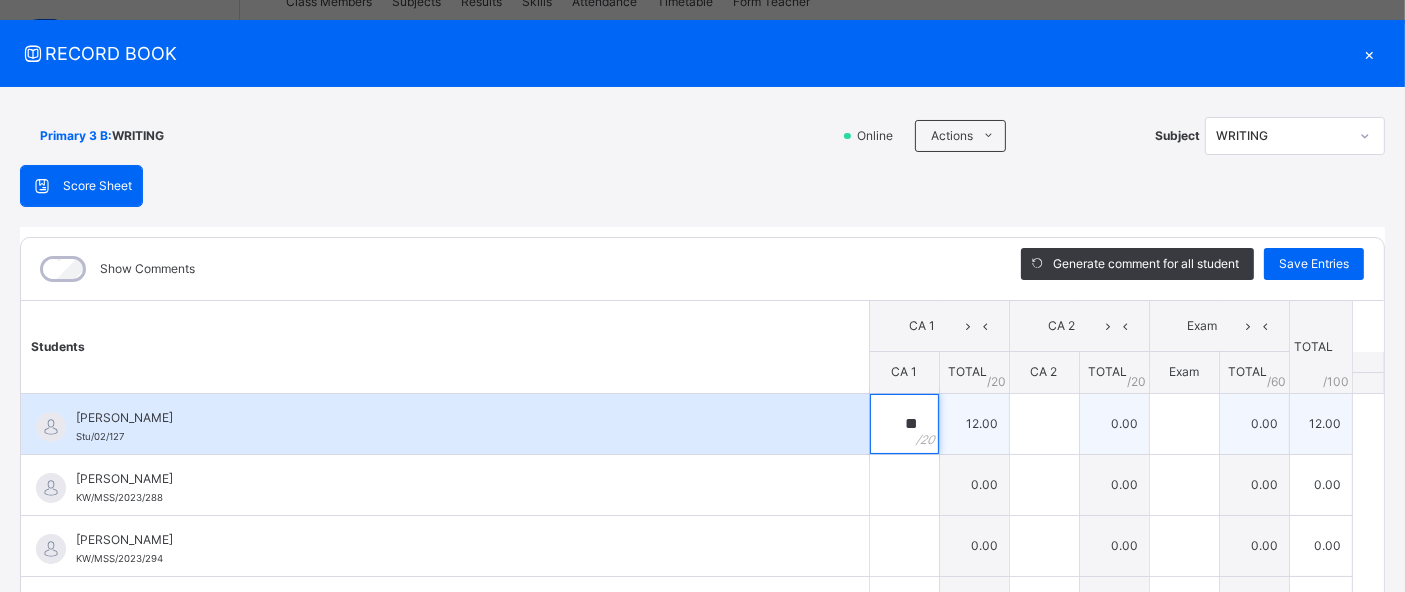 type on "**" 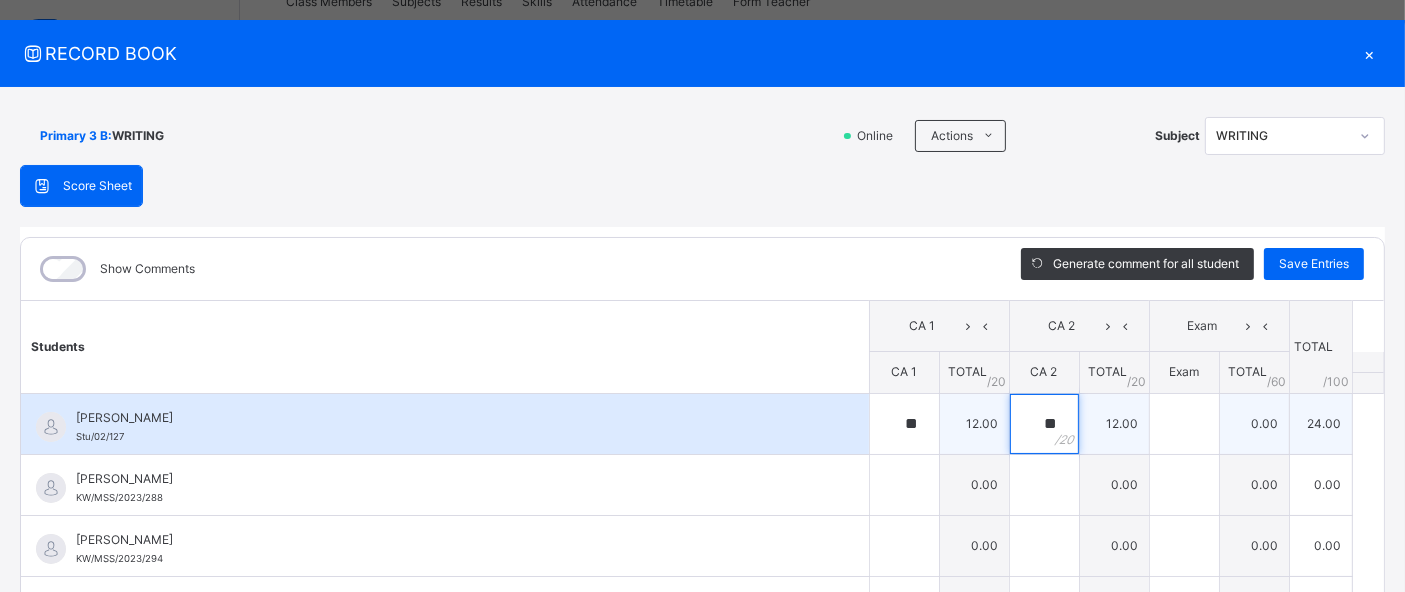 type on "**" 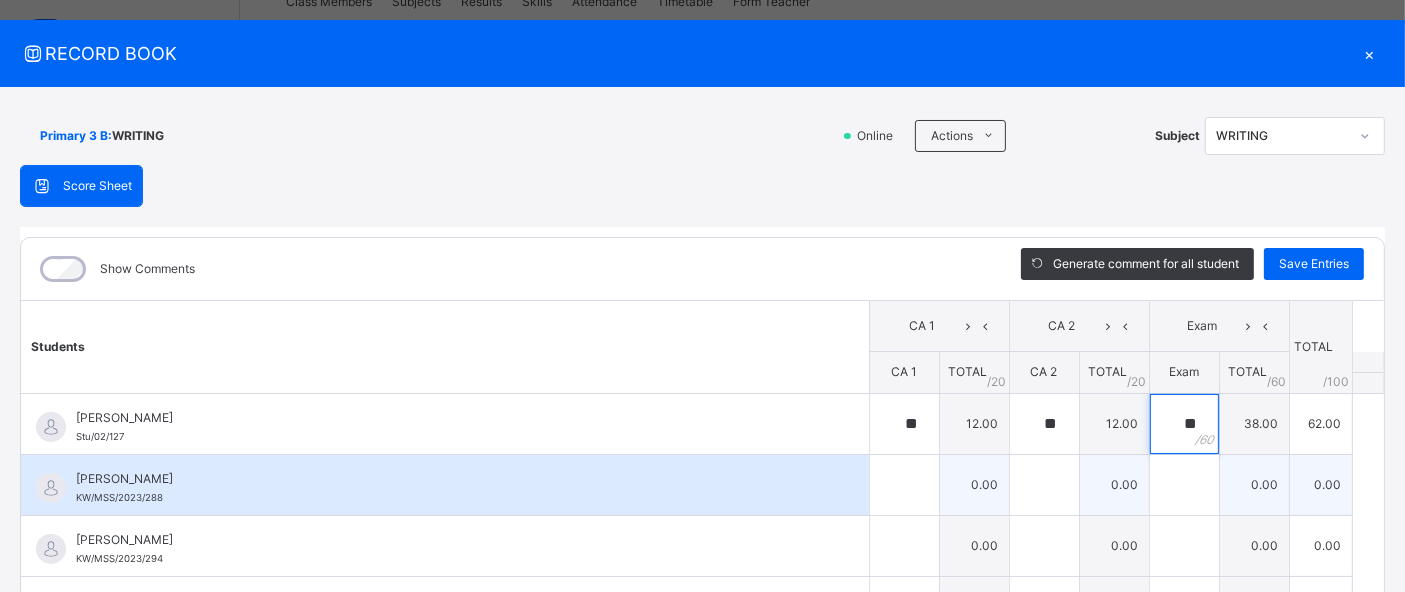 type on "**" 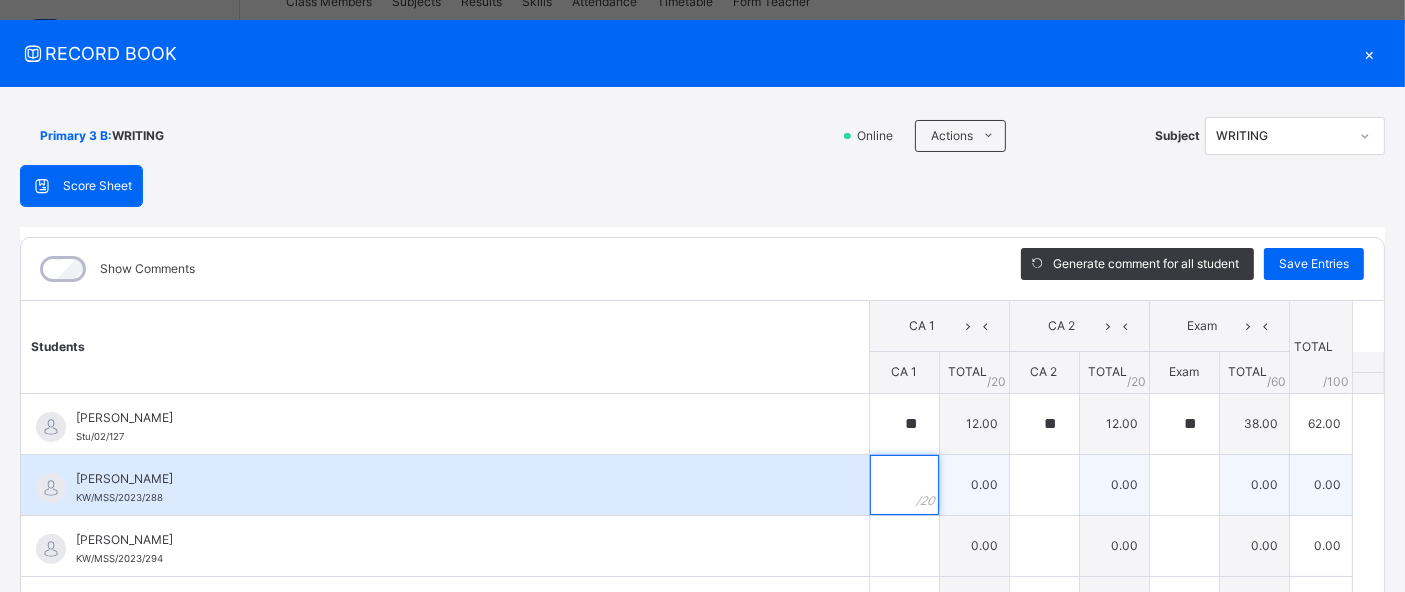 click at bounding box center (904, 485) 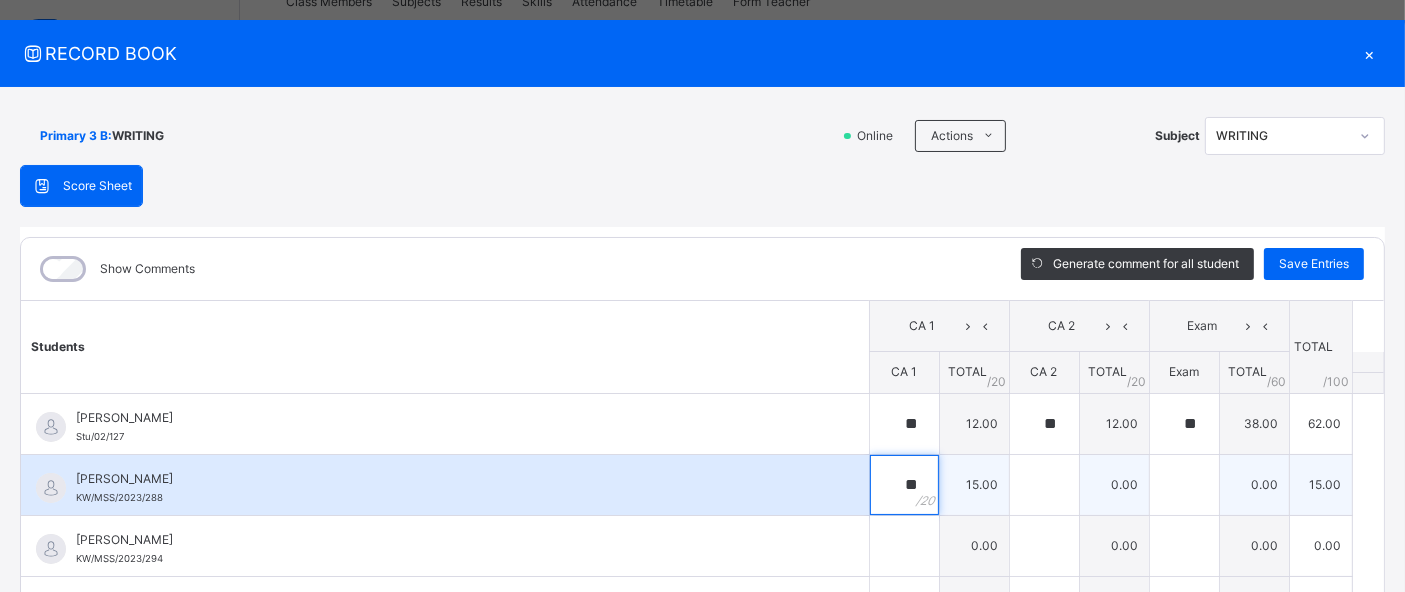 type on "**" 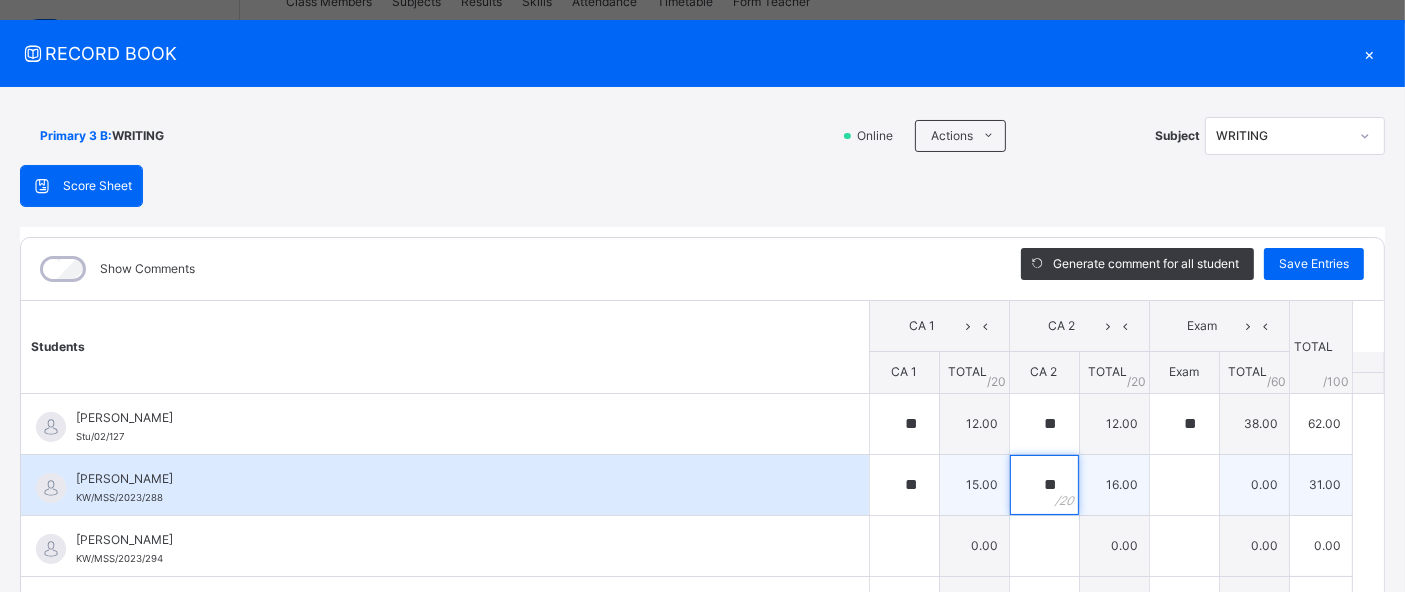 type on "**" 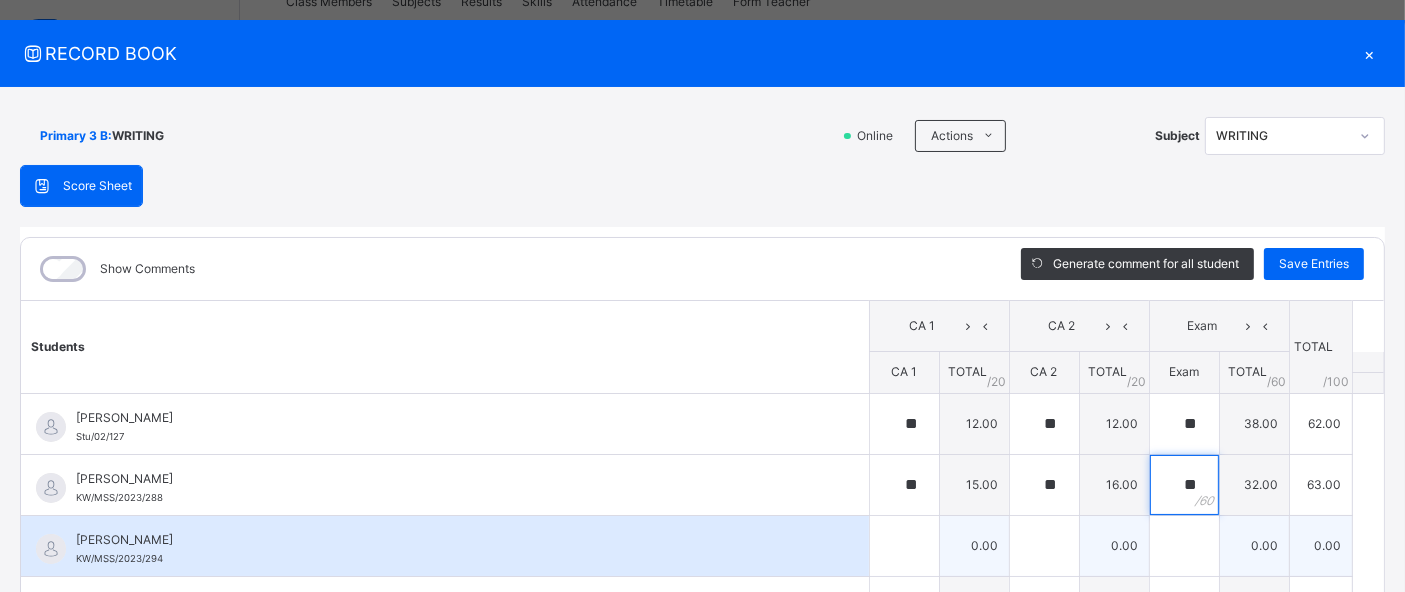type on "**" 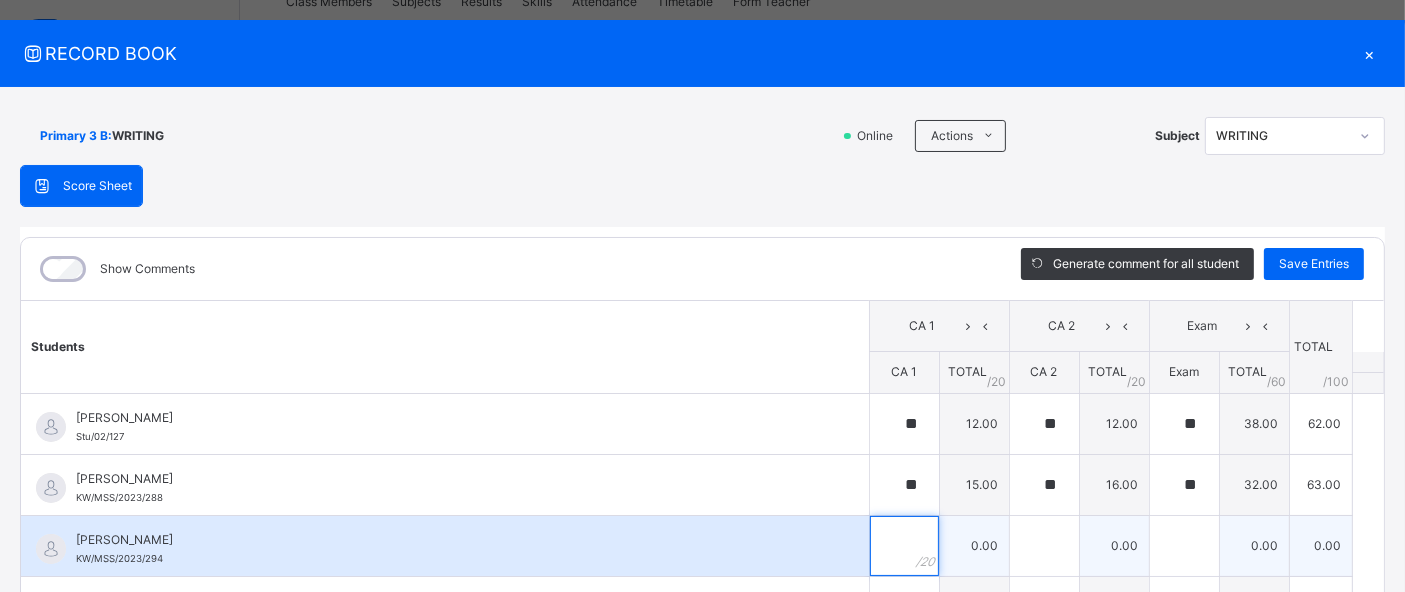 click at bounding box center [904, 546] 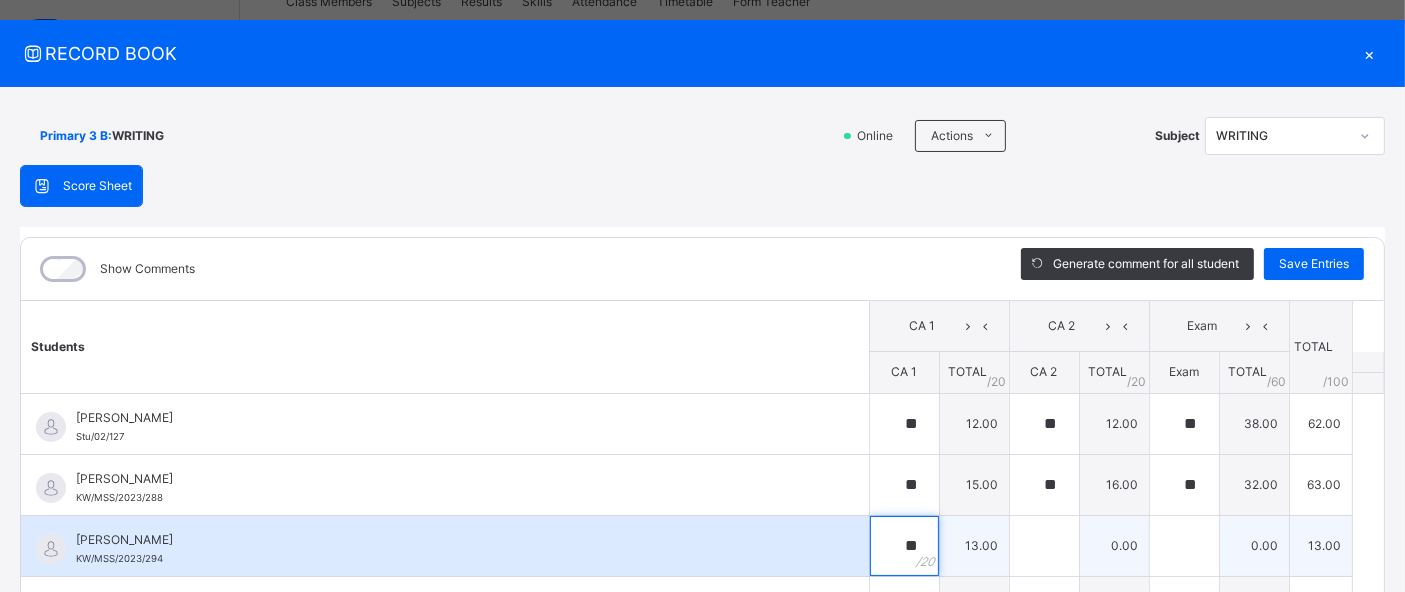 type on "**" 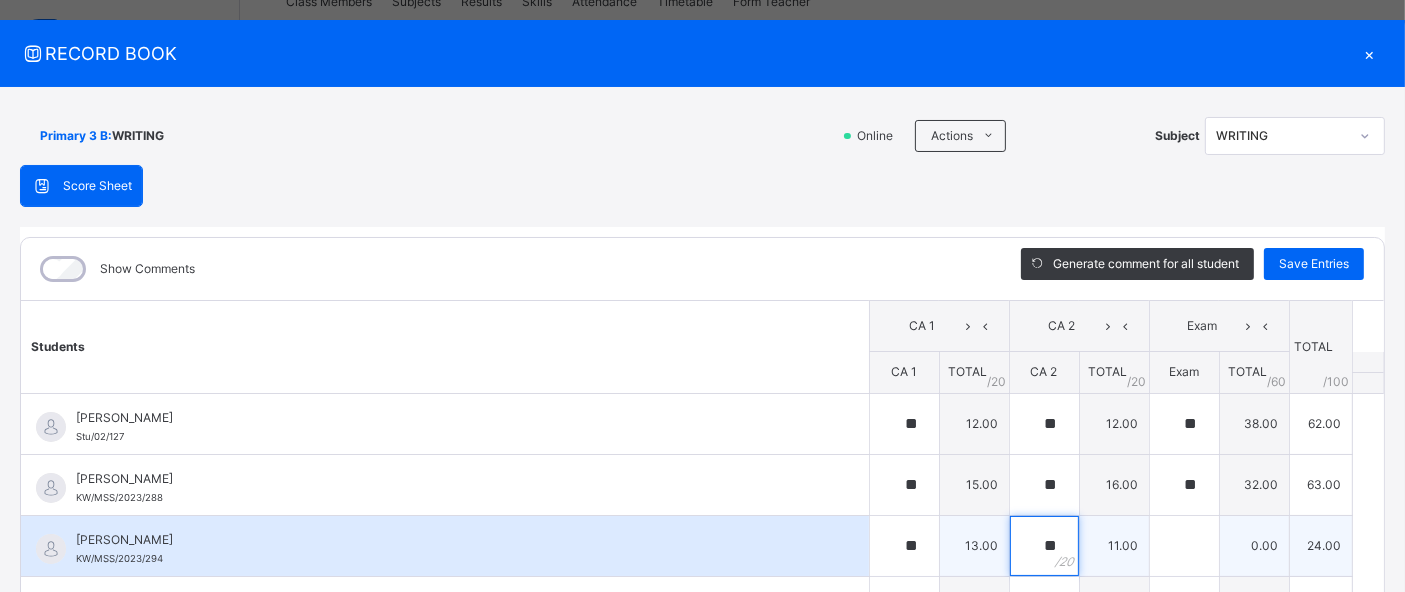 type on "**" 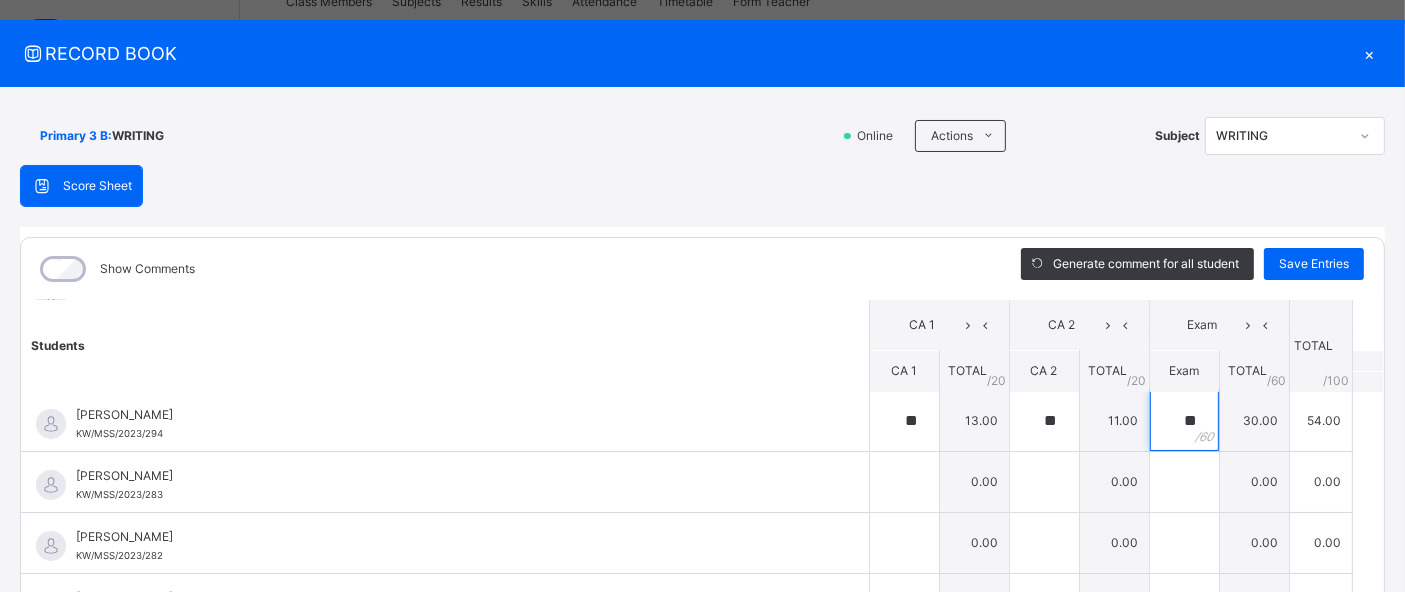 scroll, scrollTop: 129, scrollLeft: 0, axis: vertical 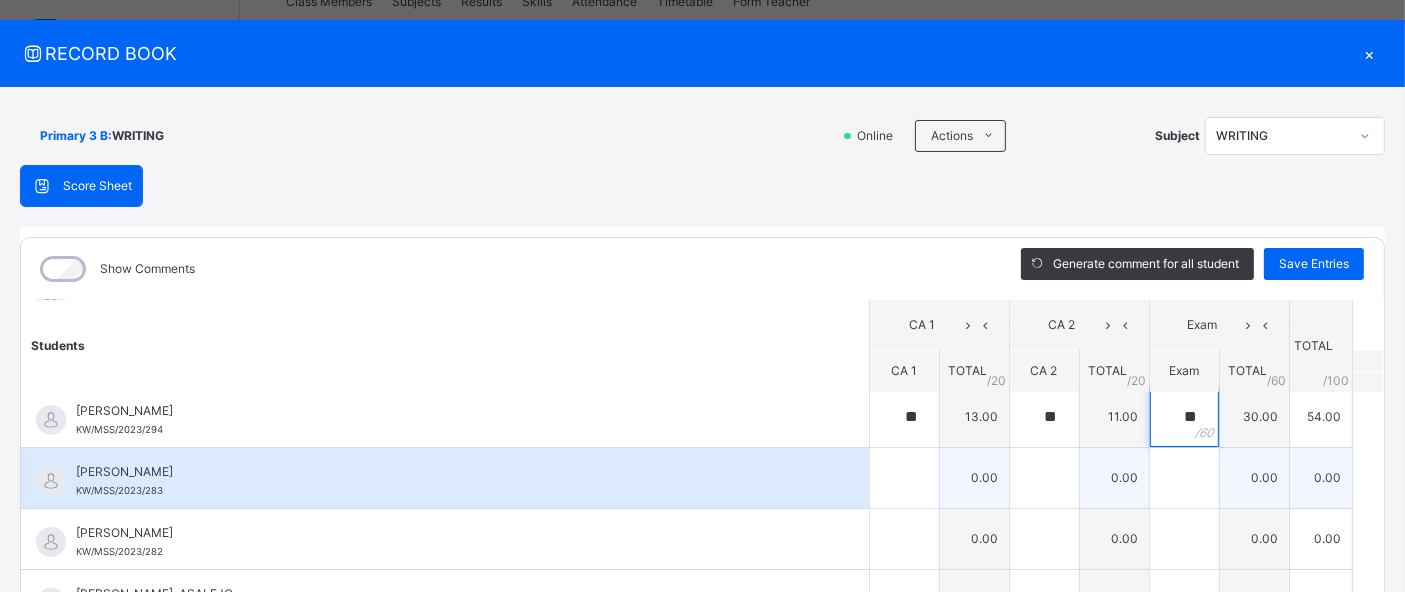 type on "**" 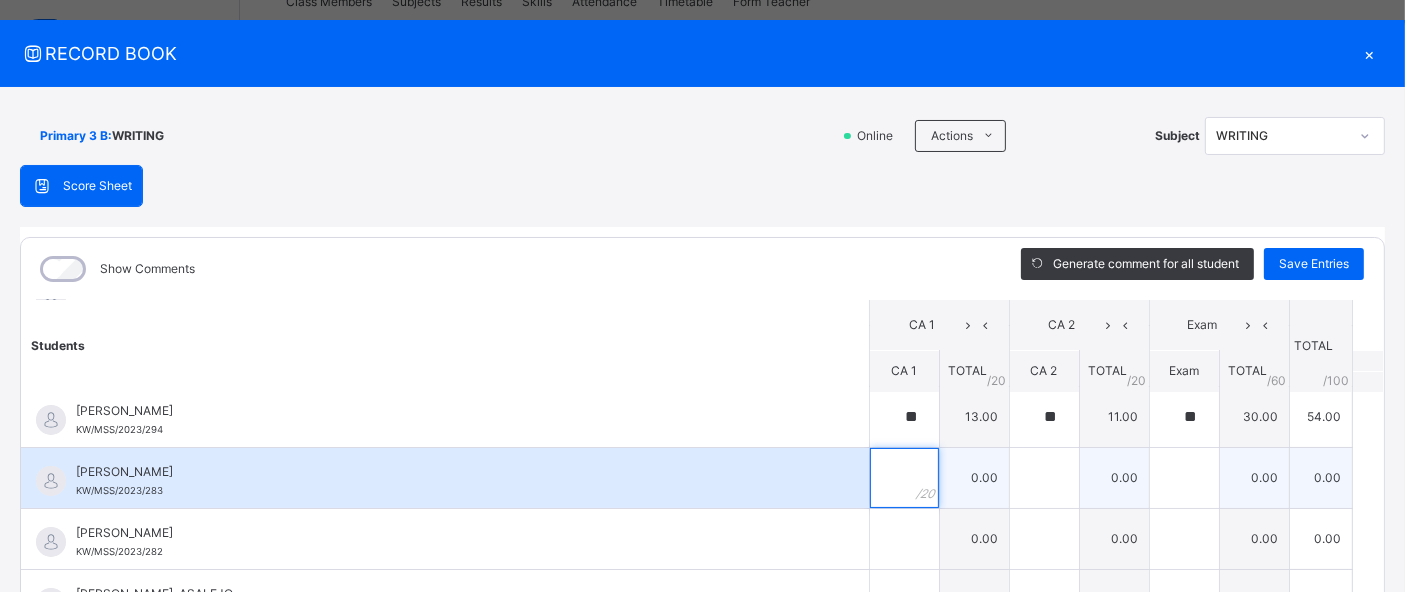 click at bounding box center [904, 478] 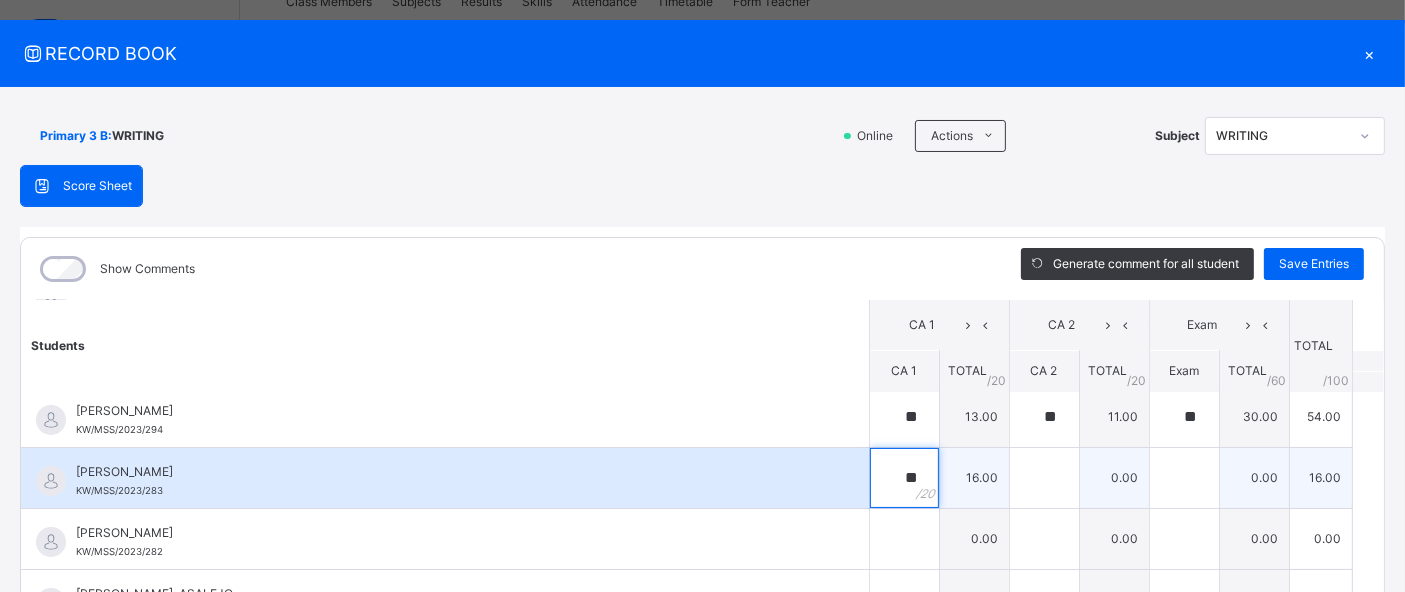 type on "**" 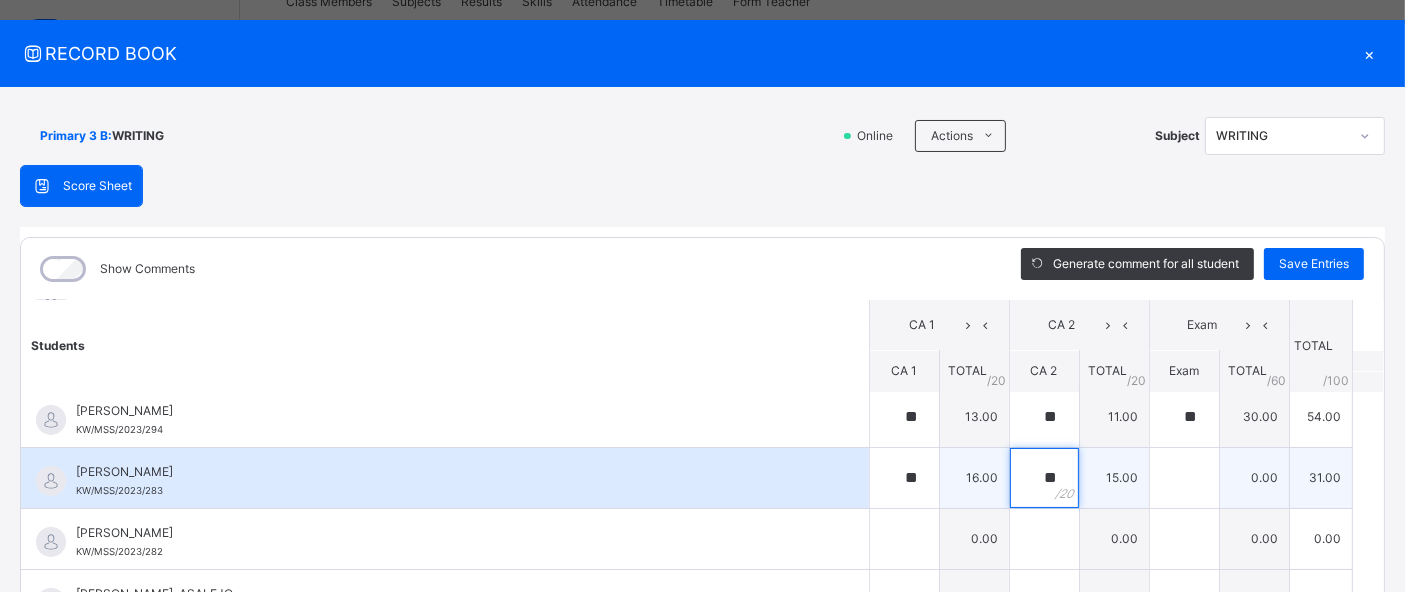 type on "**" 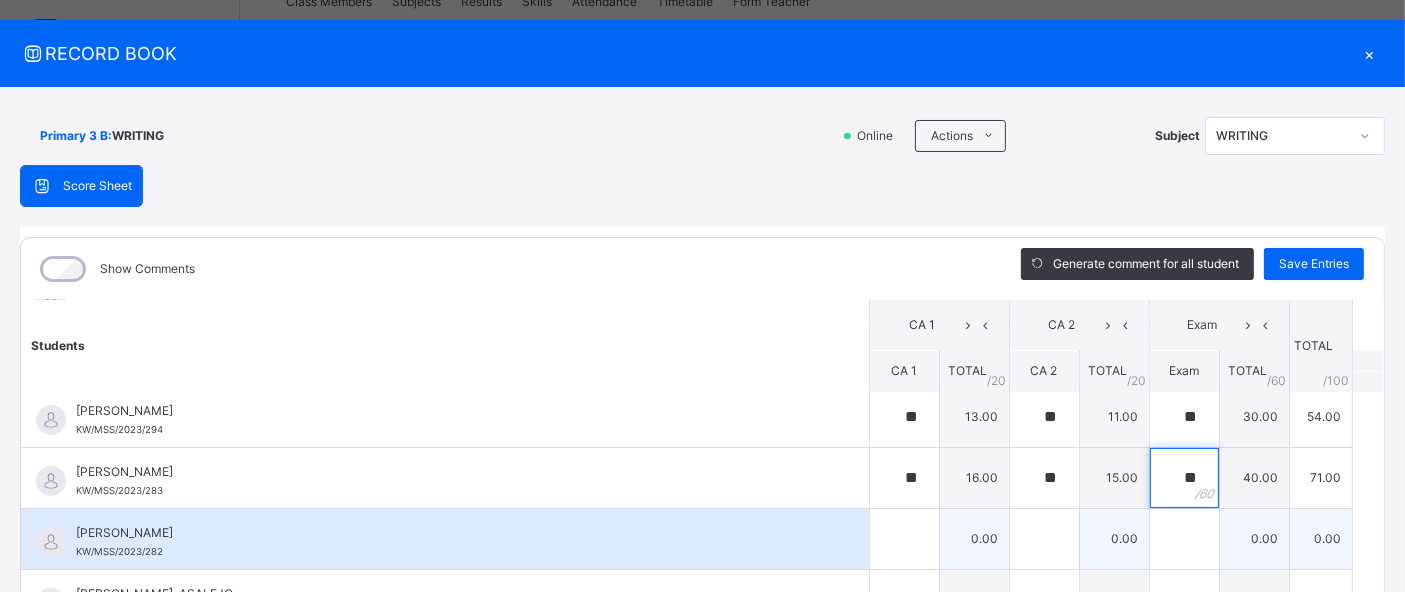 type on "**" 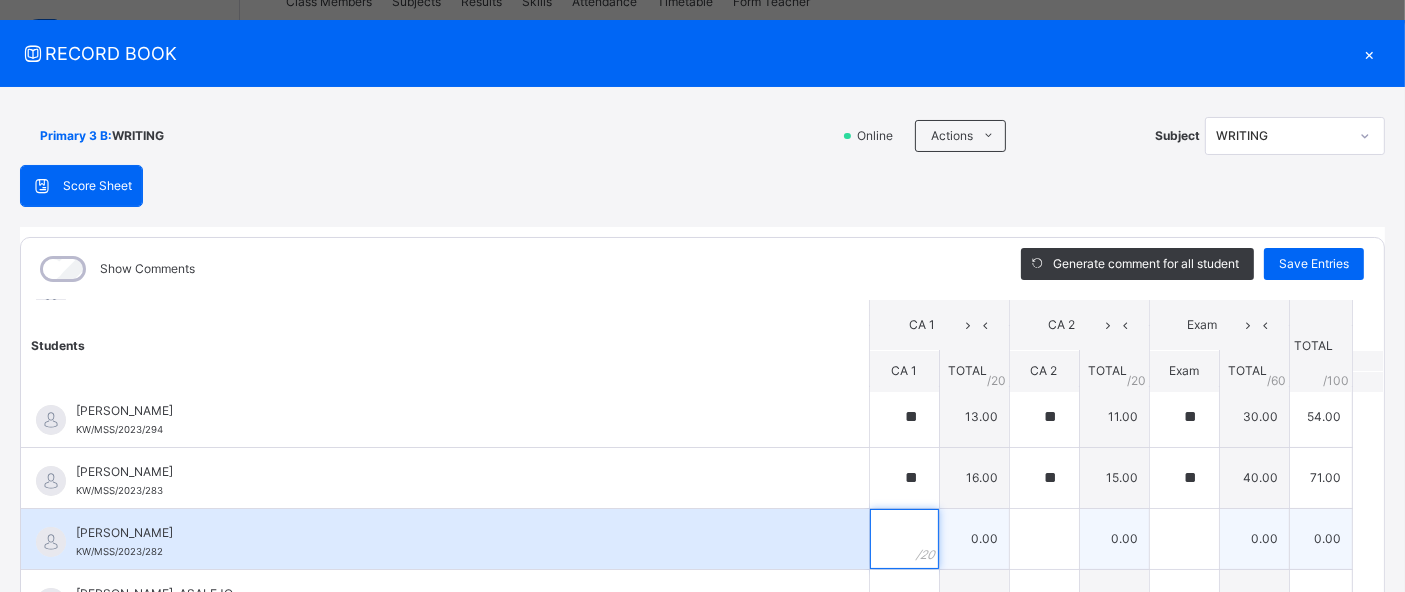 click at bounding box center (904, 539) 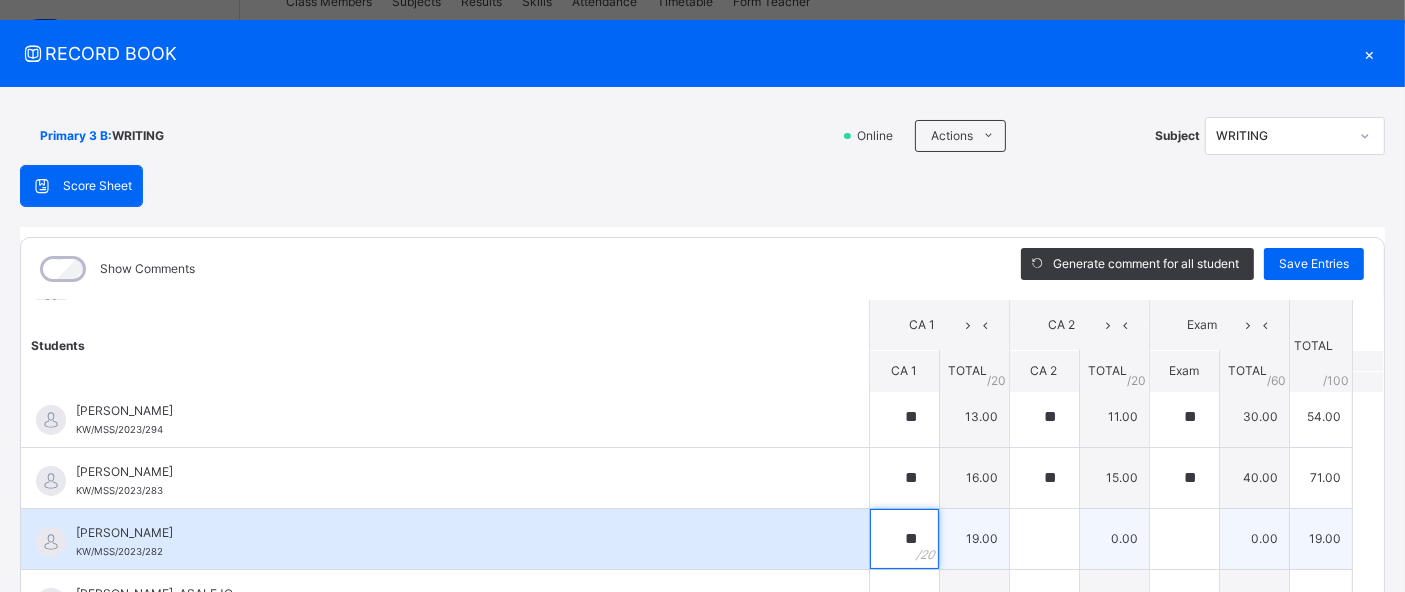 type on "**" 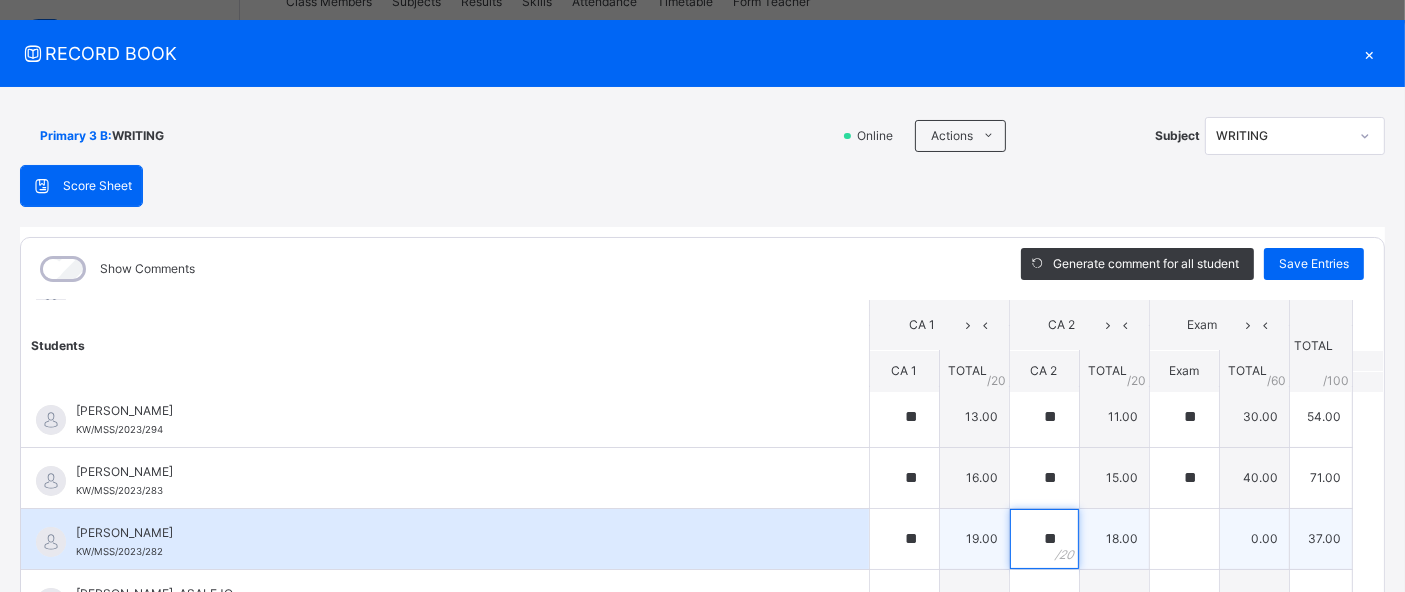 type on "**" 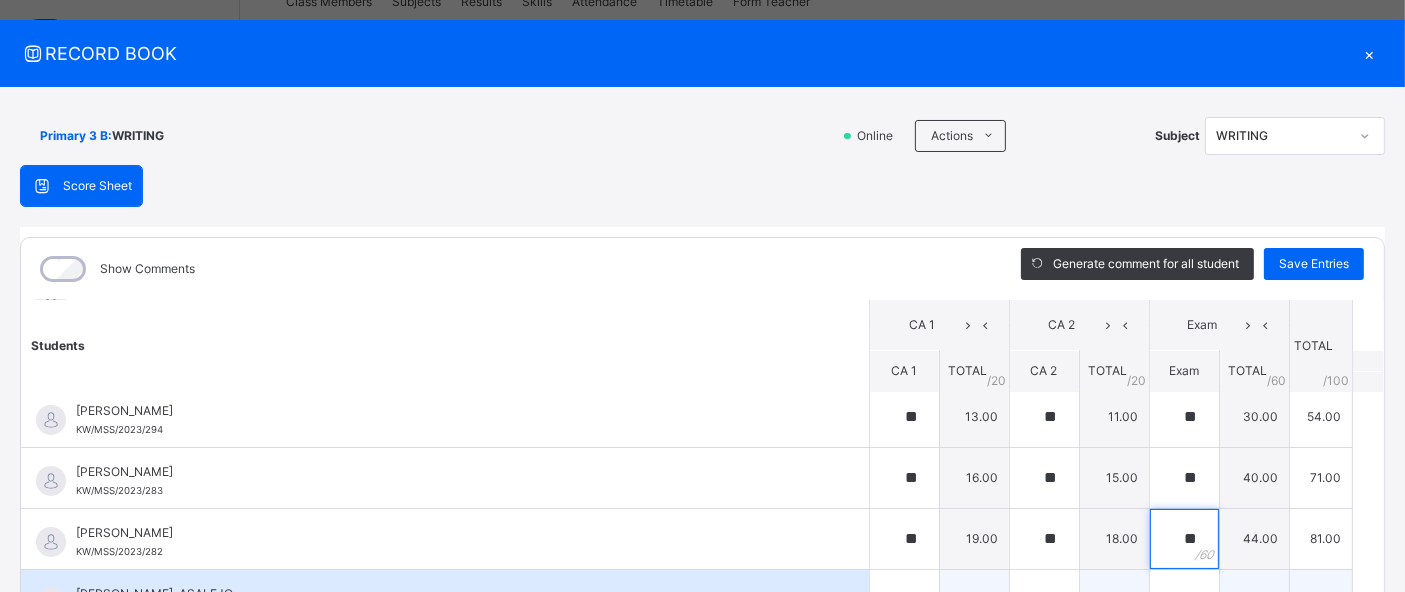 type on "**" 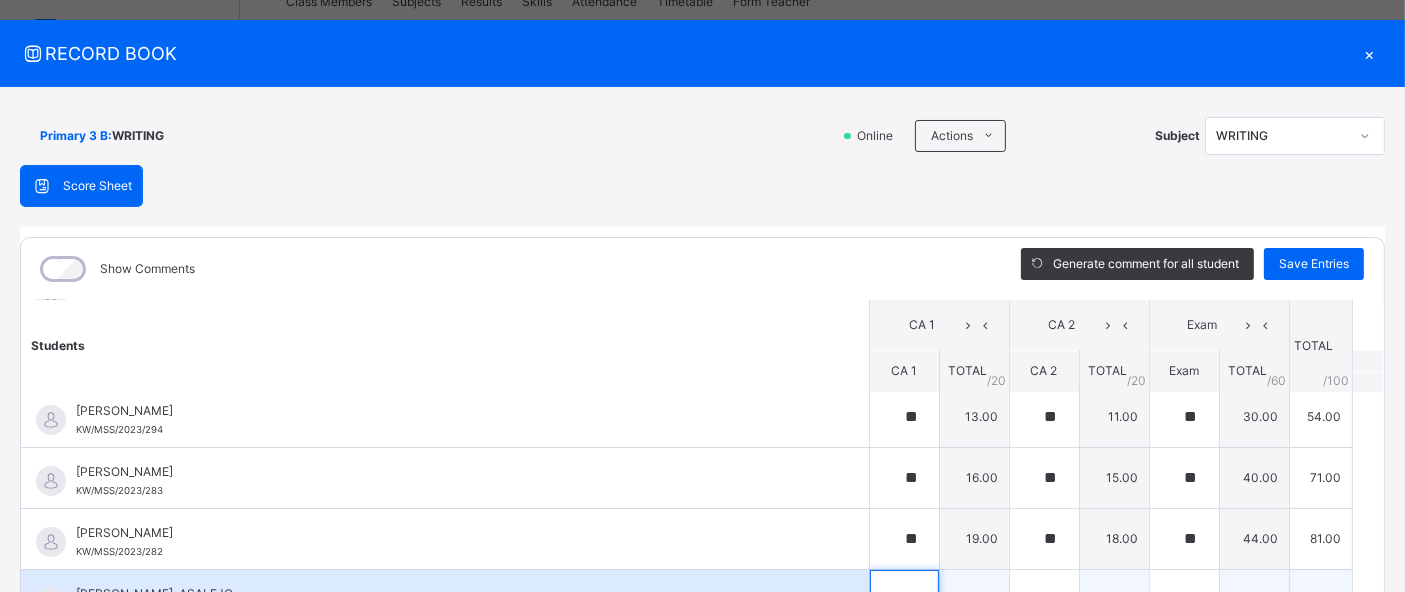 click at bounding box center [904, 600] 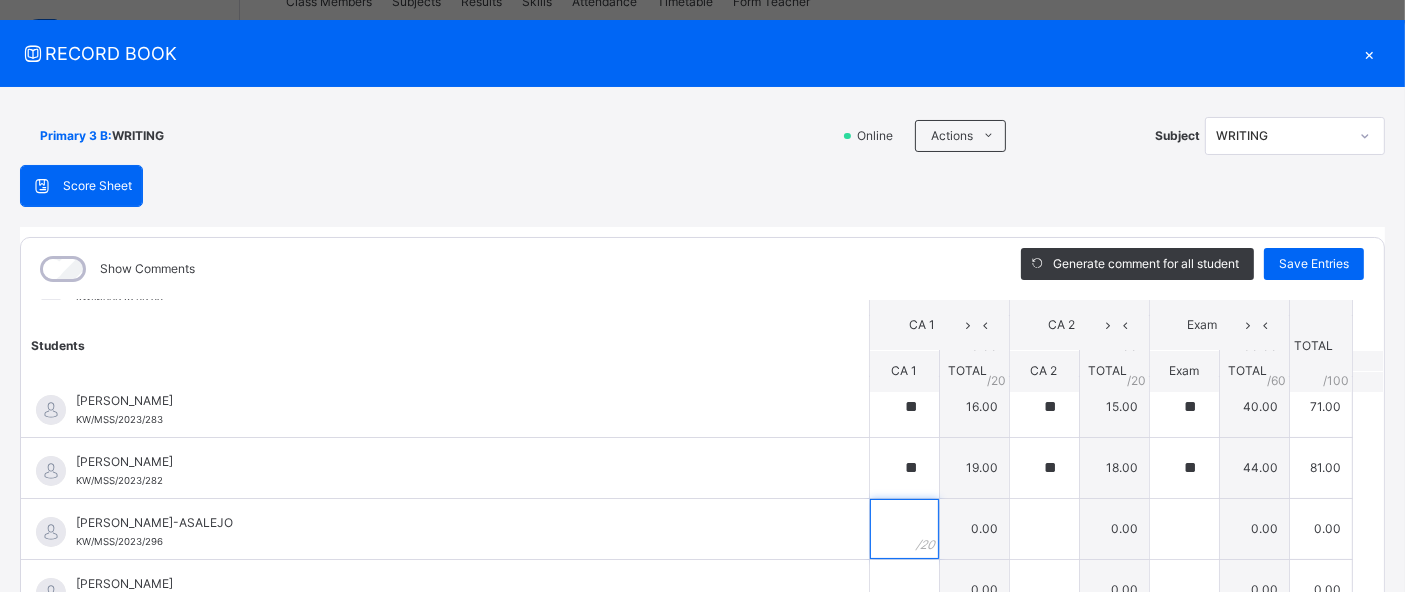 scroll, scrollTop: 205, scrollLeft: 0, axis: vertical 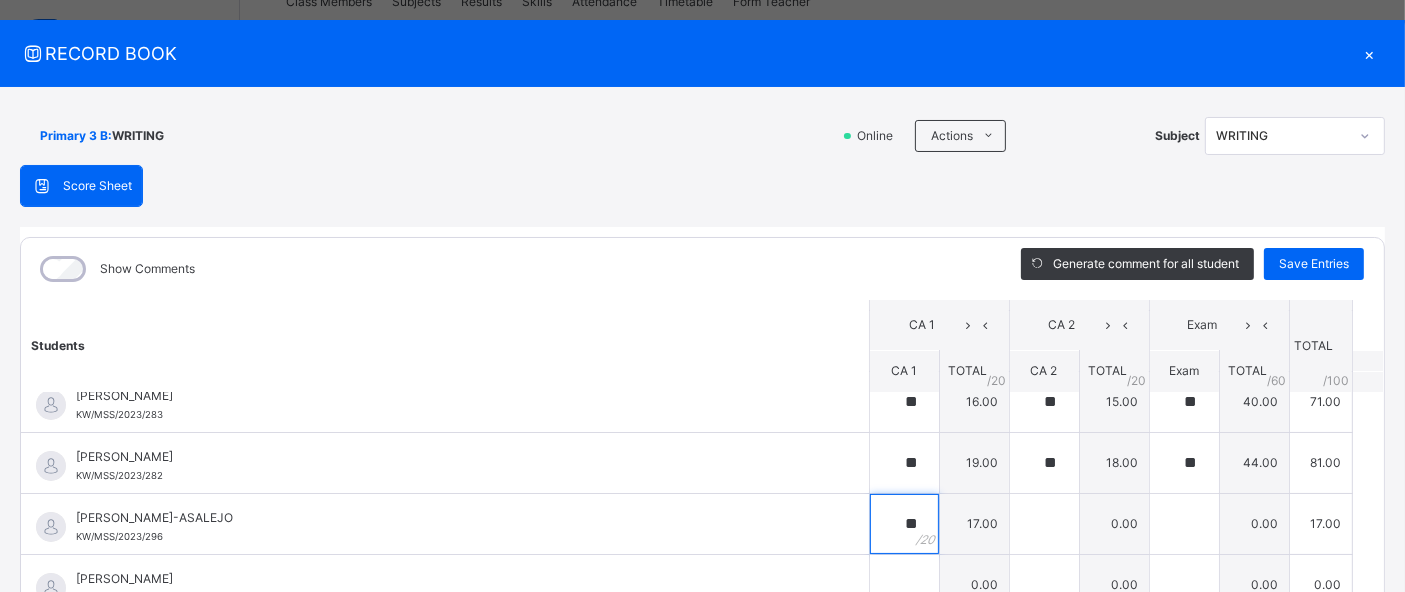 type on "**" 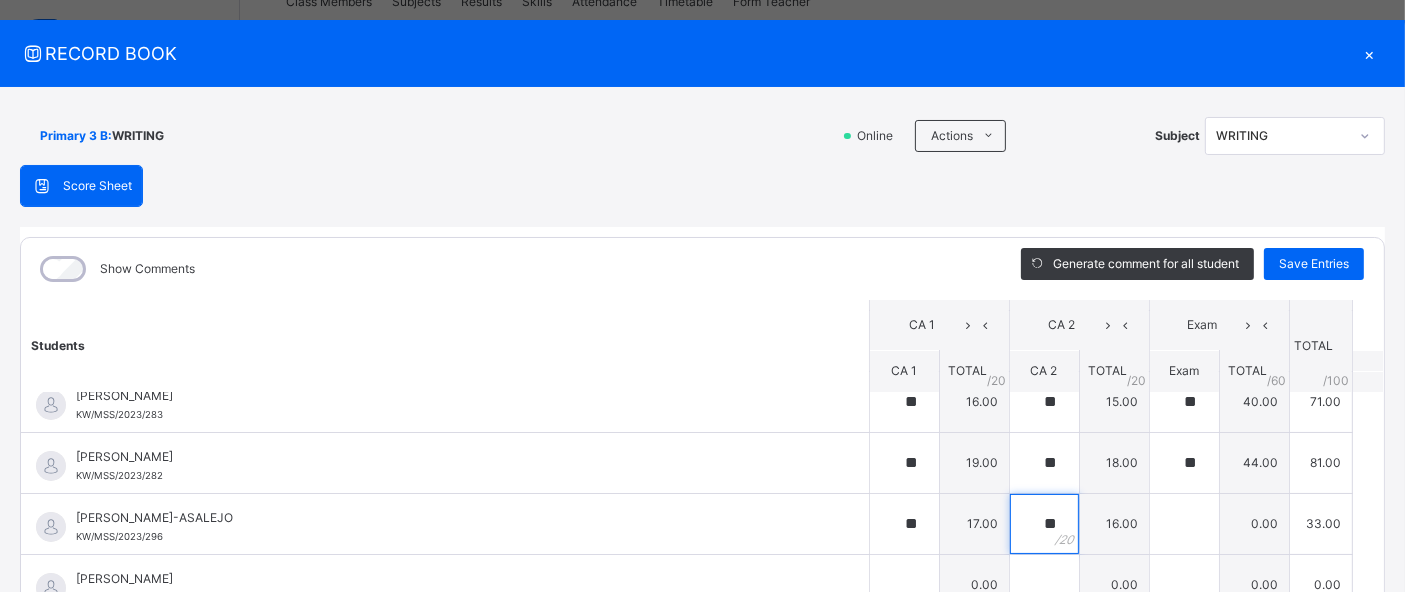 type on "**" 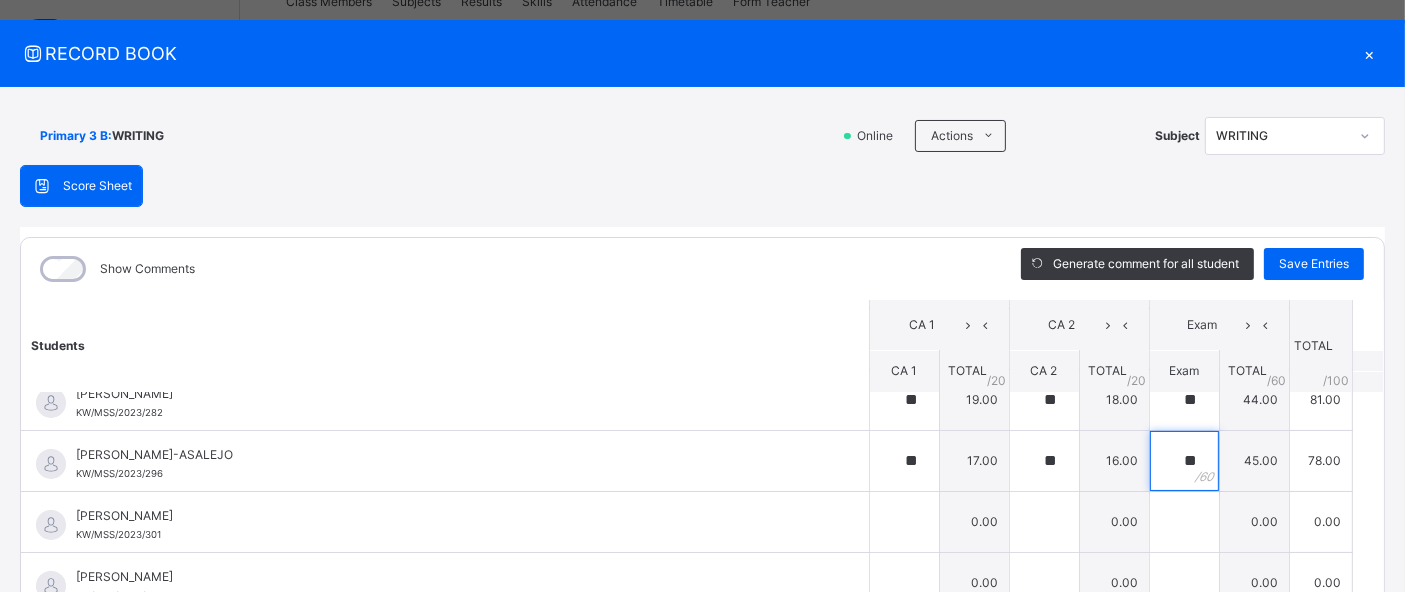 scroll, scrollTop: 308, scrollLeft: 0, axis: vertical 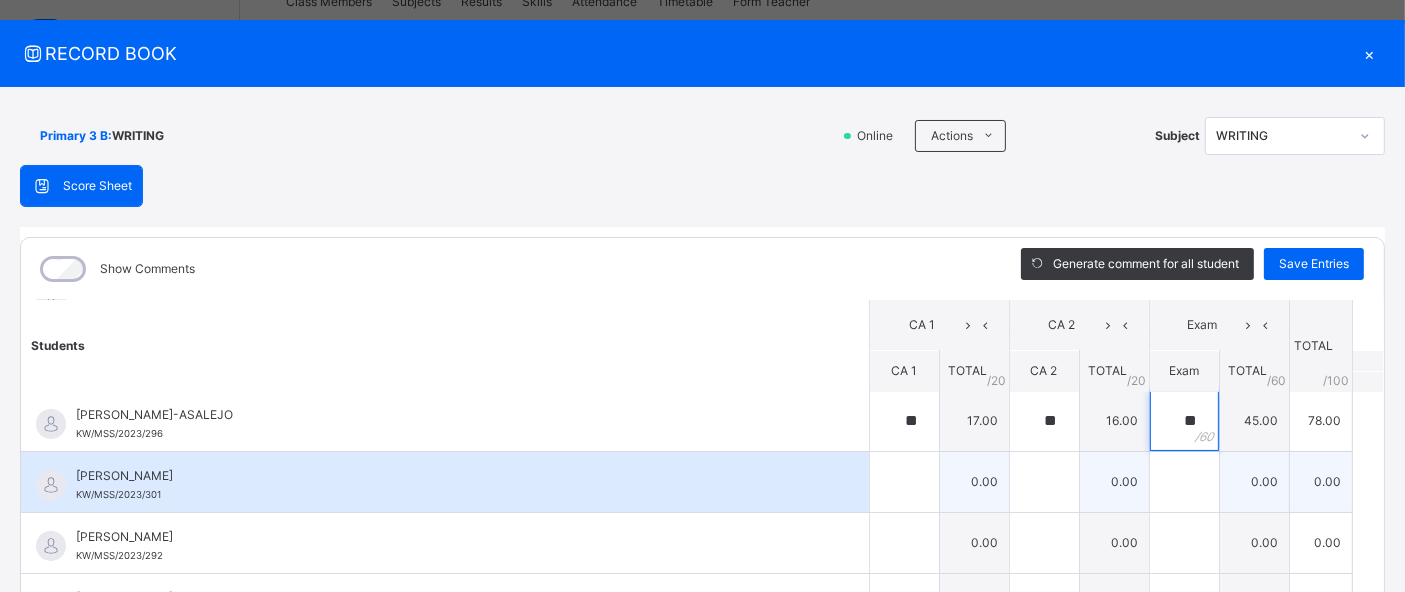 type on "**" 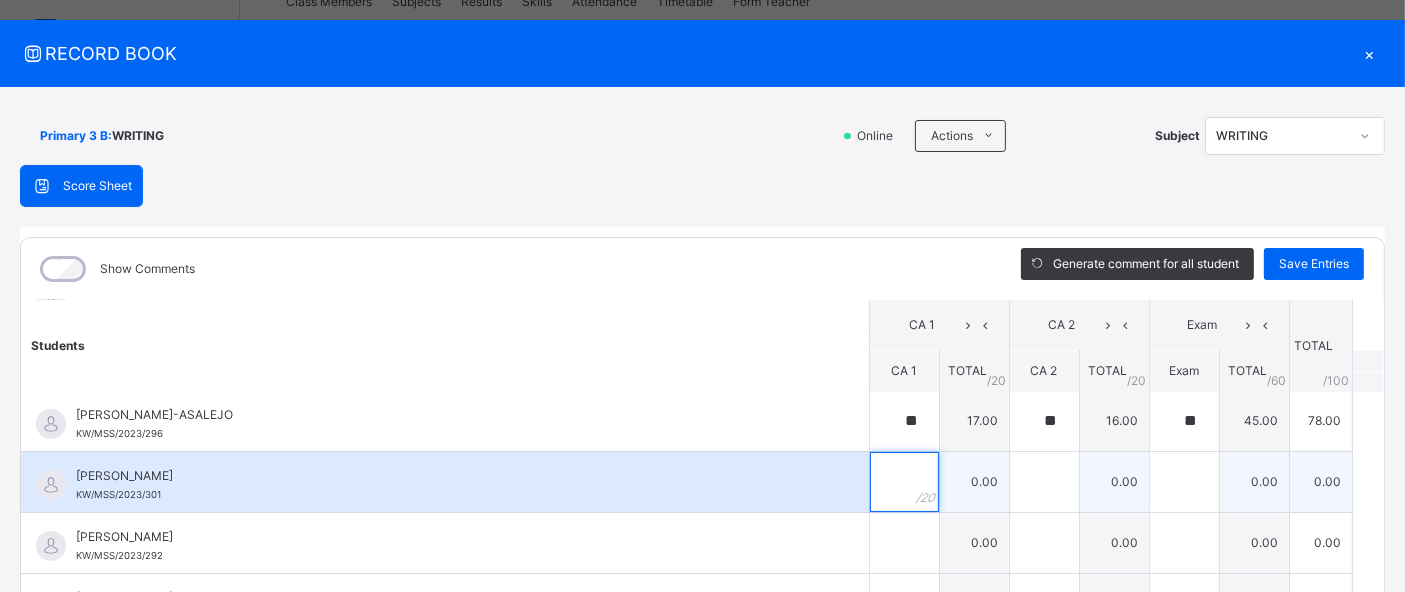 click at bounding box center [904, 482] 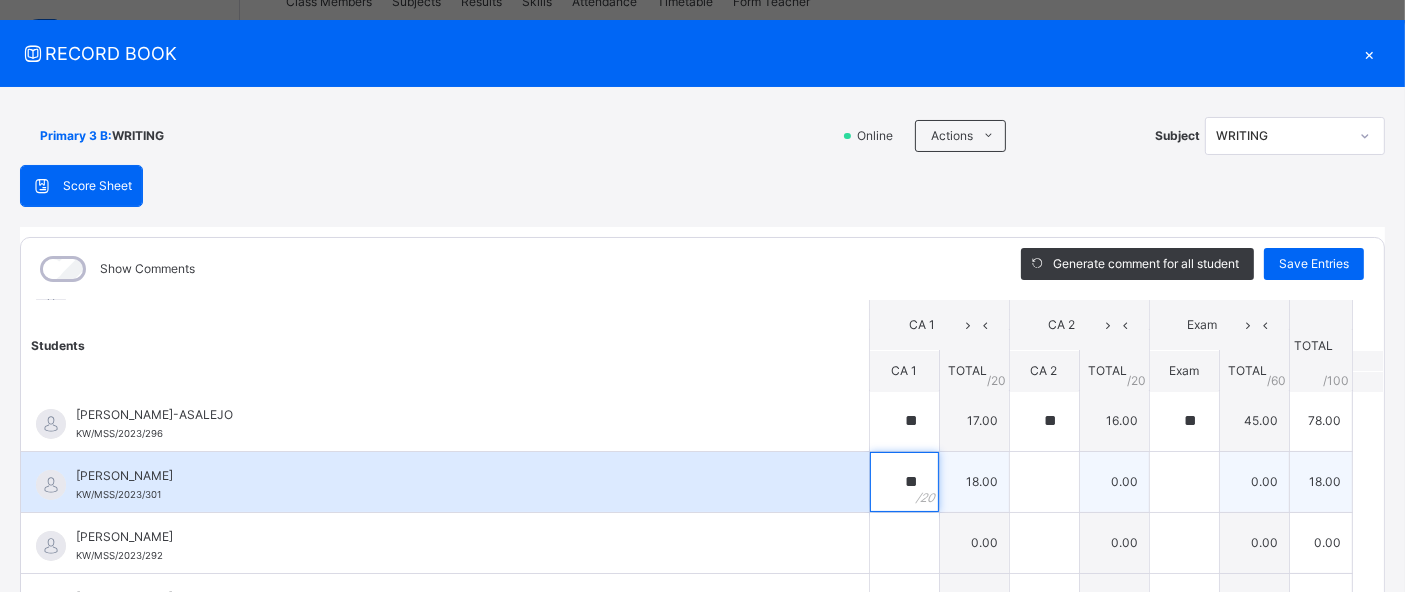 type on "**" 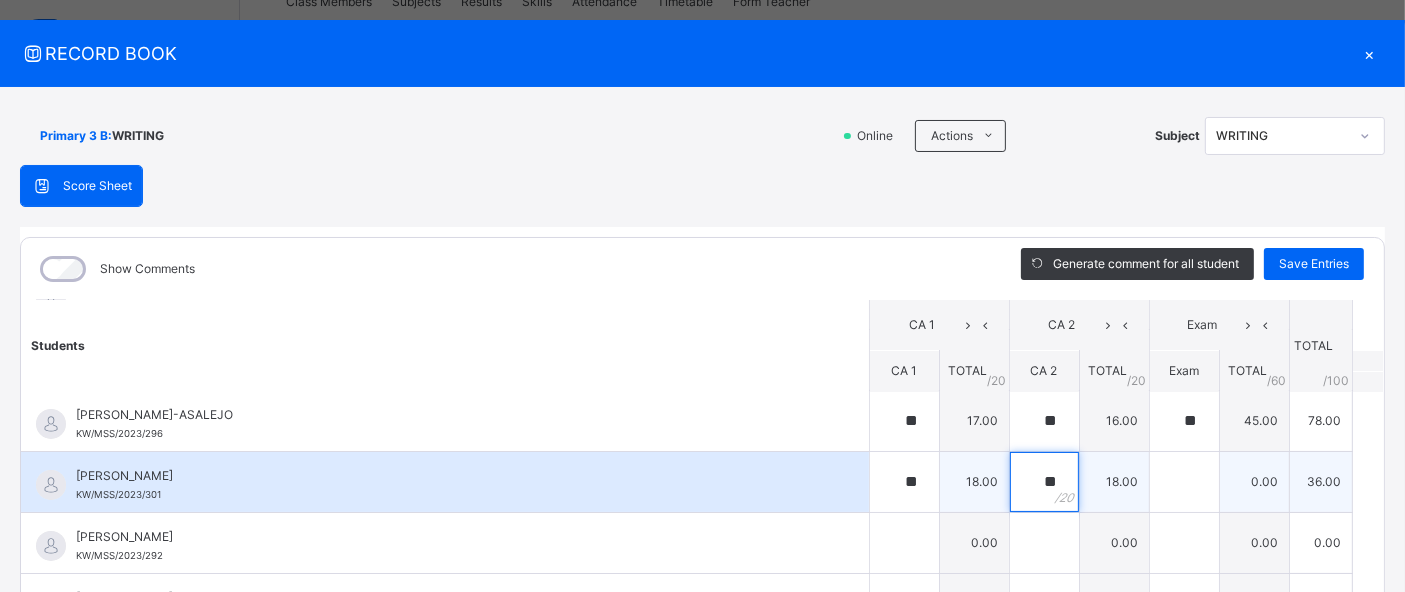 type on "**" 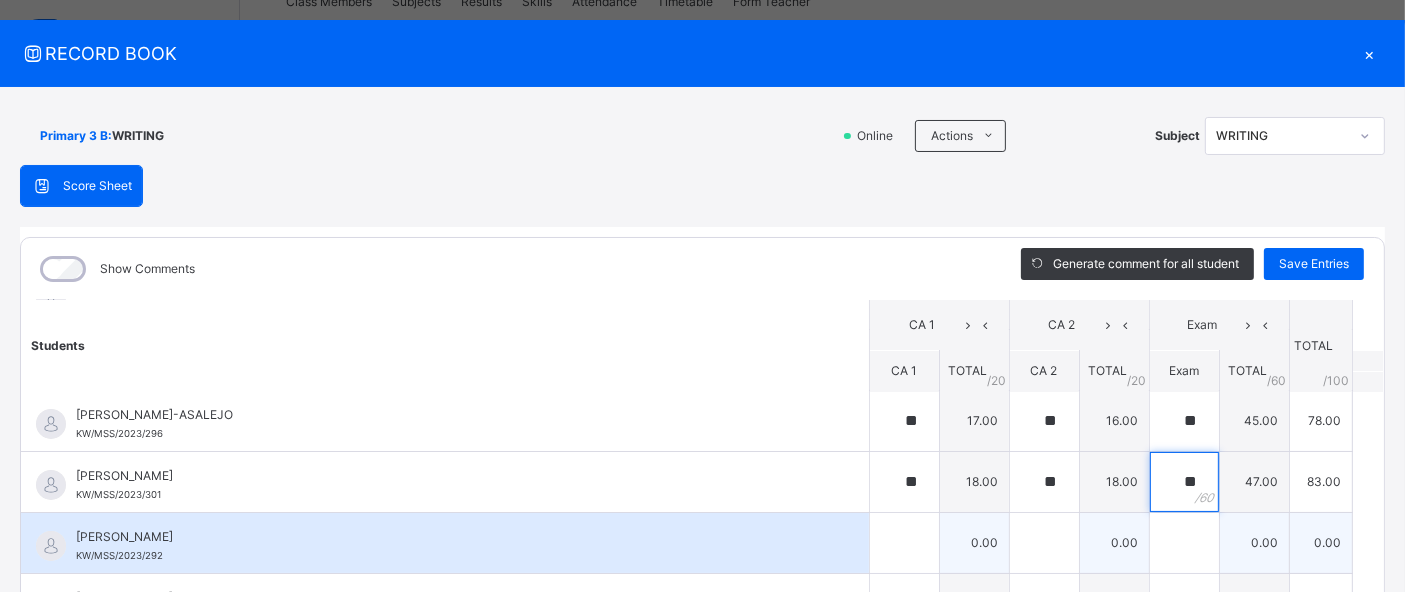 type on "**" 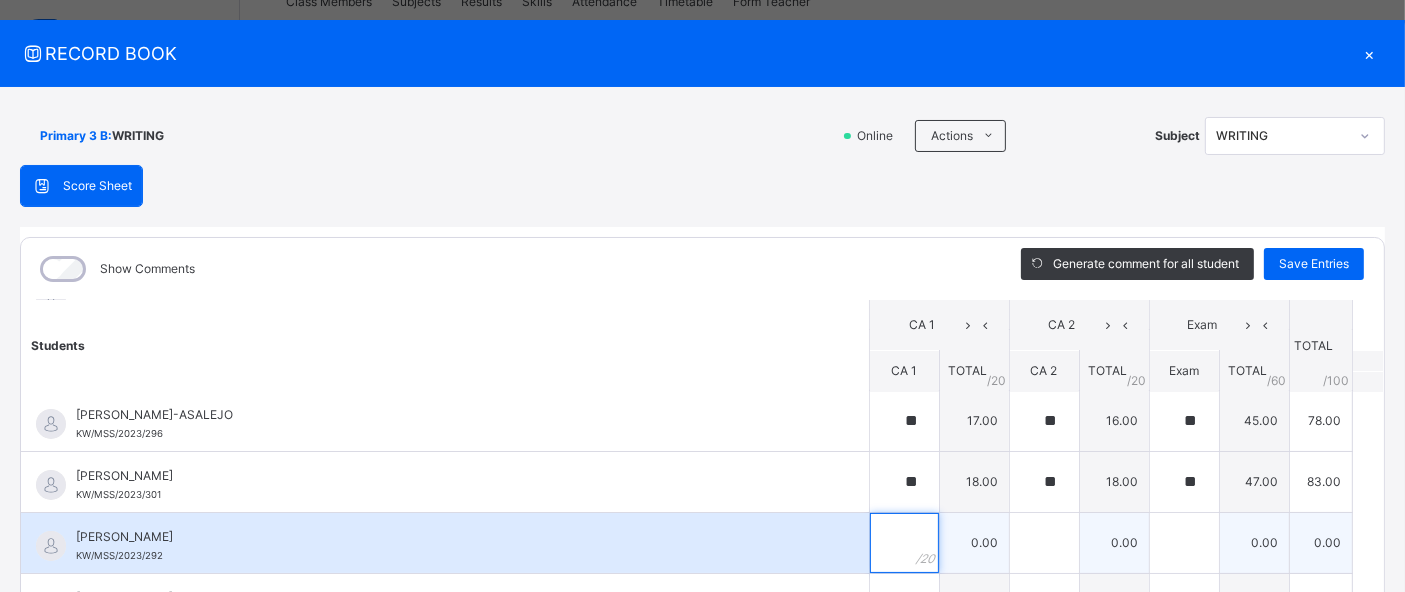 click at bounding box center (904, 543) 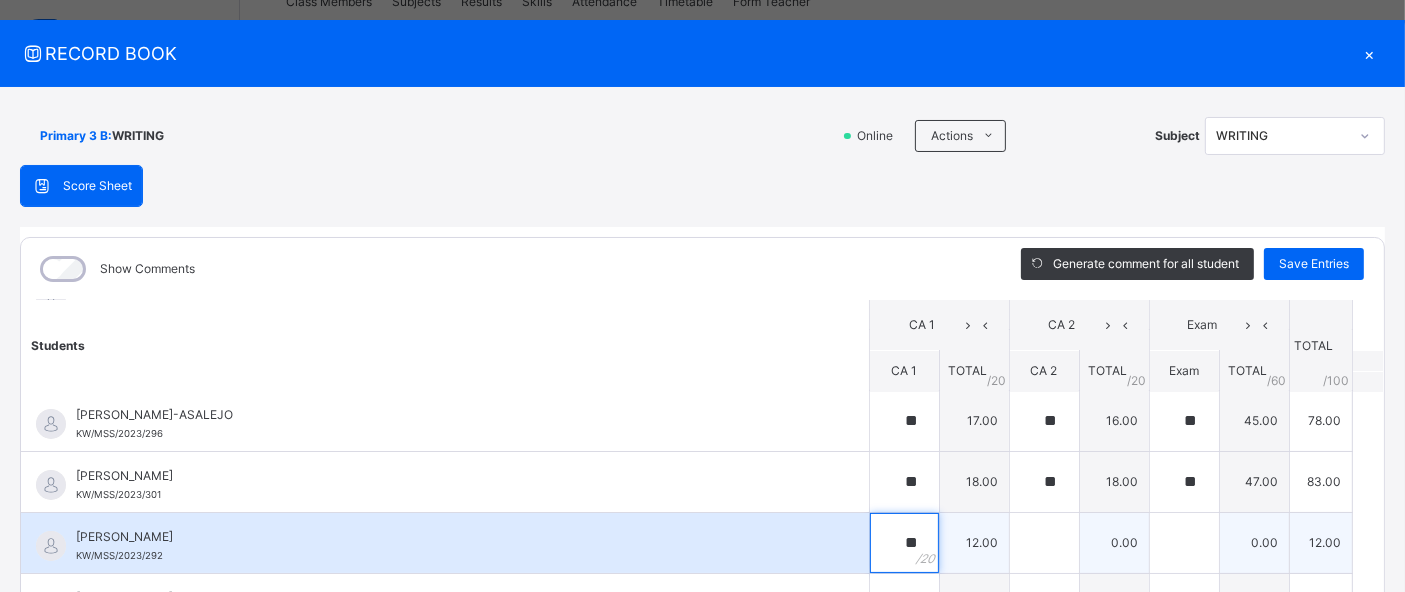 type on "**" 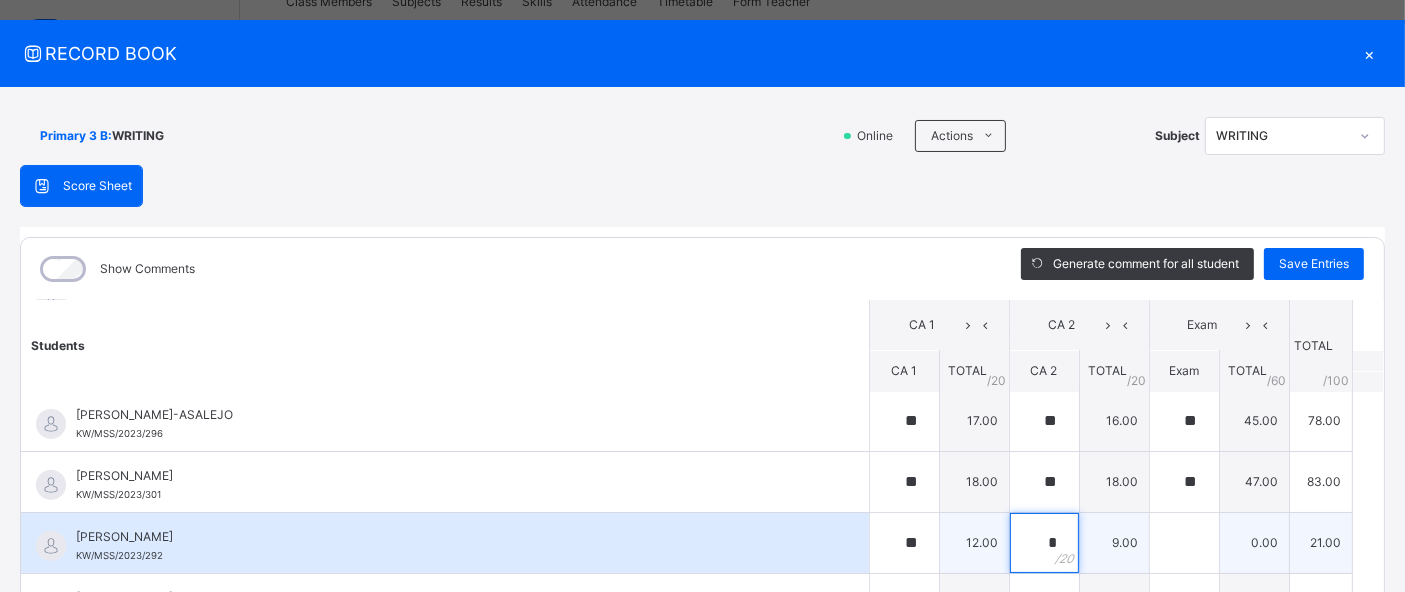 type on "*" 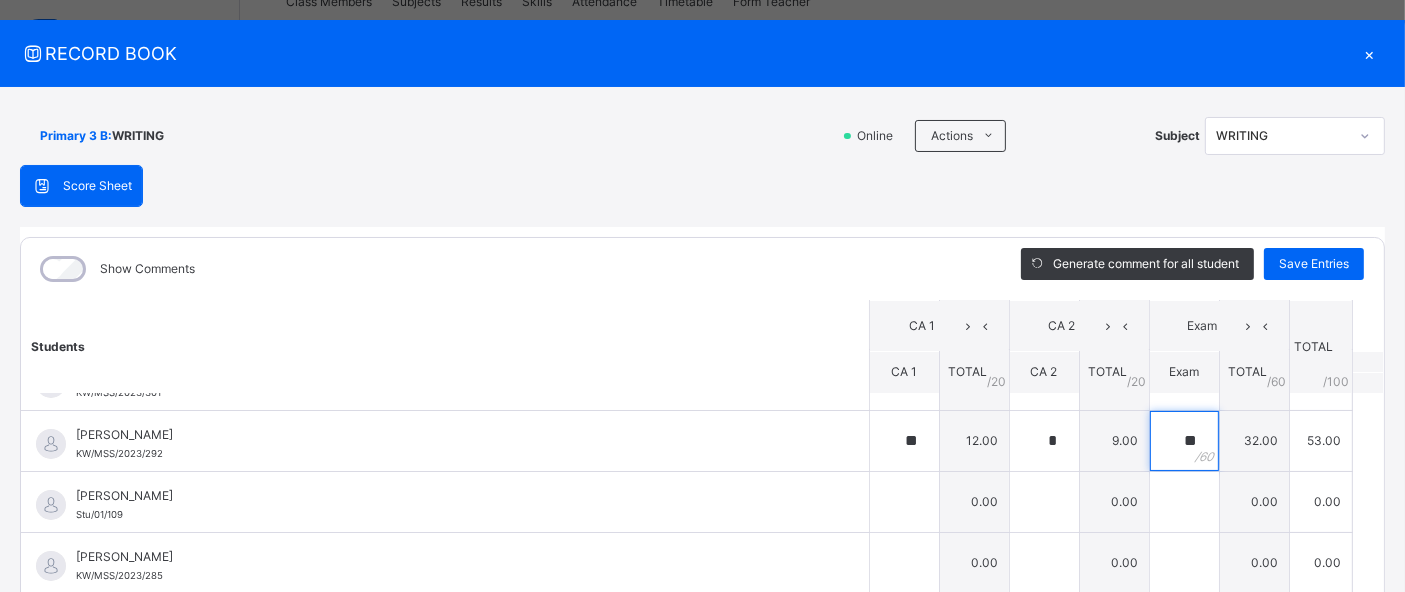 scroll, scrollTop: 422, scrollLeft: 0, axis: vertical 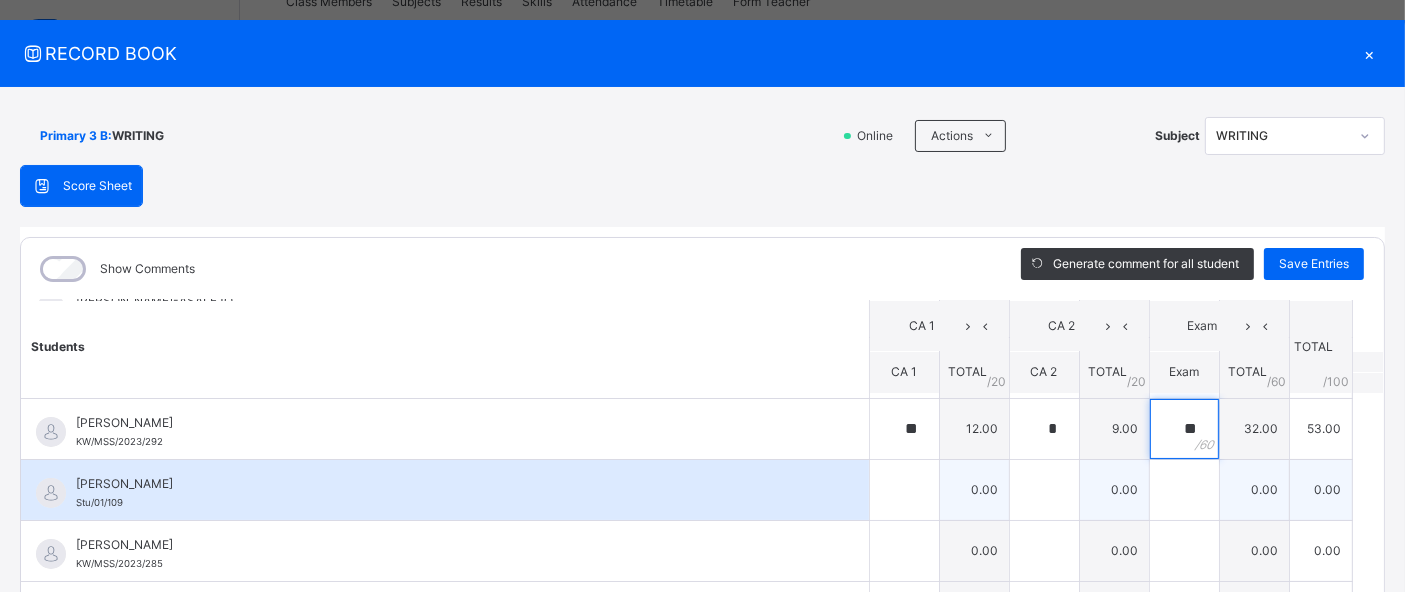 type on "**" 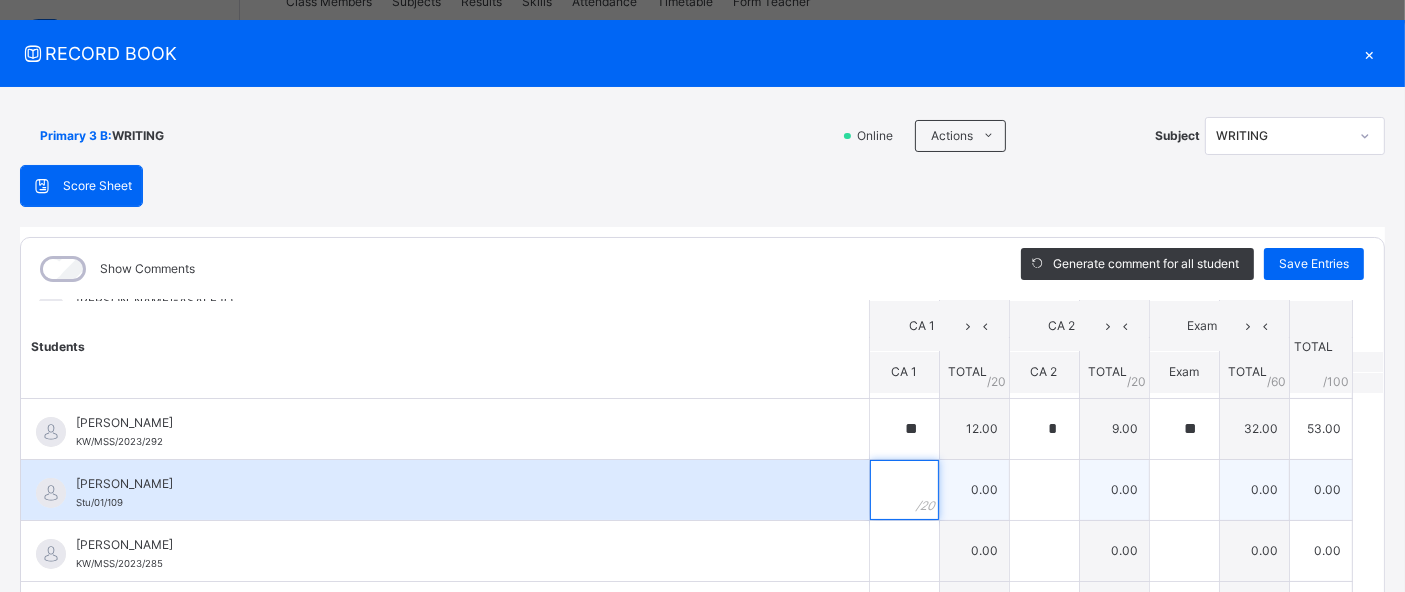 click at bounding box center (904, 490) 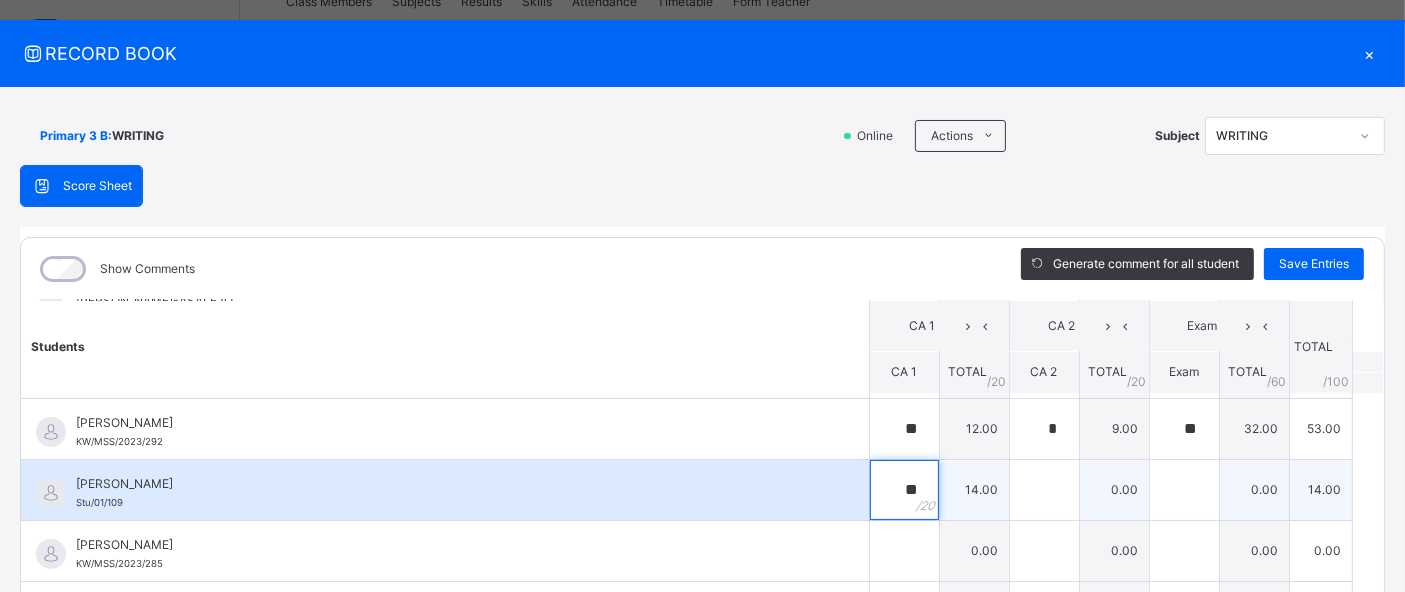type on "**" 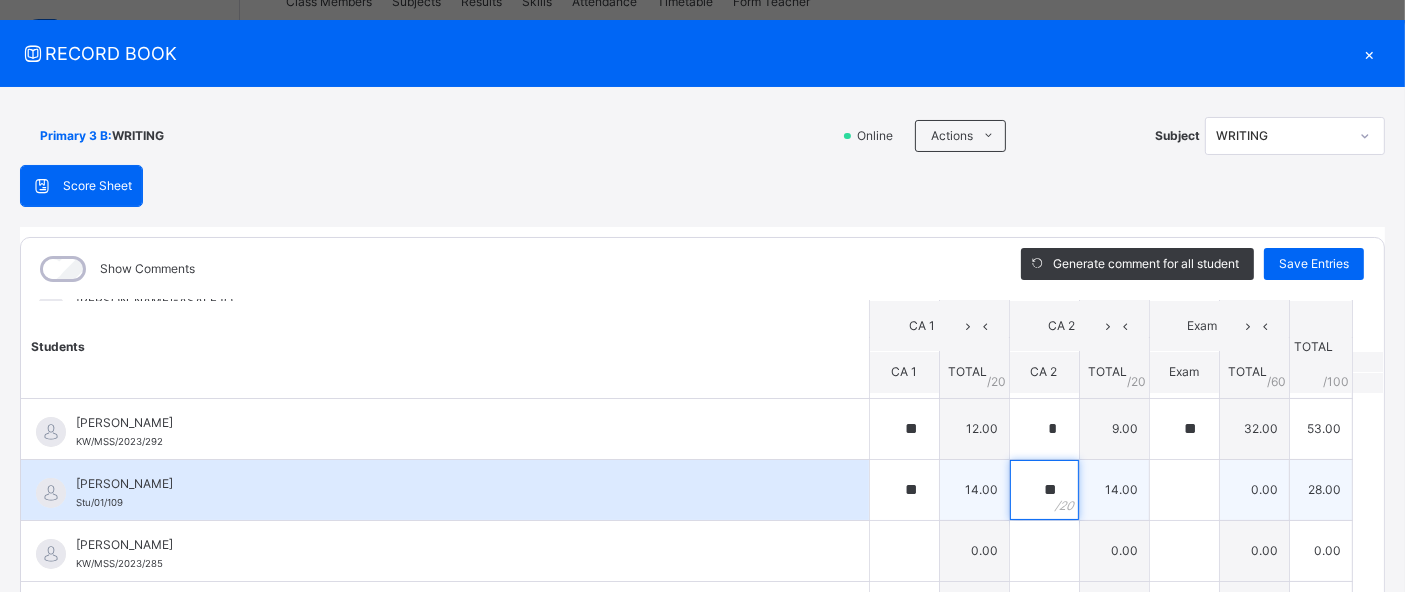 type on "**" 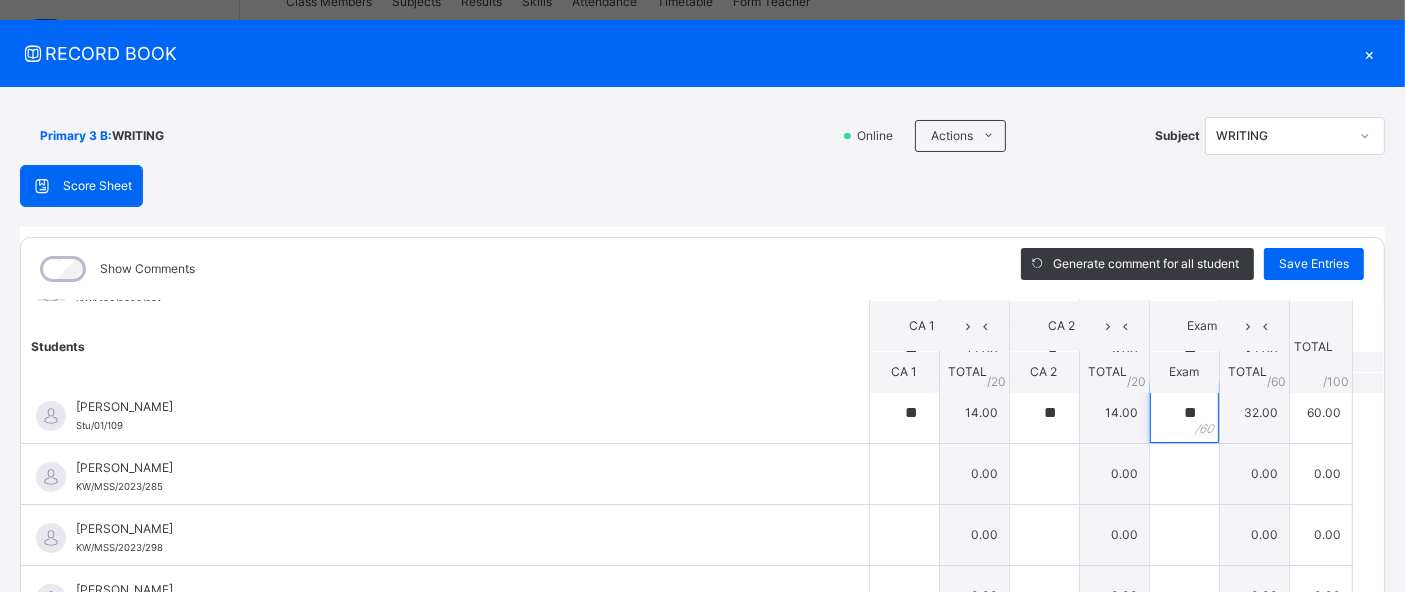 scroll, scrollTop: 501, scrollLeft: 0, axis: vertical 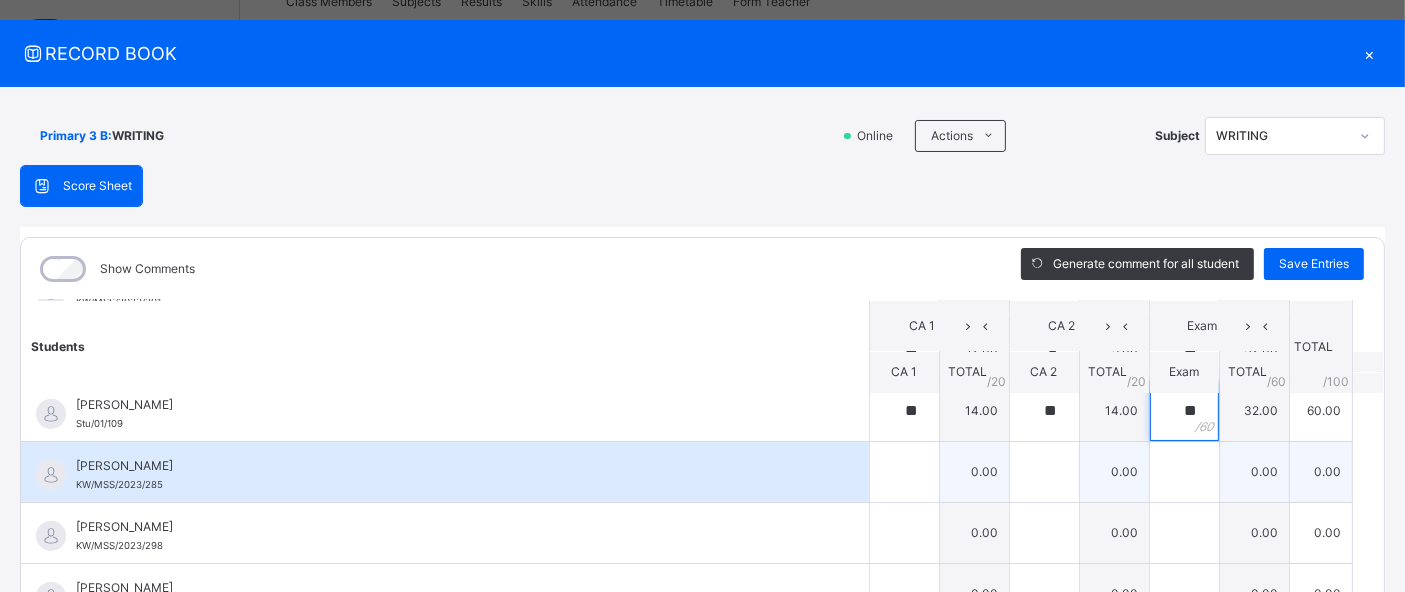 type on "**" 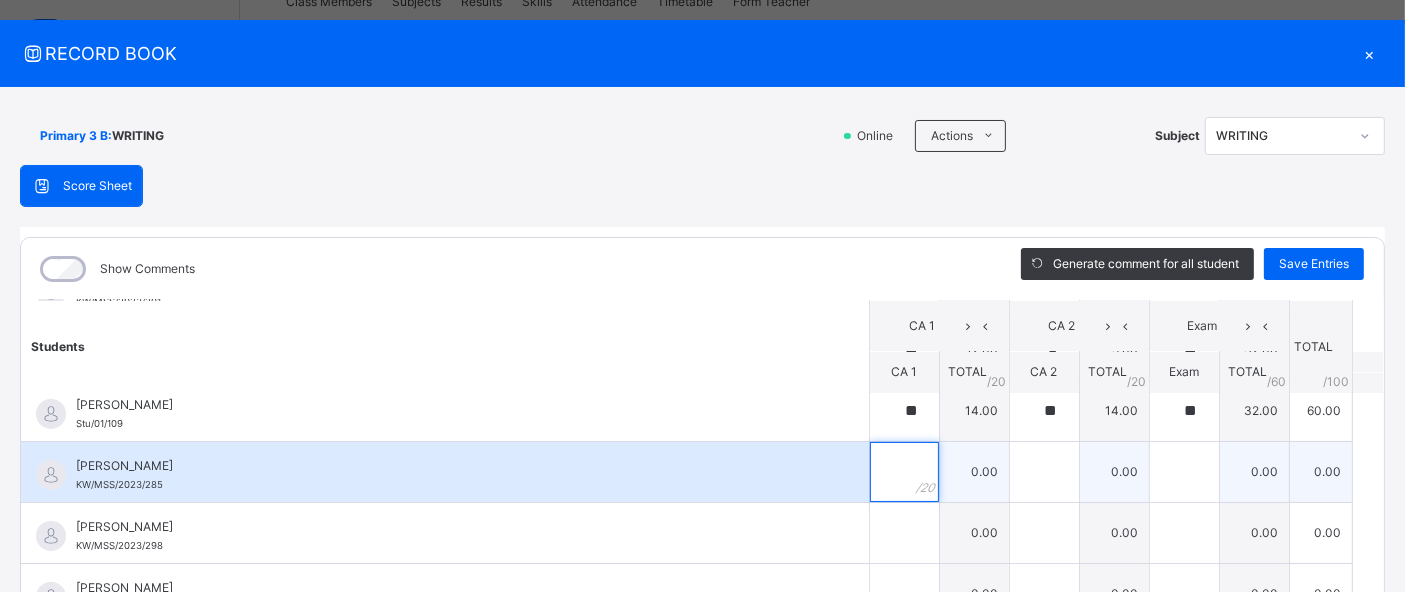 click at bounding box center (904, 472) 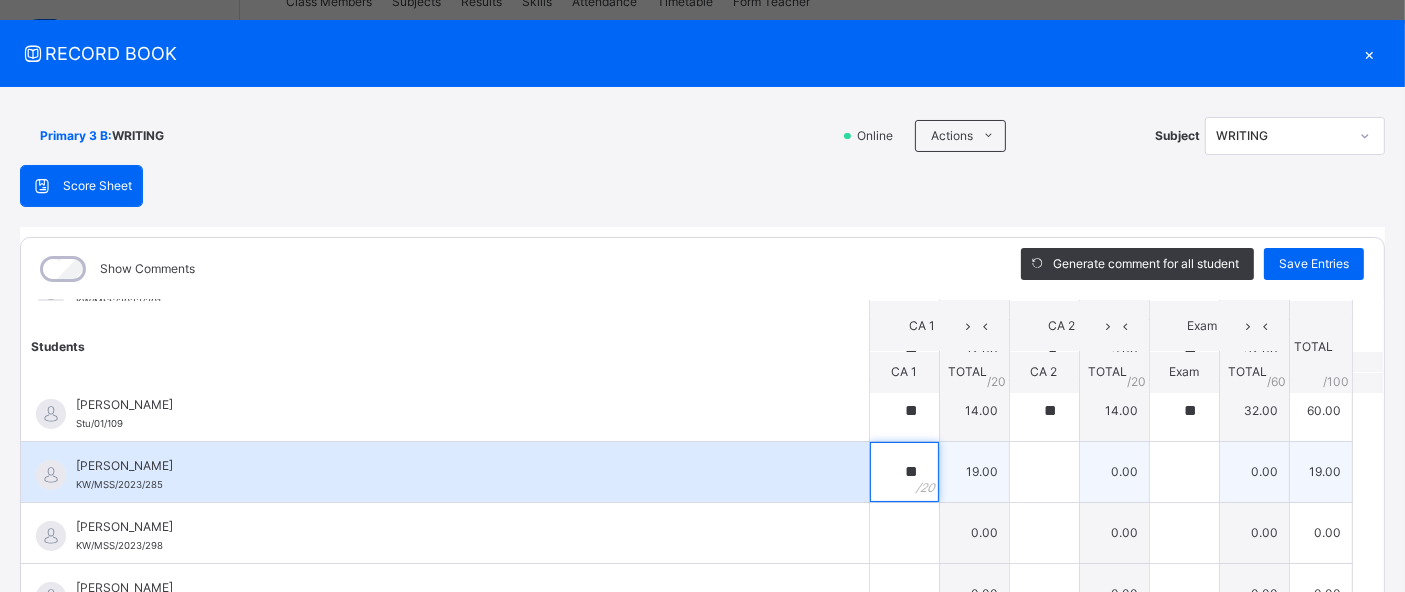type on "**" 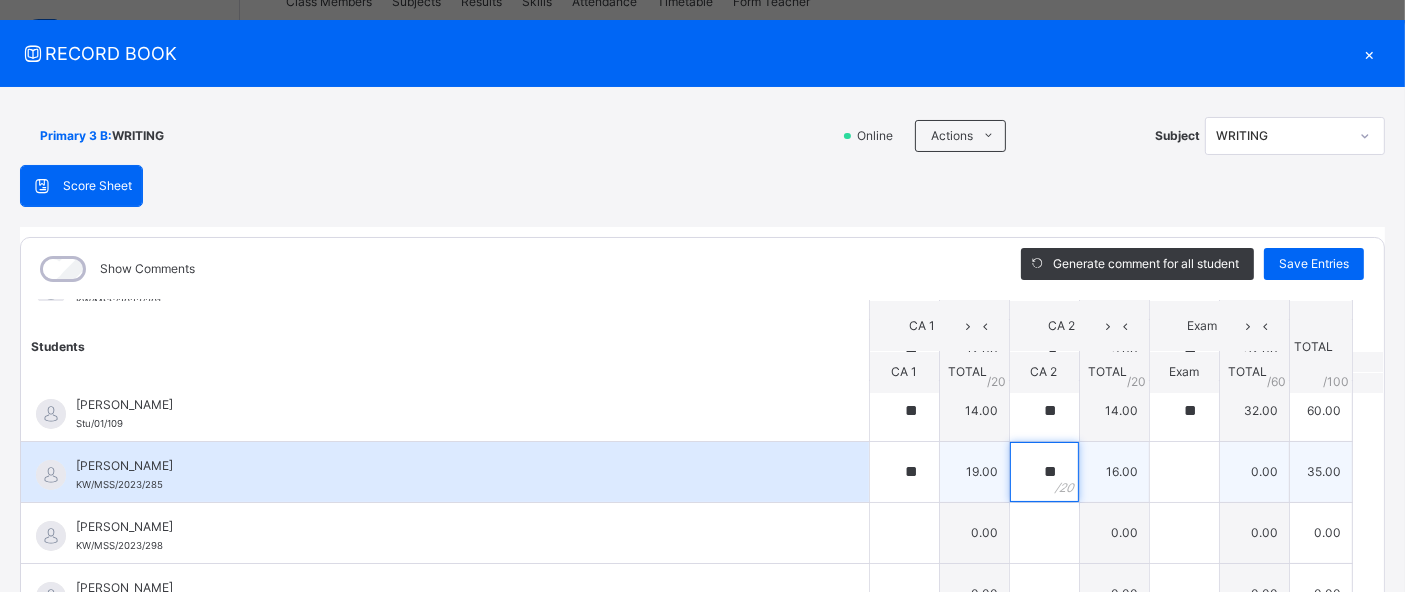 type on "**" 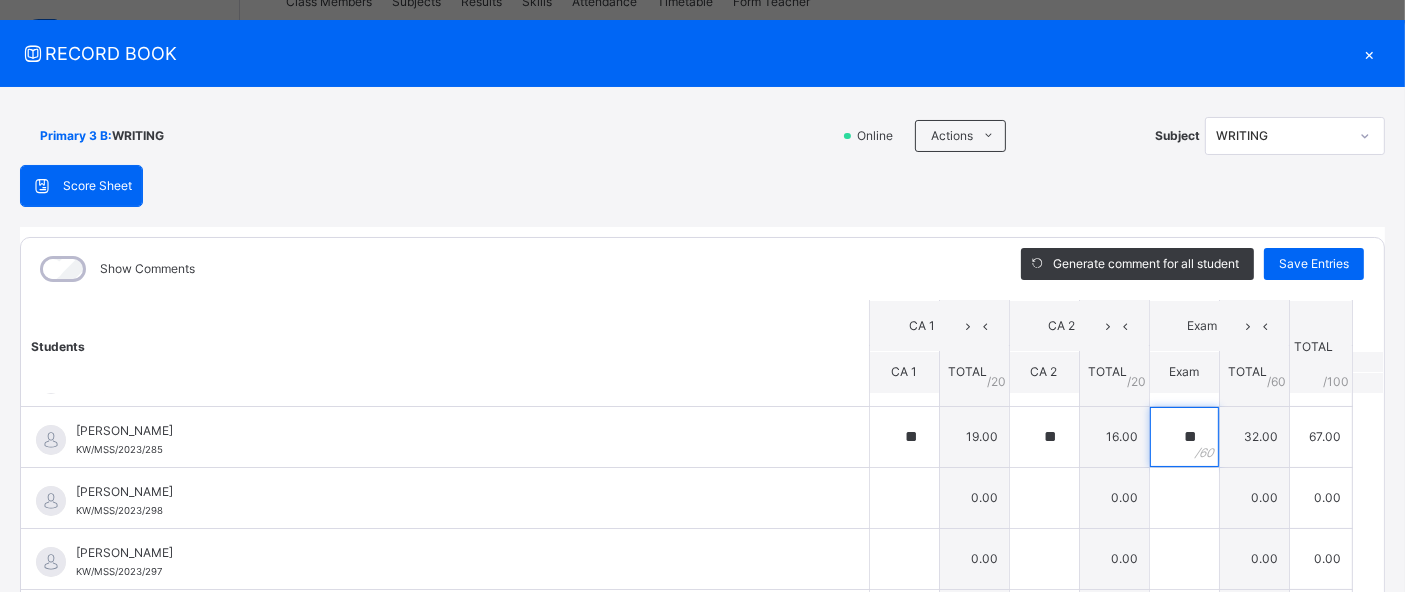 scroll, scrollTop: 546, scrollLeft: 0, axis: vertical 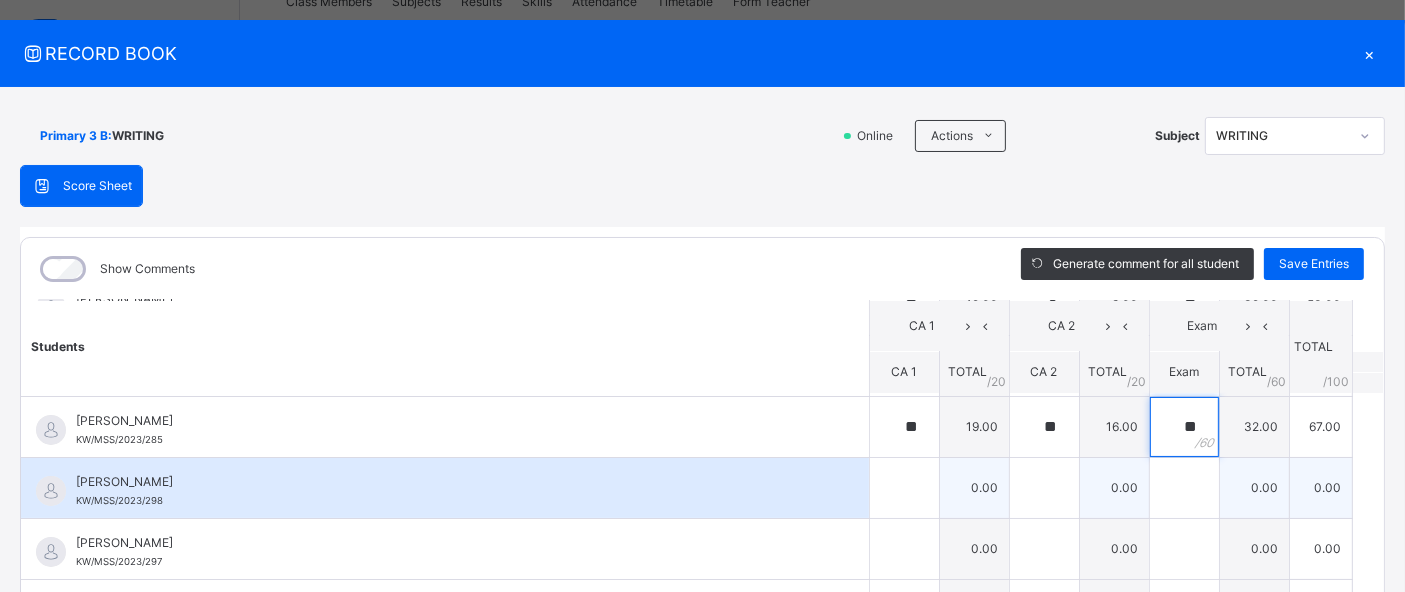 type on "**" 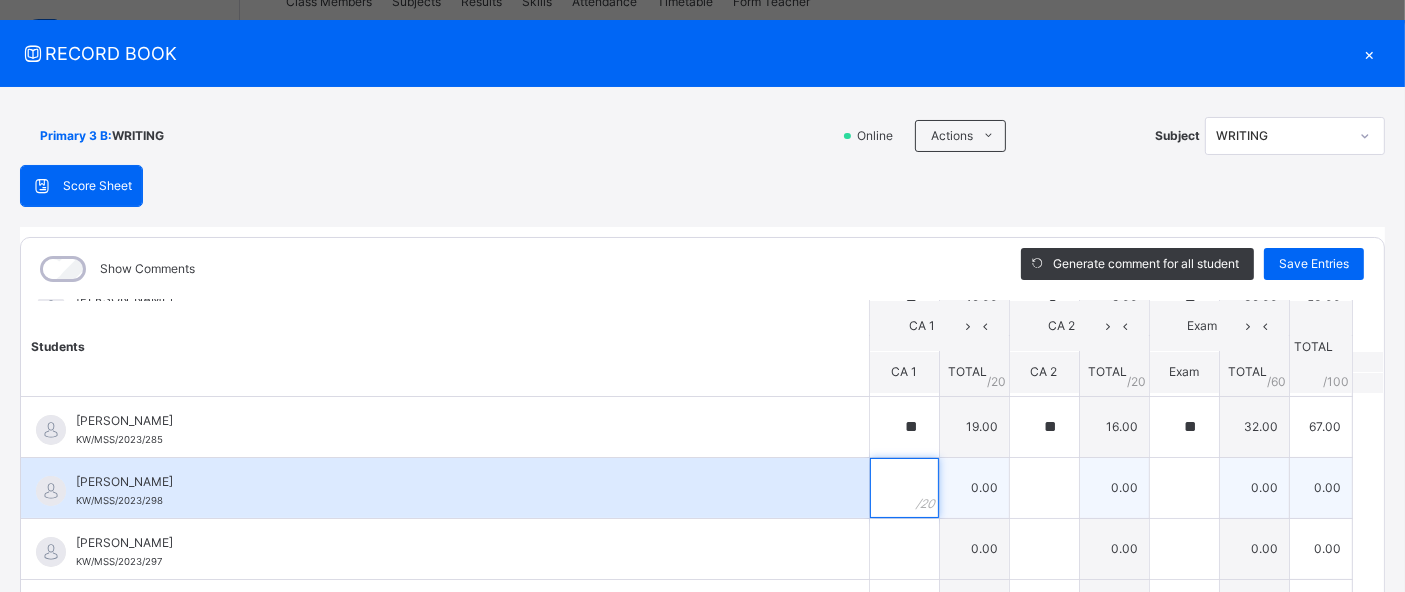 click at bounding box center [904, 488] 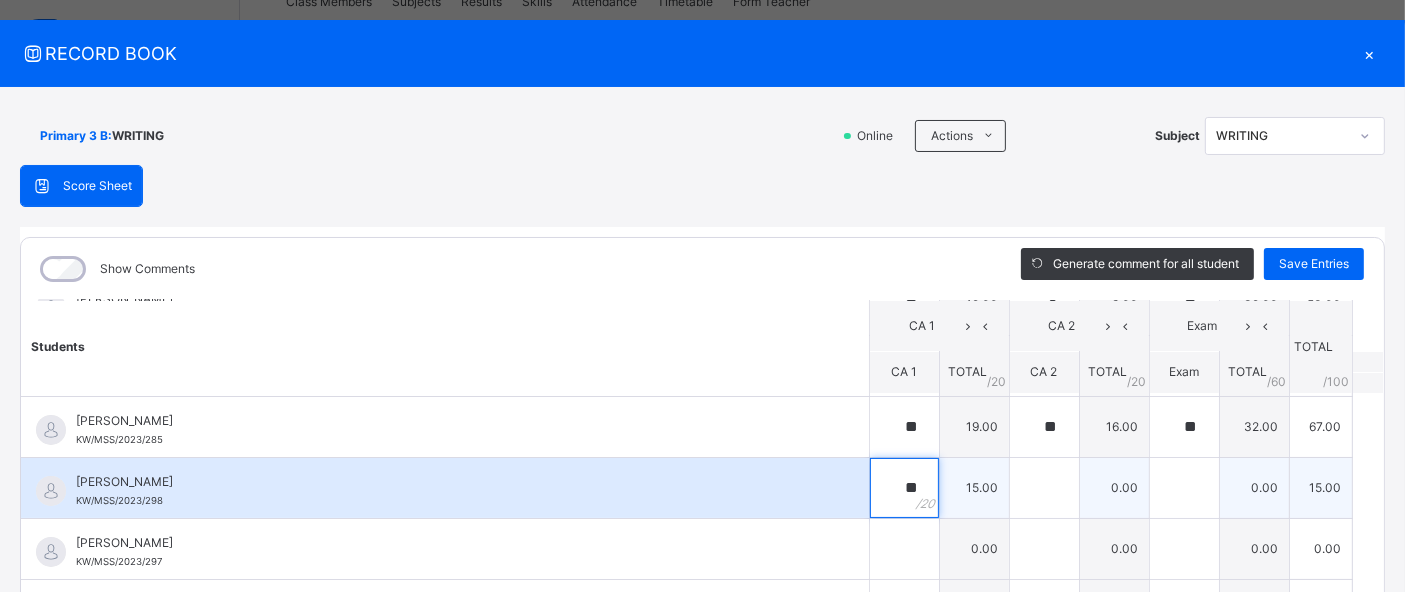 type on "**" 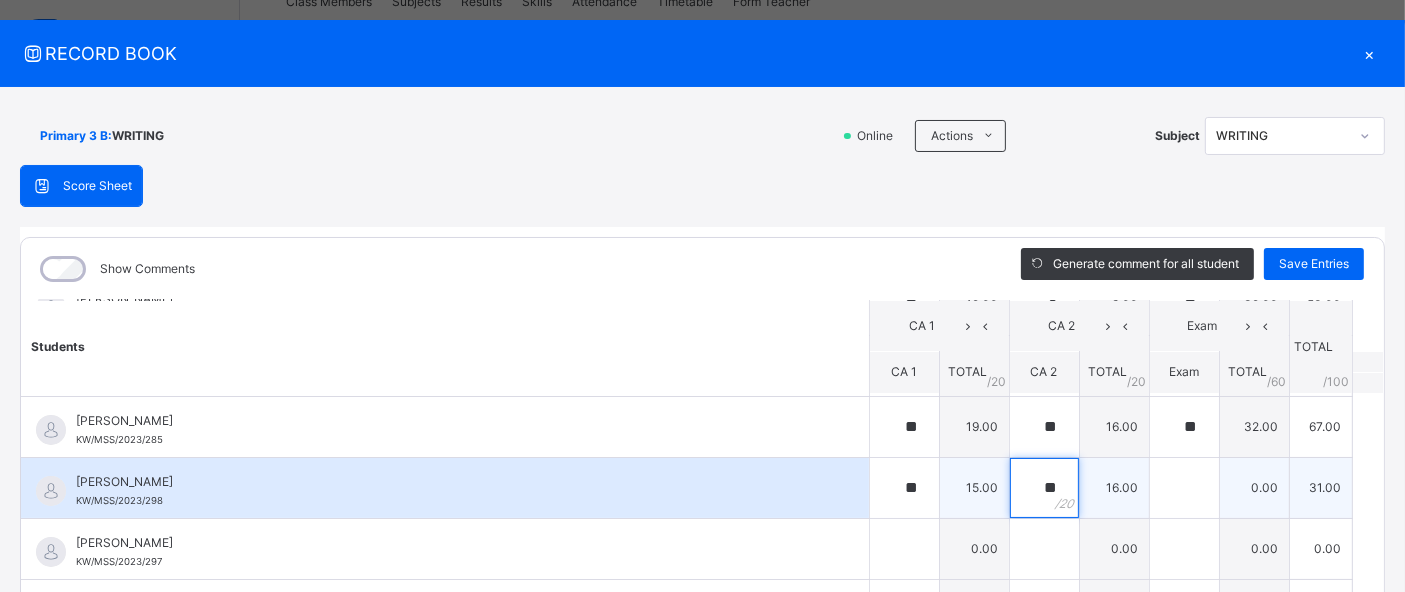 type on "**" 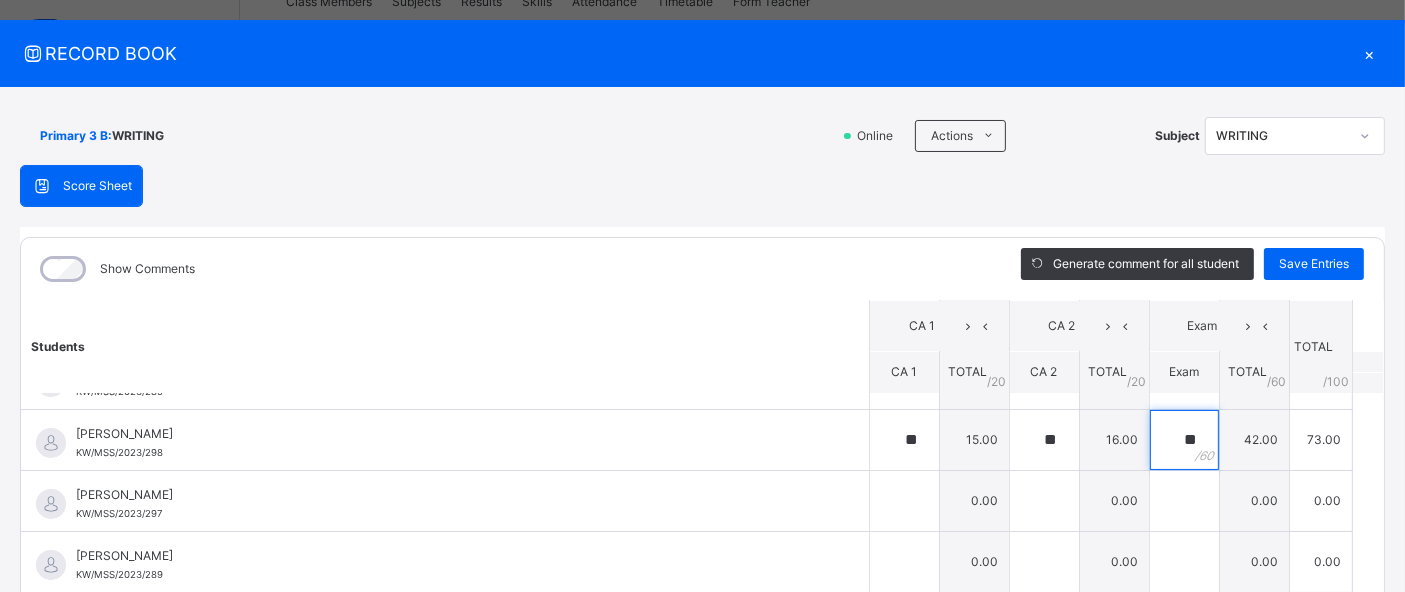 scroll, scrollTop: 600, scrollLeft: 0, axis: vertical 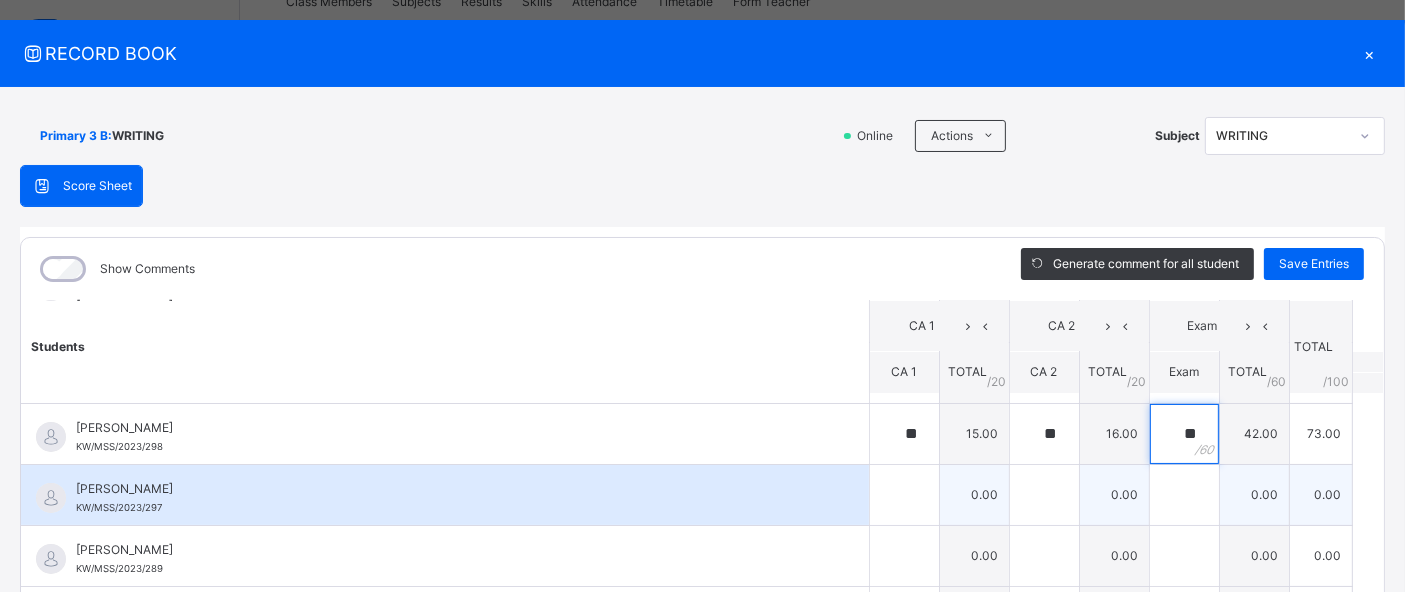 type on "**" 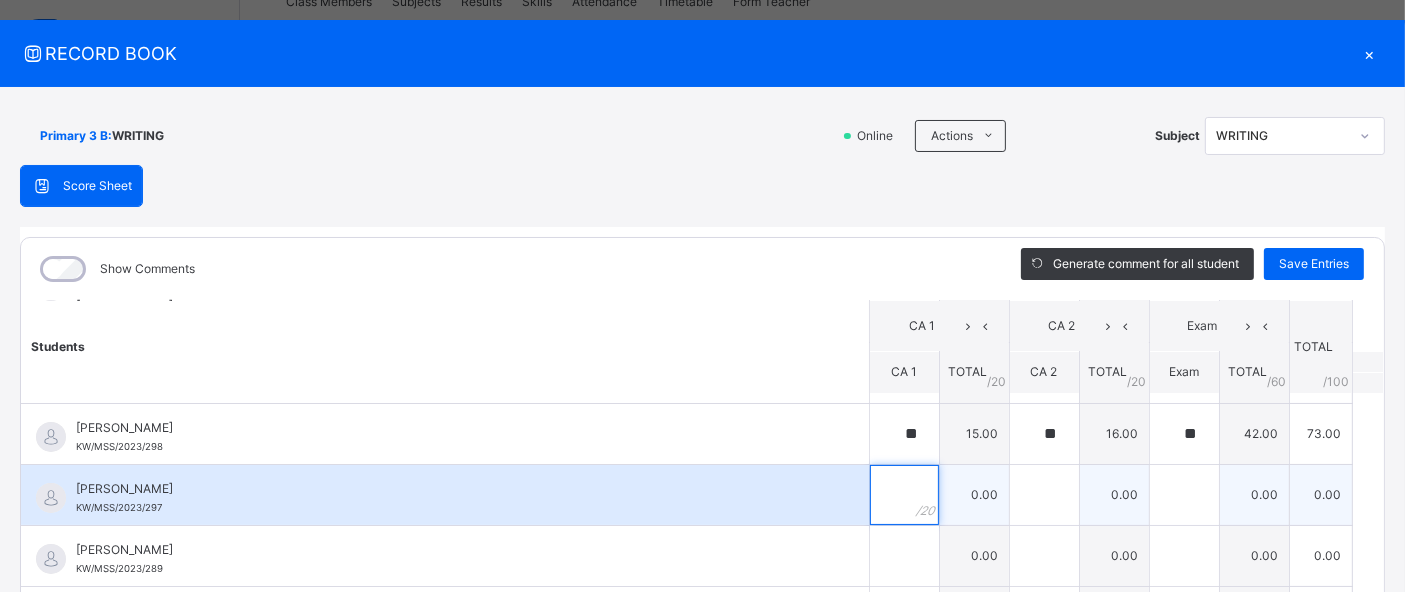 click at bounding box center [904, 495] 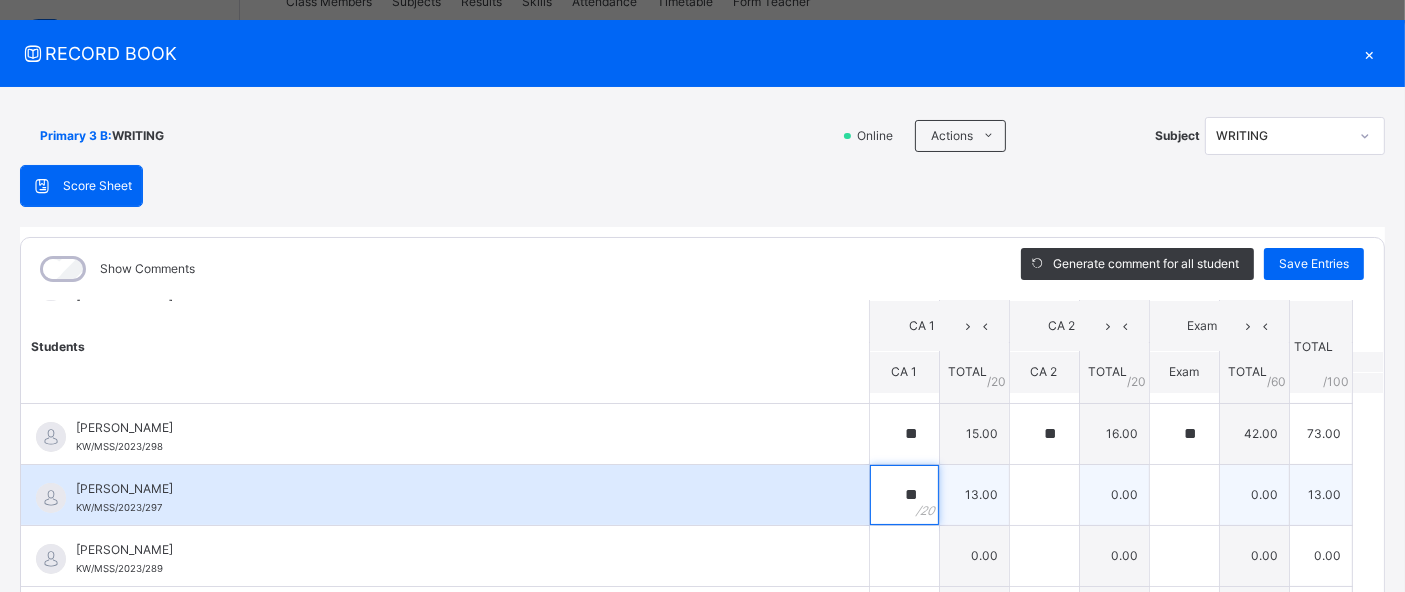 type on "**" 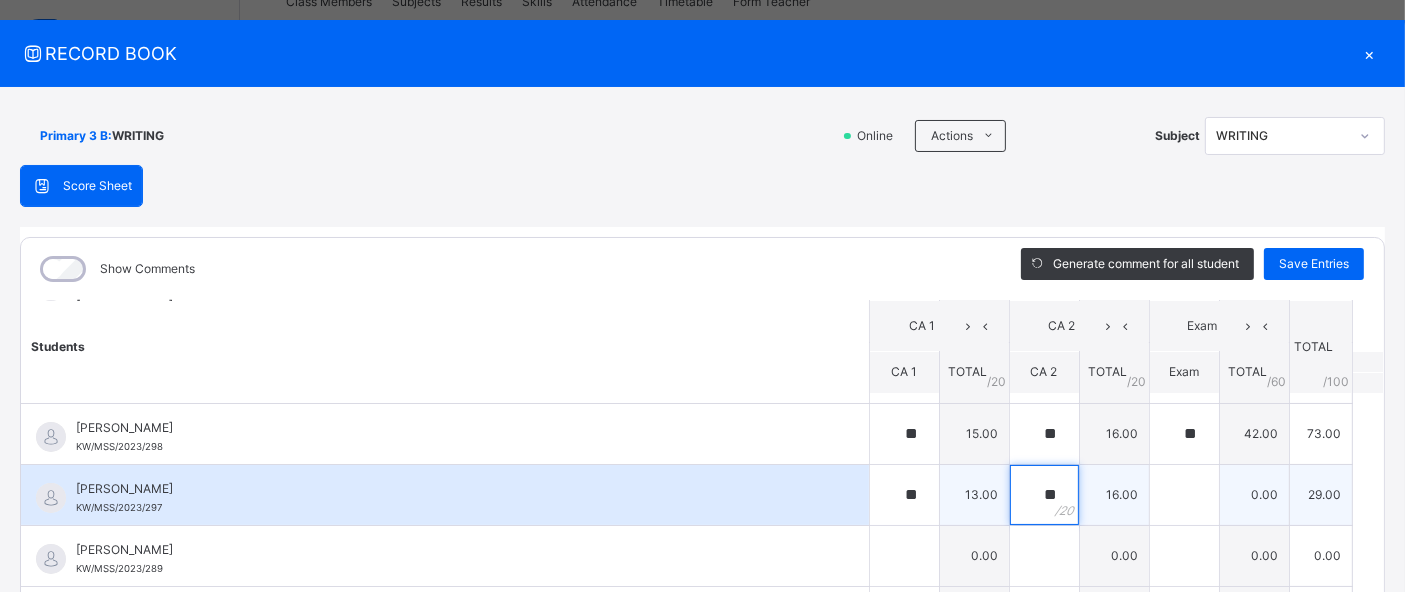 type on "**" 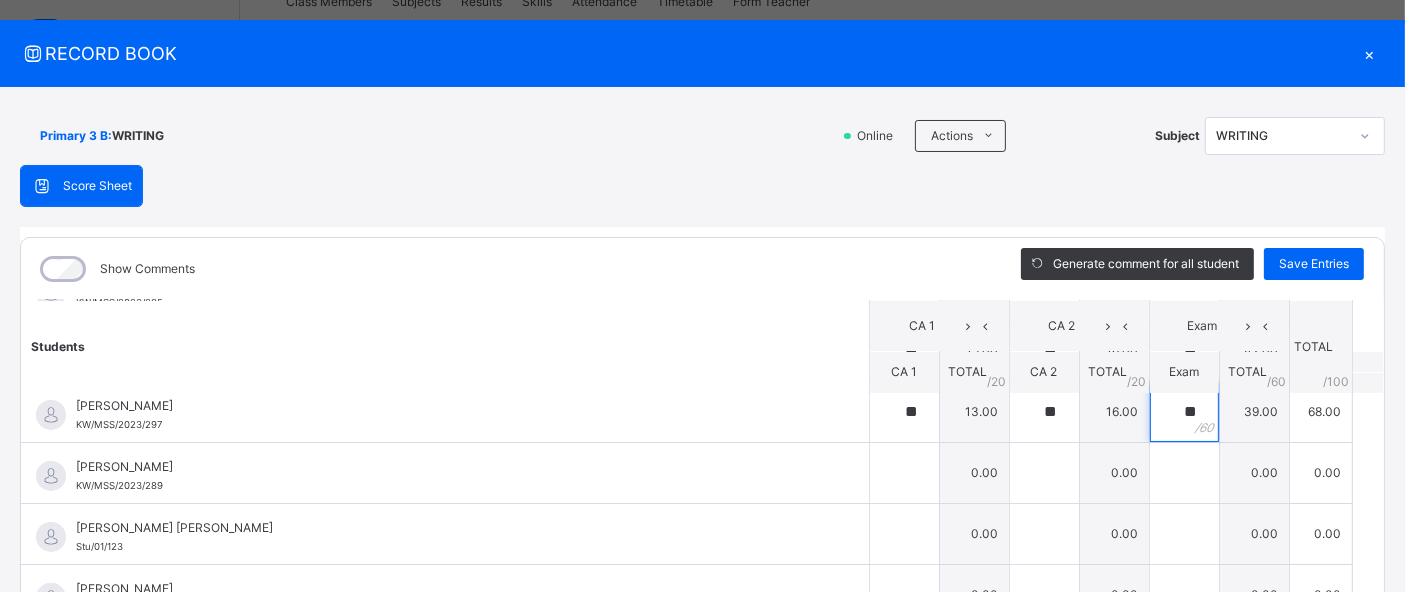 scroll, scrollTop: 689, scrollLeft: 0, axis: vertical 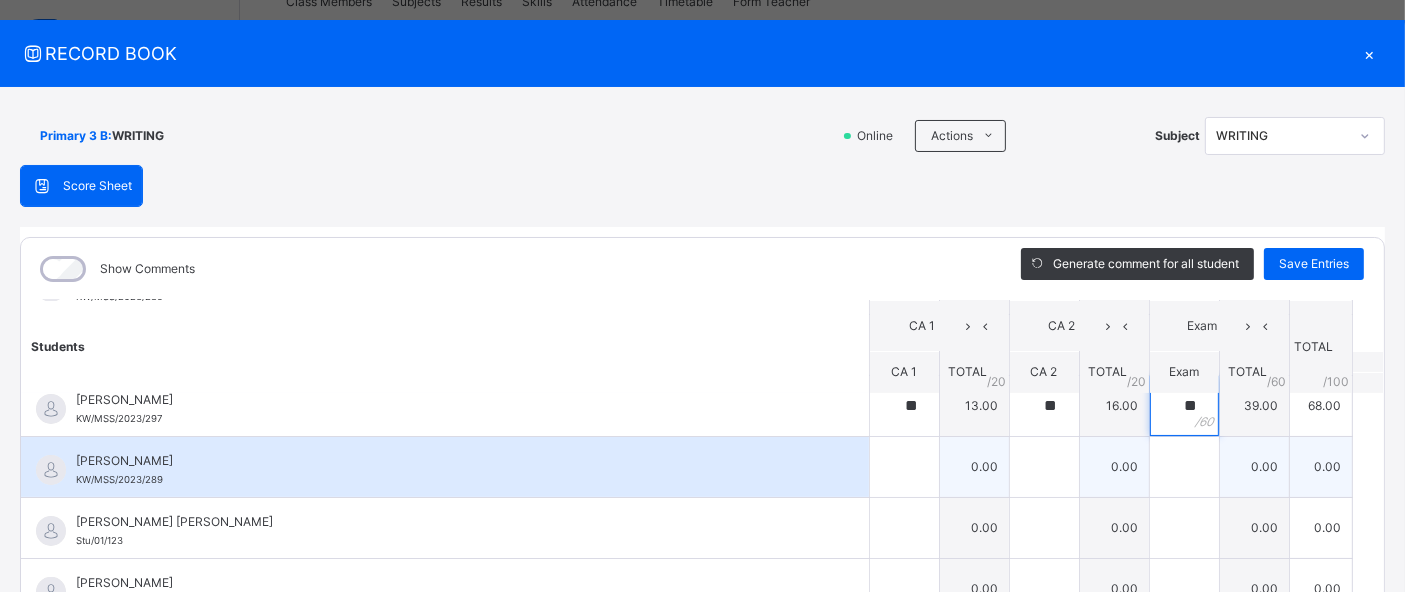type on "**" 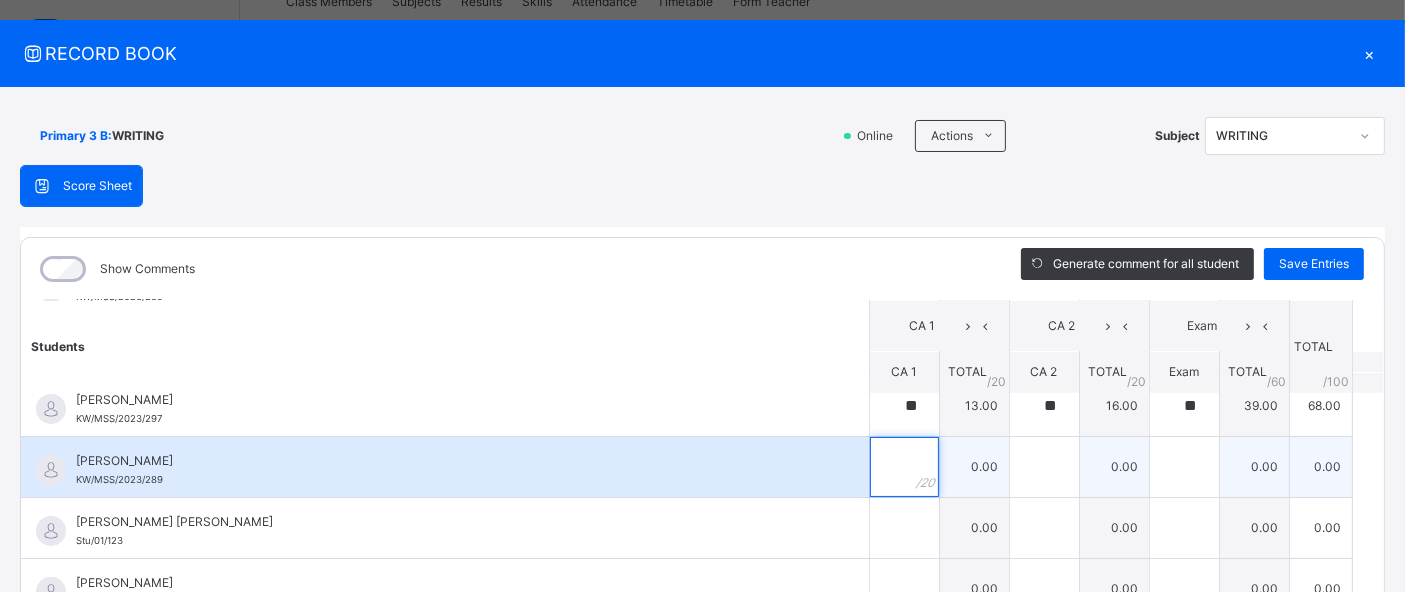 click at bounding box center (904, 467) 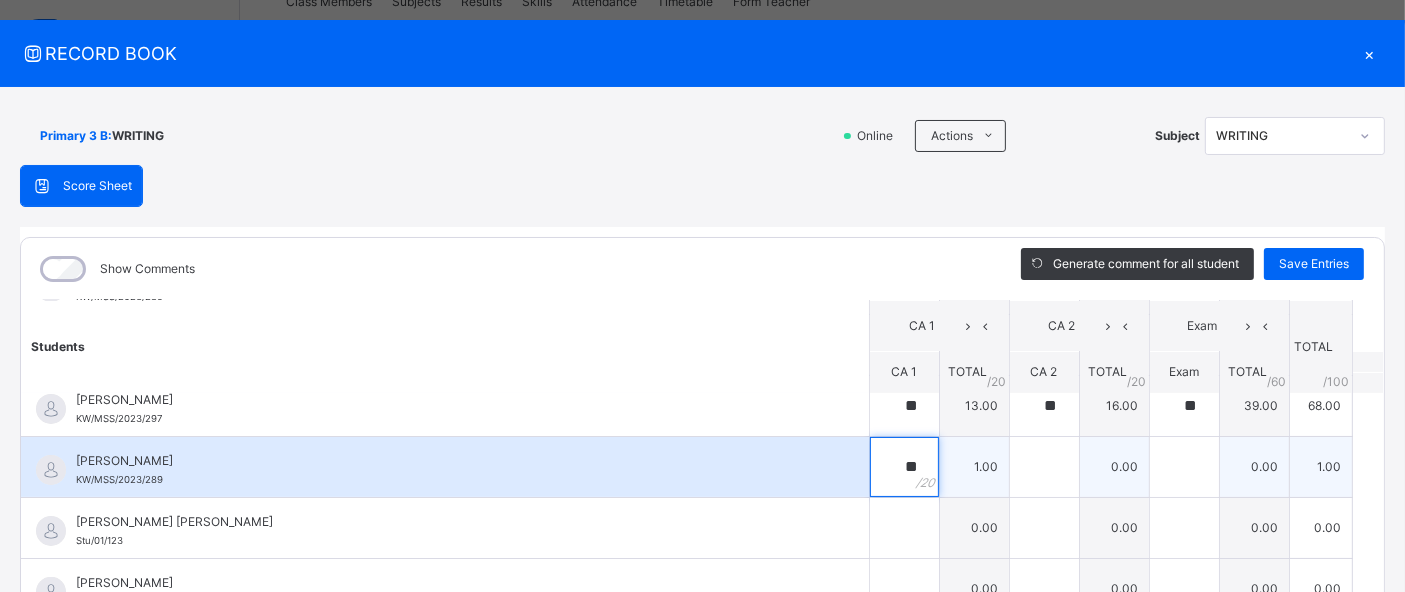 type 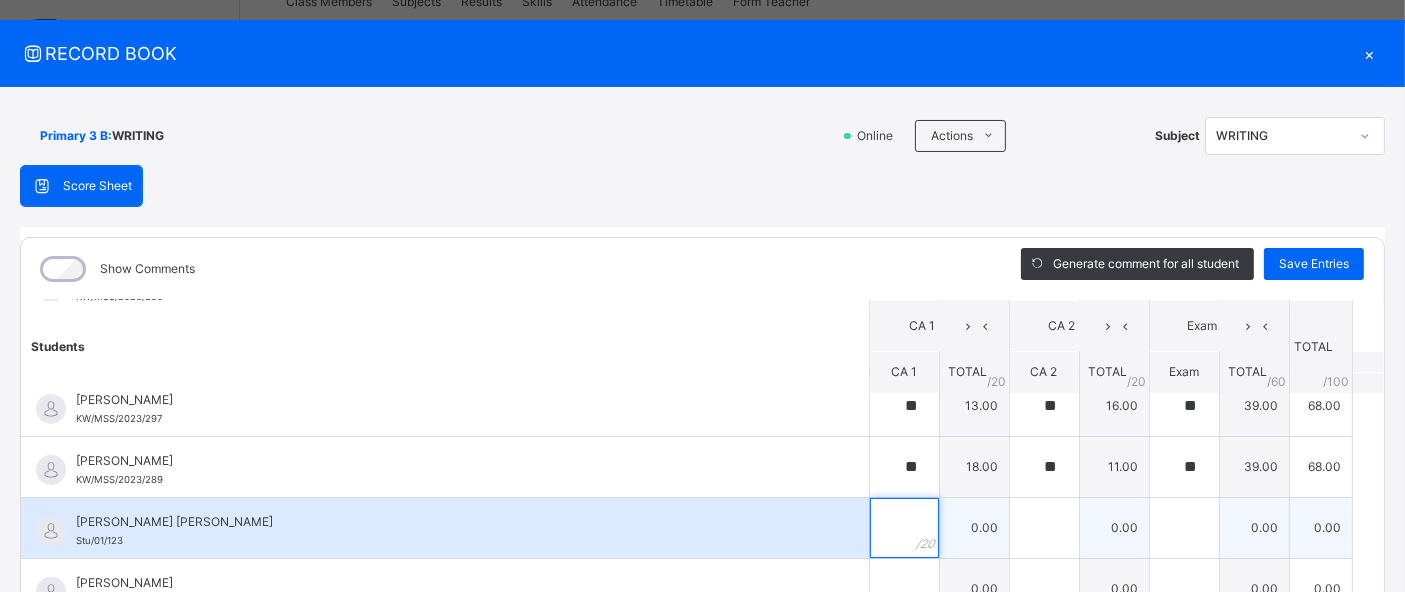 click at bounding box center (904, 528) 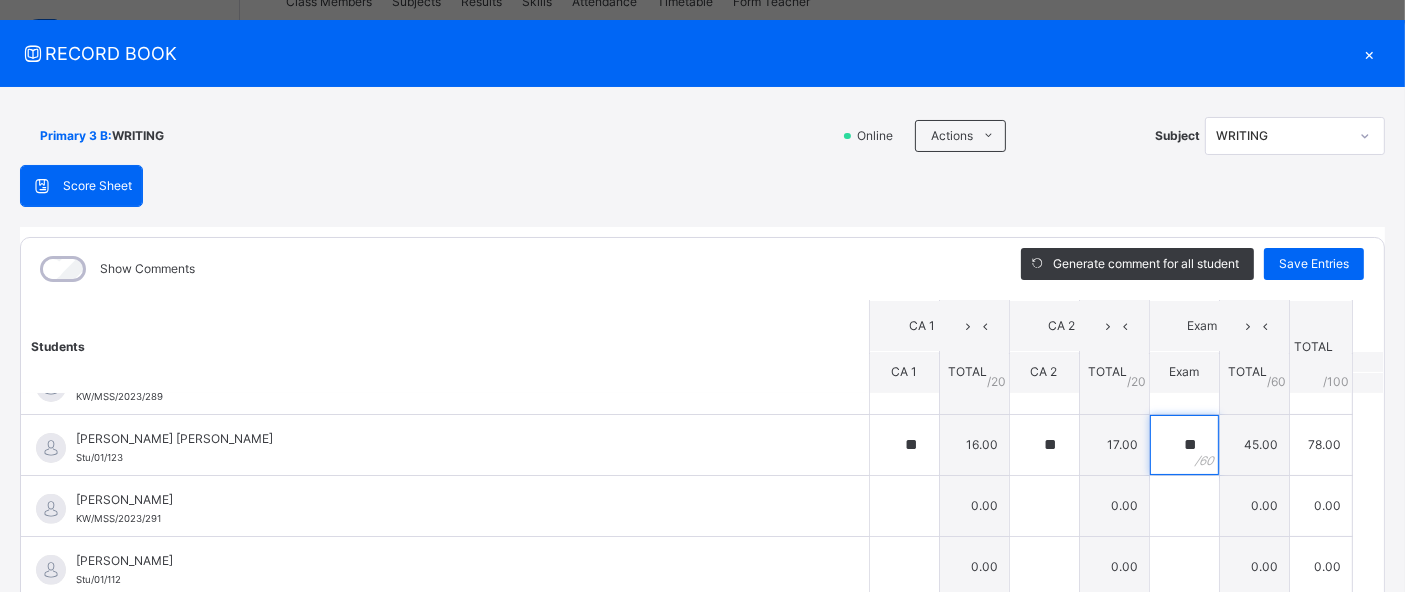 scroll, scrollTop: 774, scrollLeft: 0, axis: vertical 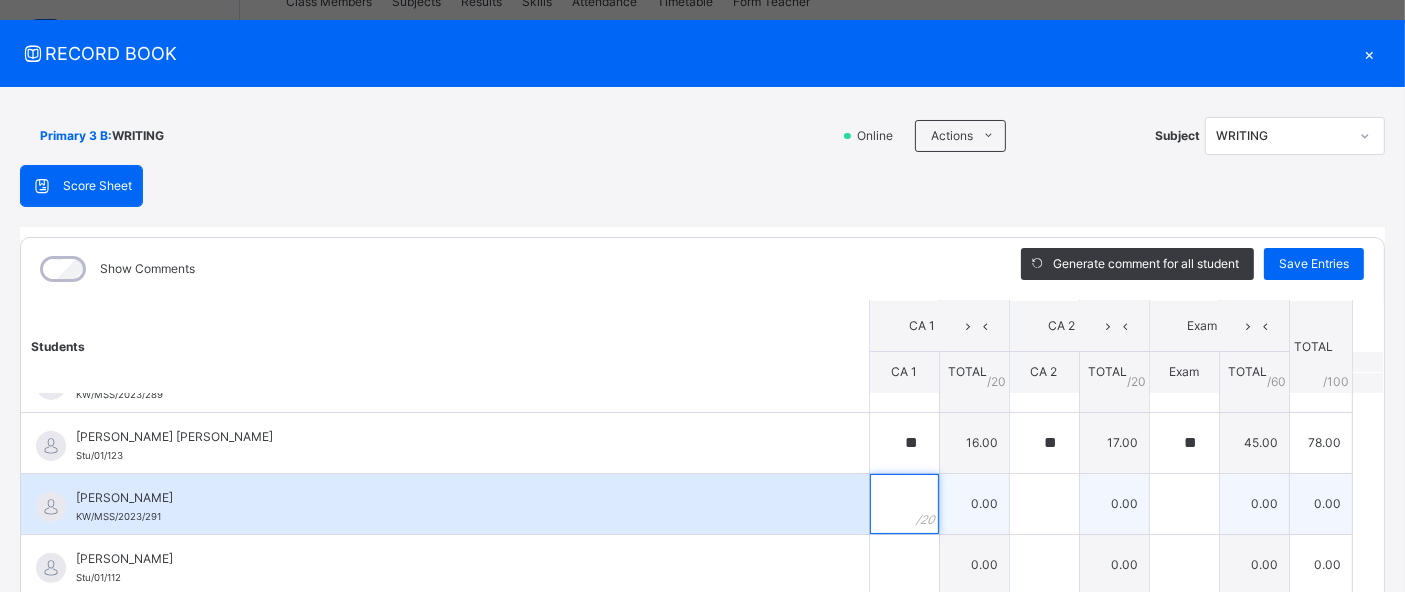 click at bounding box center [904, 504] 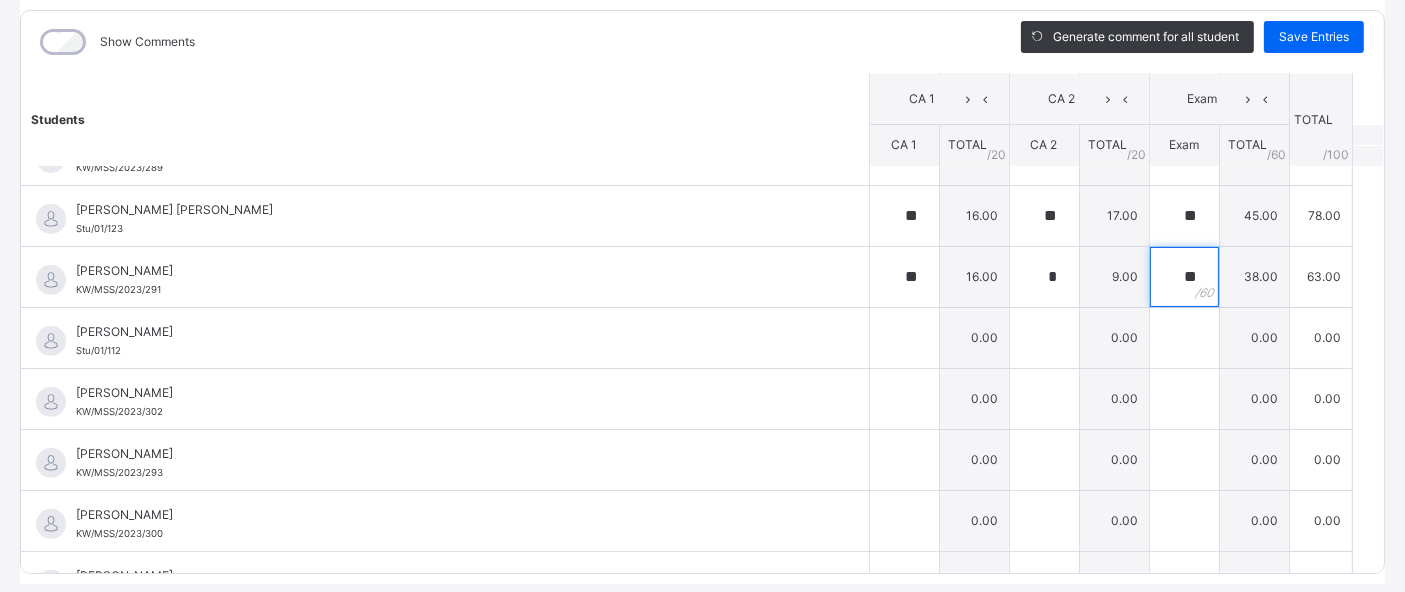 scroll, scrollTop: 285, scrollLeft: 0, axis: vertical 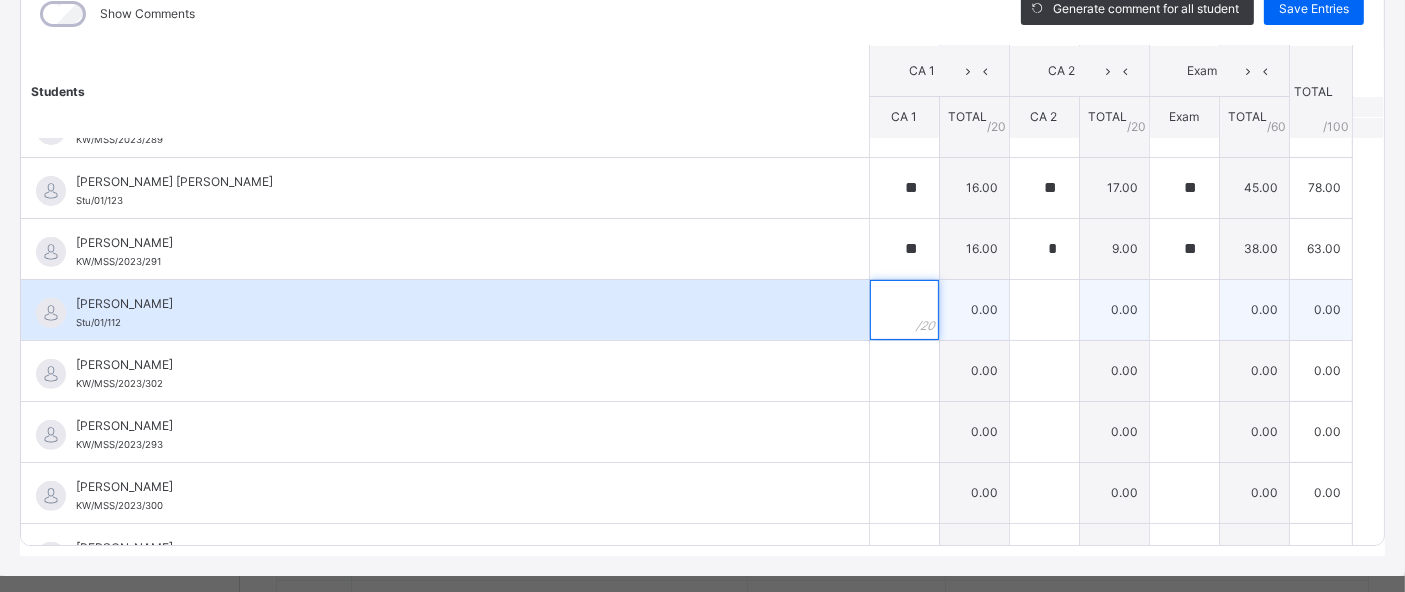 click at bounding box center [904, 310] 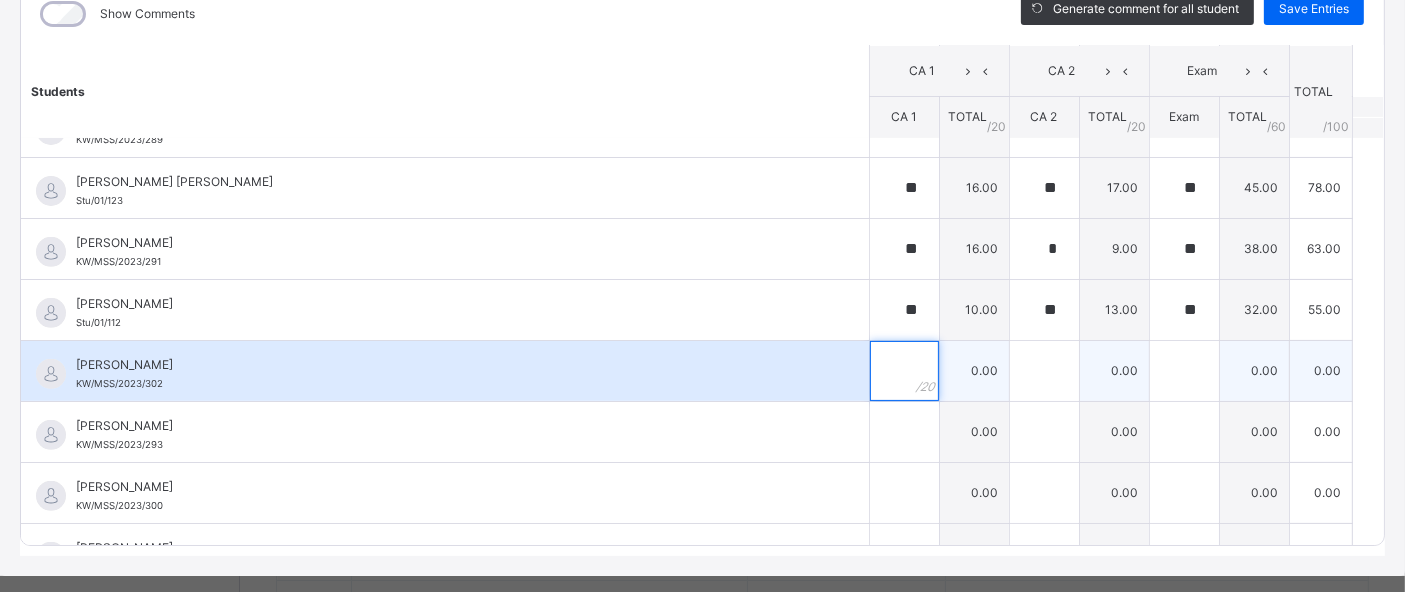 click at bounding box center (904, 371) 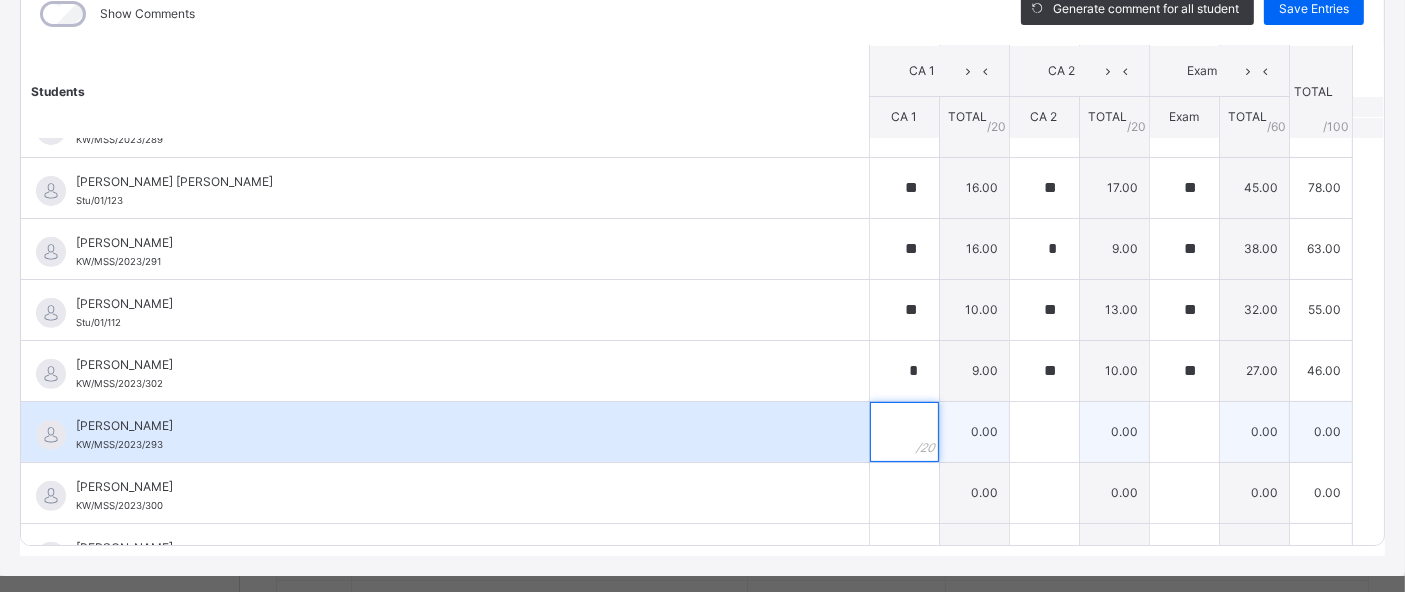 click at bounding box center [904, 432] 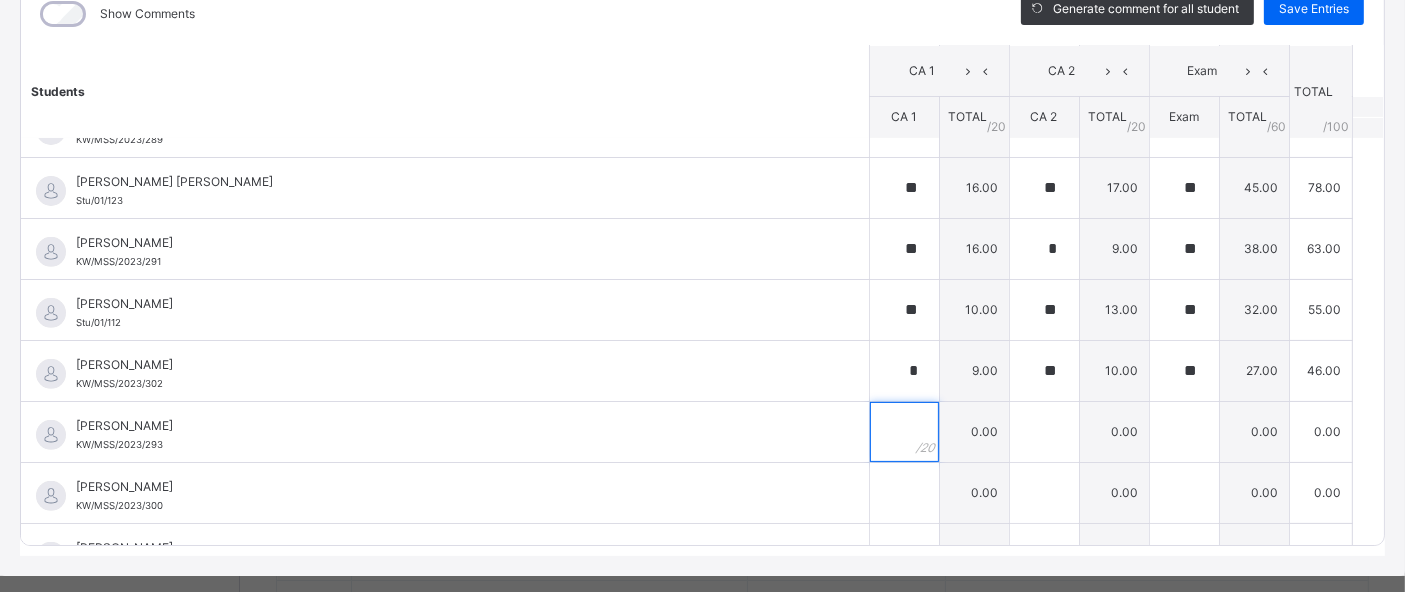 scroll, scrollTop: 807, scrollLeft: 0, axis: vertical 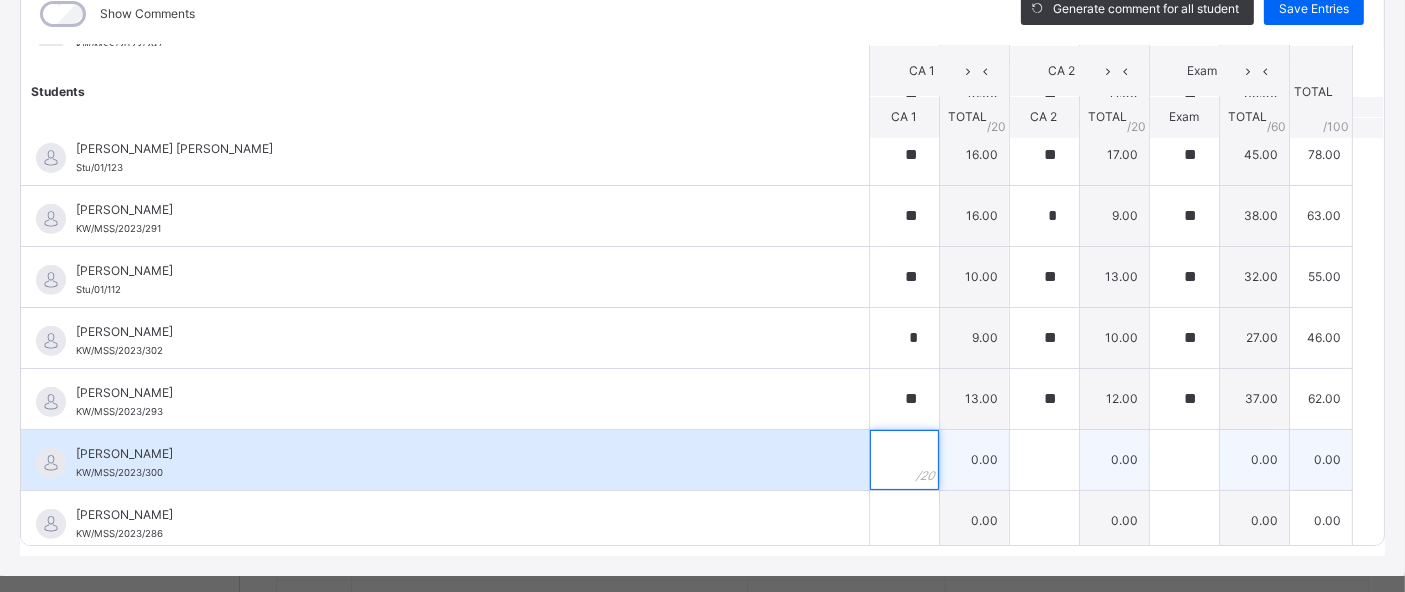 click at bounding box center [904, 460] 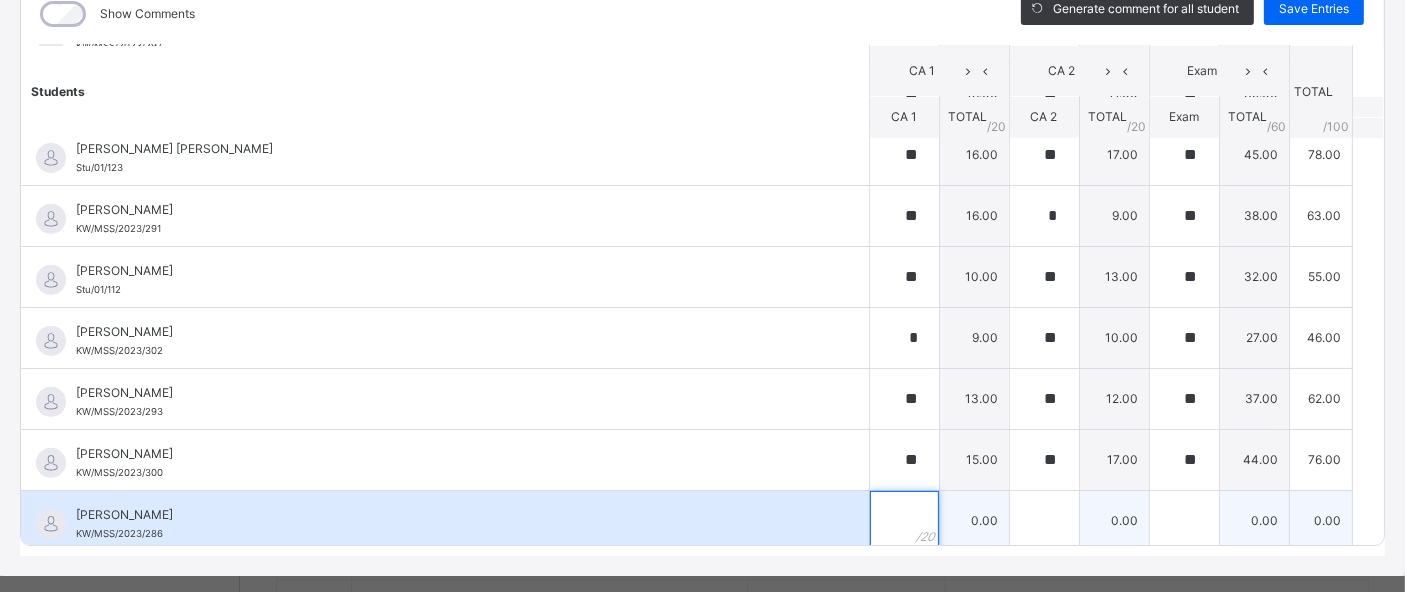 click at bounding box center (904, 521) 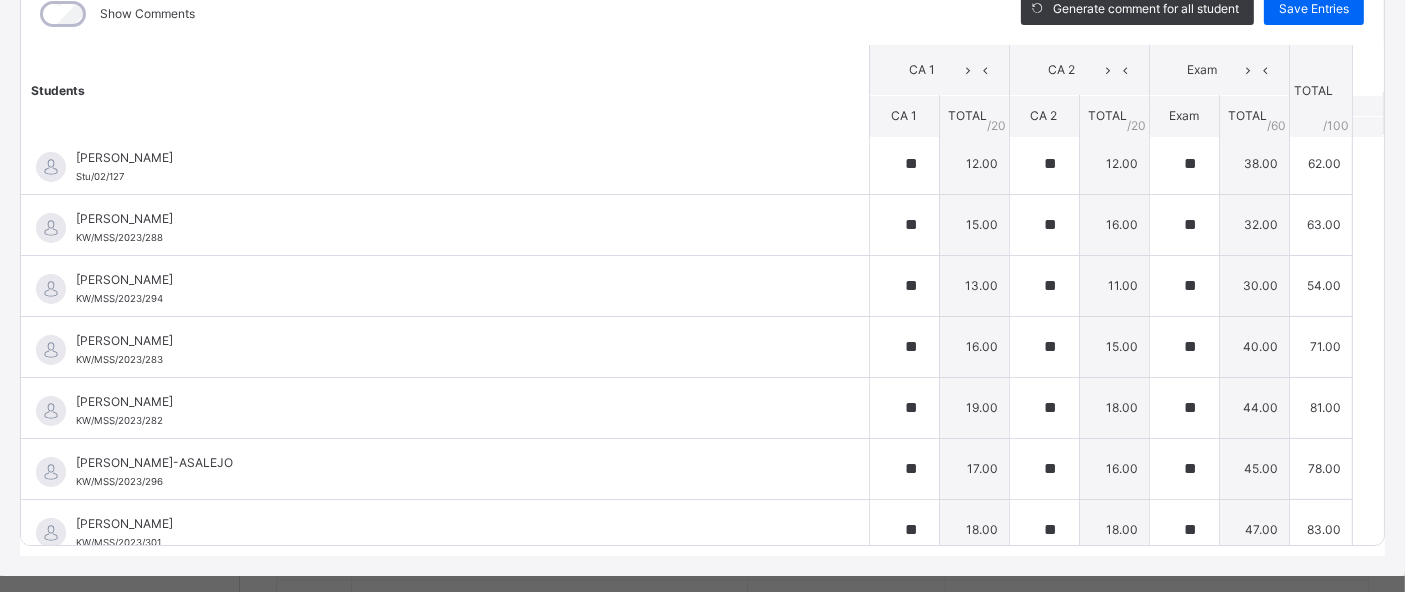 scroll, scrollTop: 0, scrollLeft: 0, axis: both 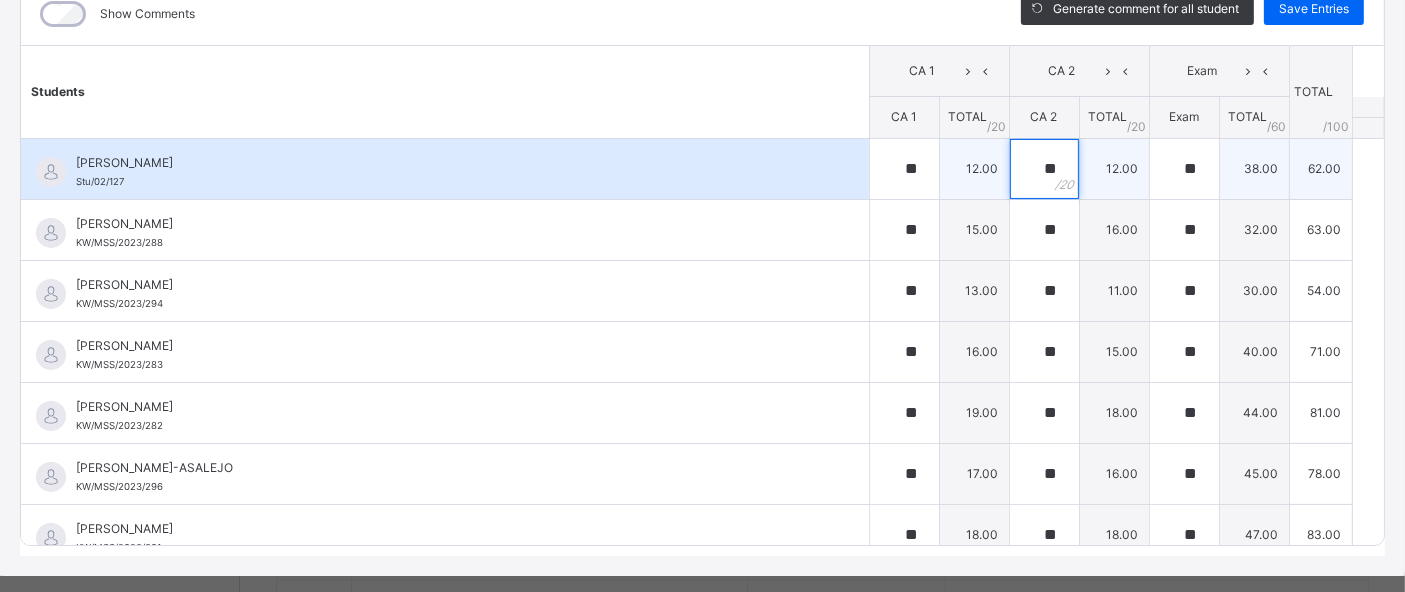 click on "**" at bounding box center (1044, 169) 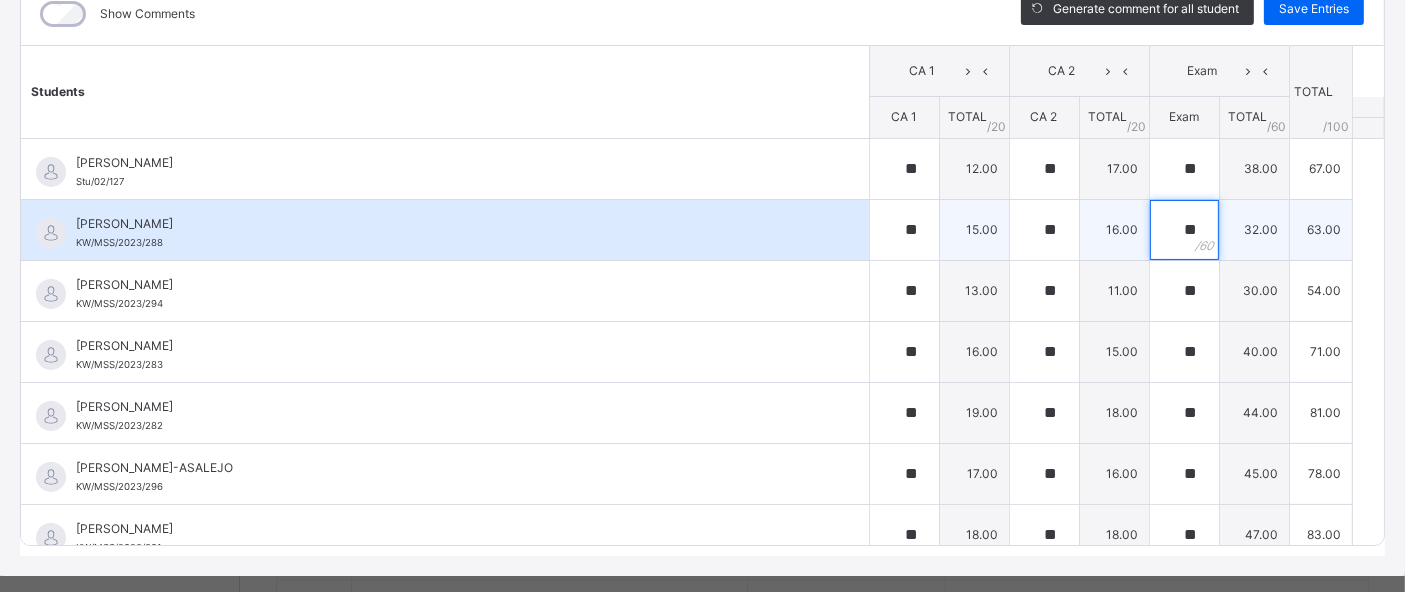 click on "**" at bounding box center [1184, 230] 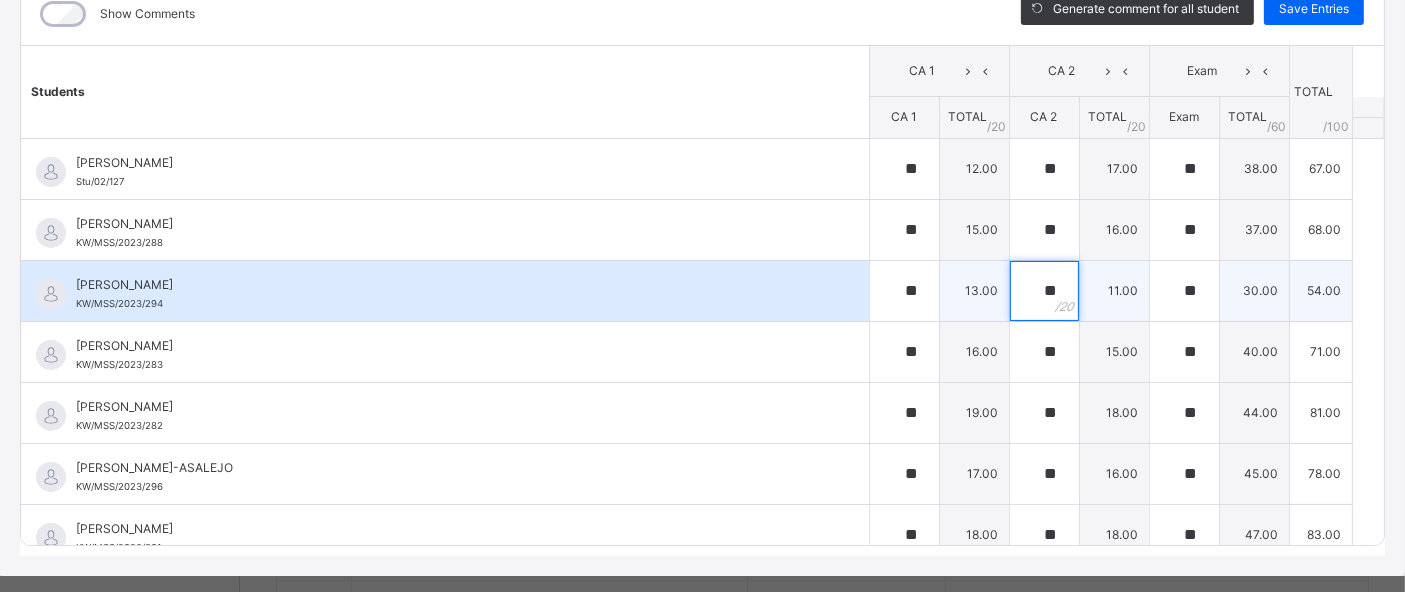 click on "**" at bounding box center (1044, 291) 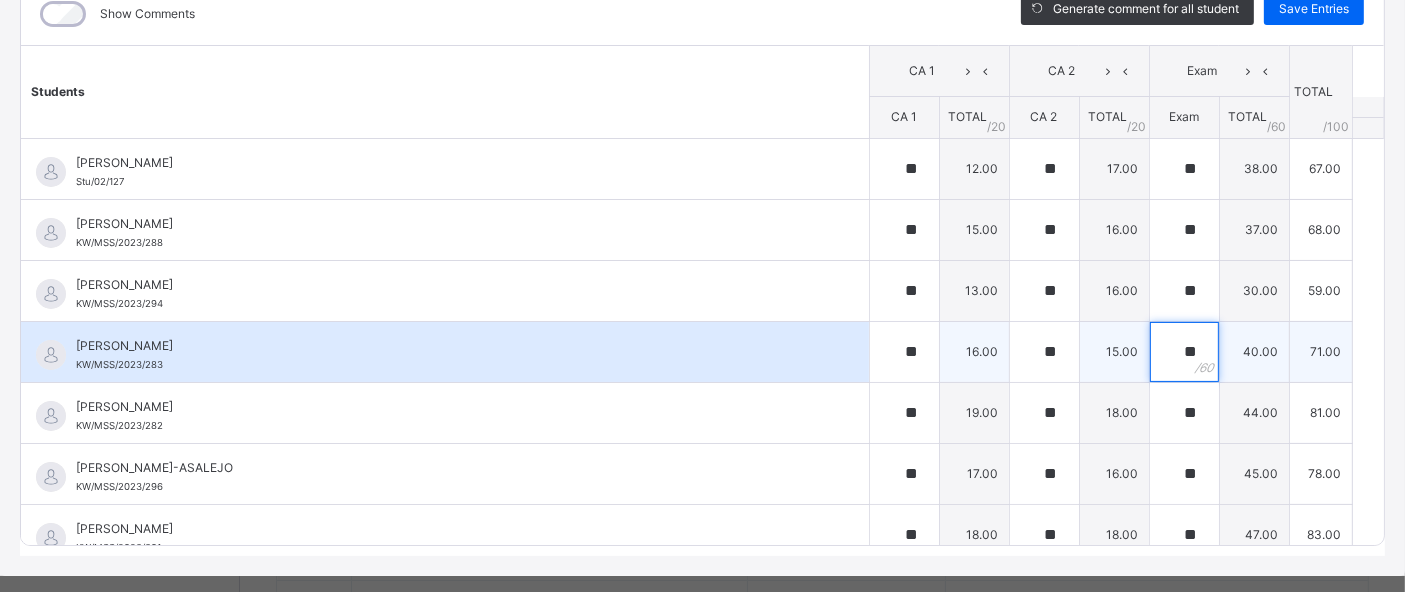 click on "**" at bounding box center [1184, 352] 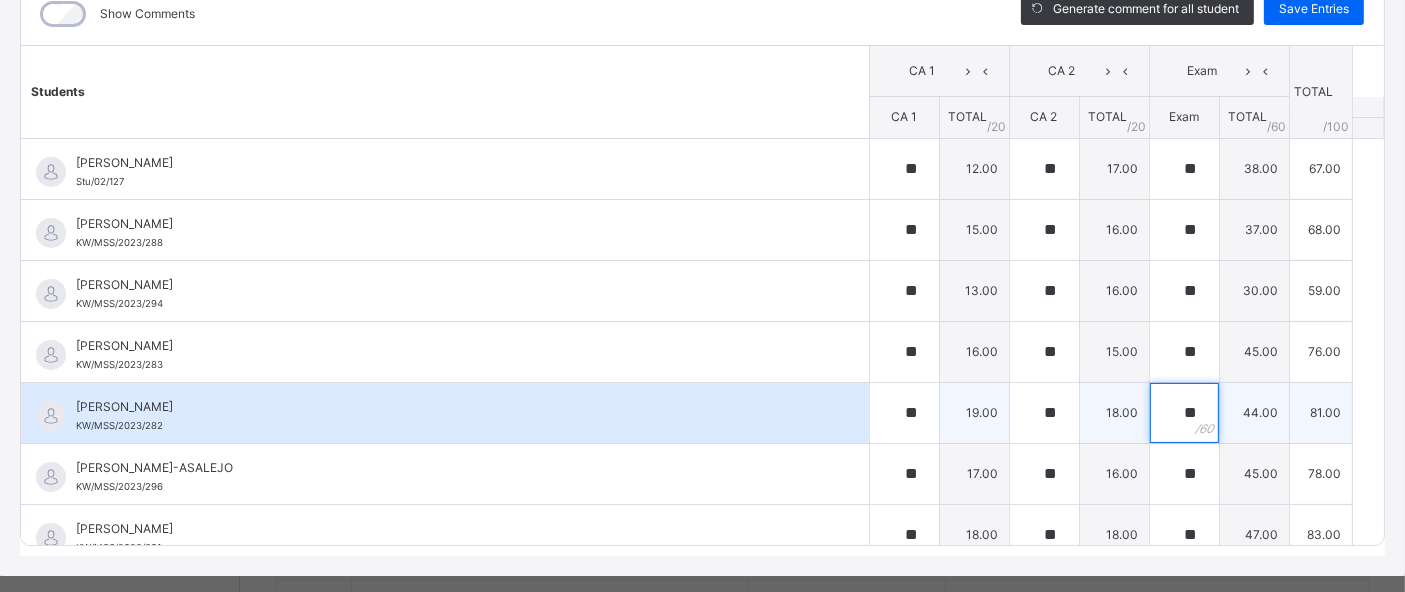 click on "**" at bounding box center [1184, 413] 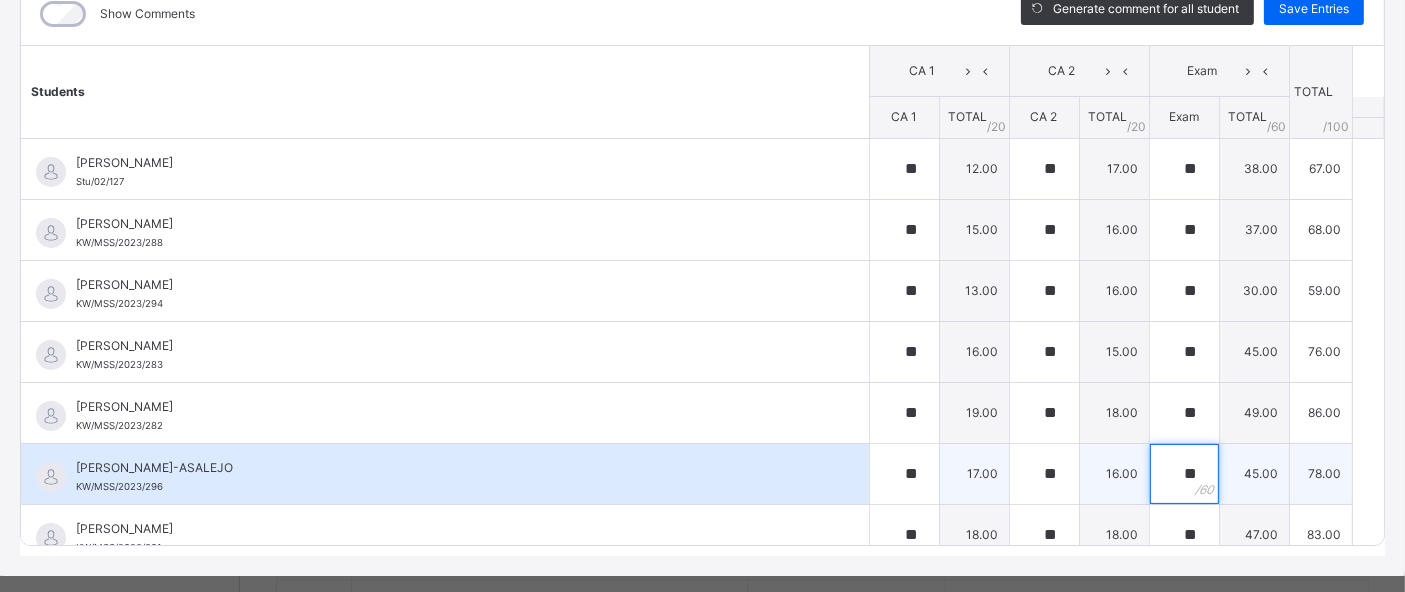click on "**" at bounding box center (1184, 474) 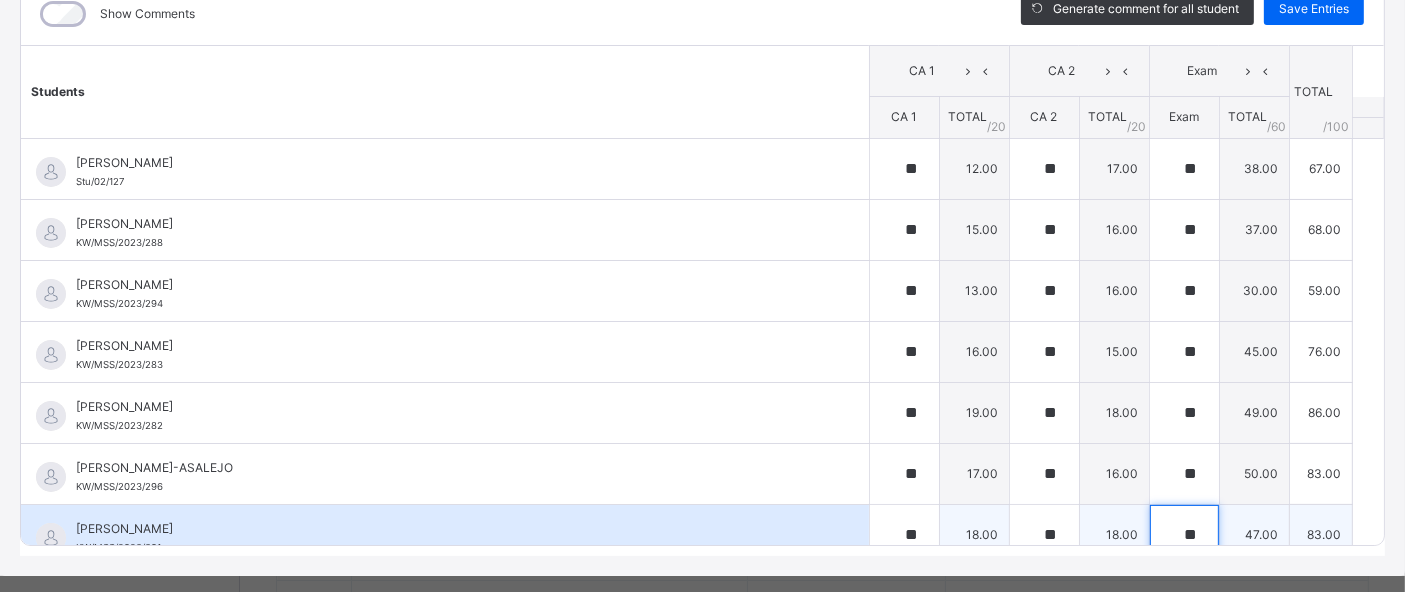 click on "**" at bounding box center [1184, 535] 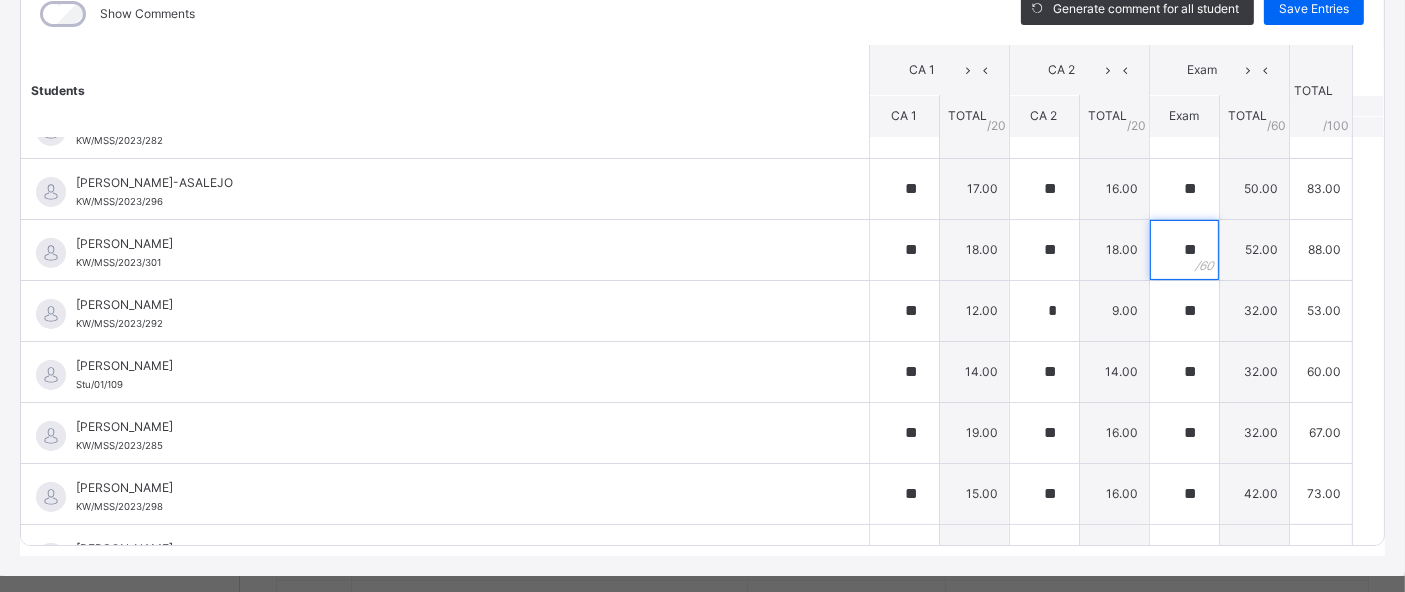 scroll, scrollTop: 311, scrollLeft: 0, axis: vertical 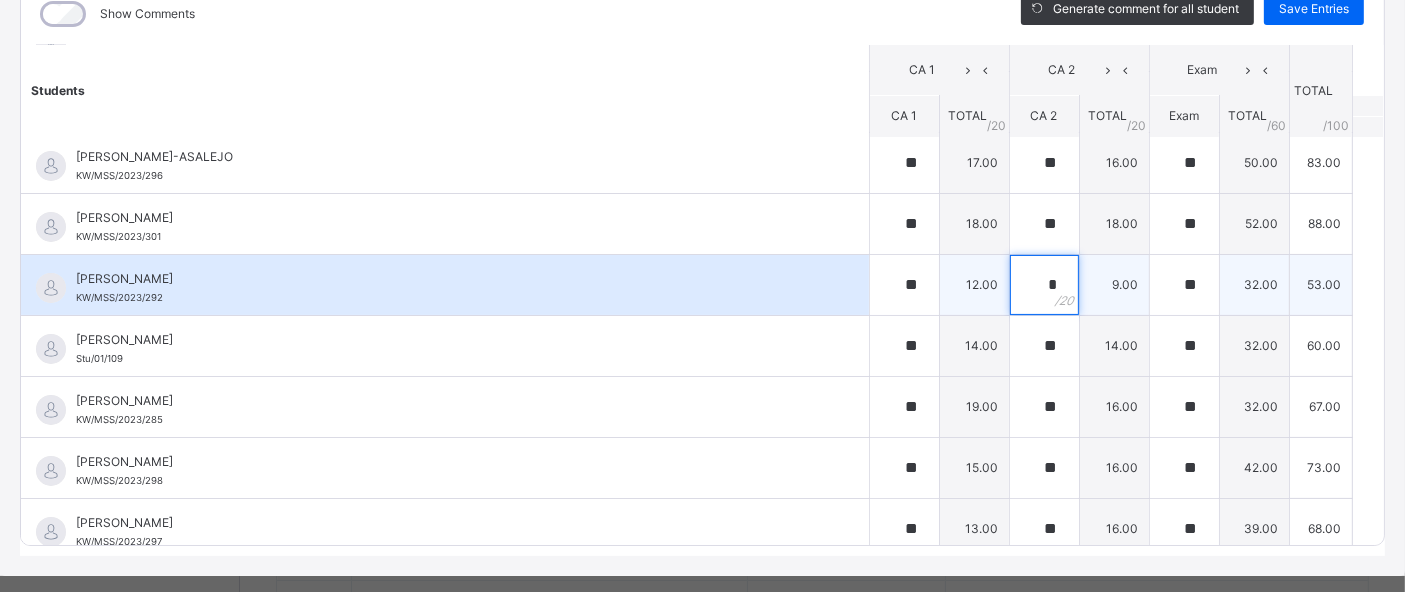 click on "*" at bounding box center (1044, 285) 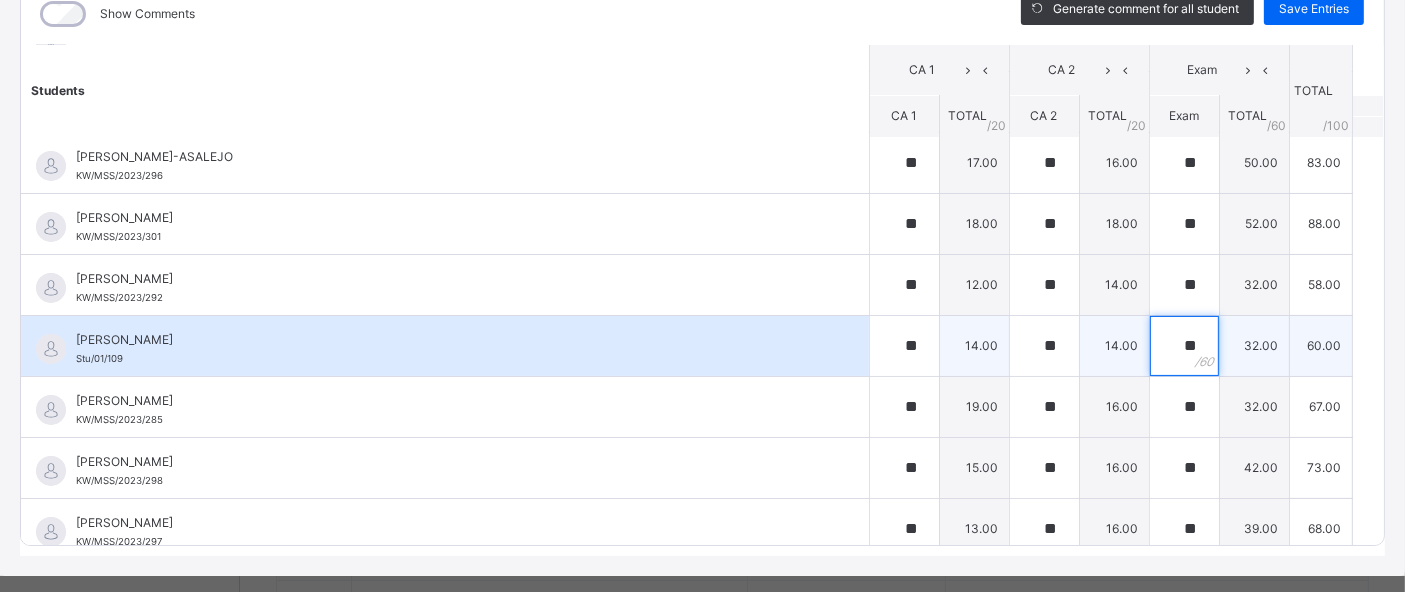 click on "**" at bounding box center [1184, 346] 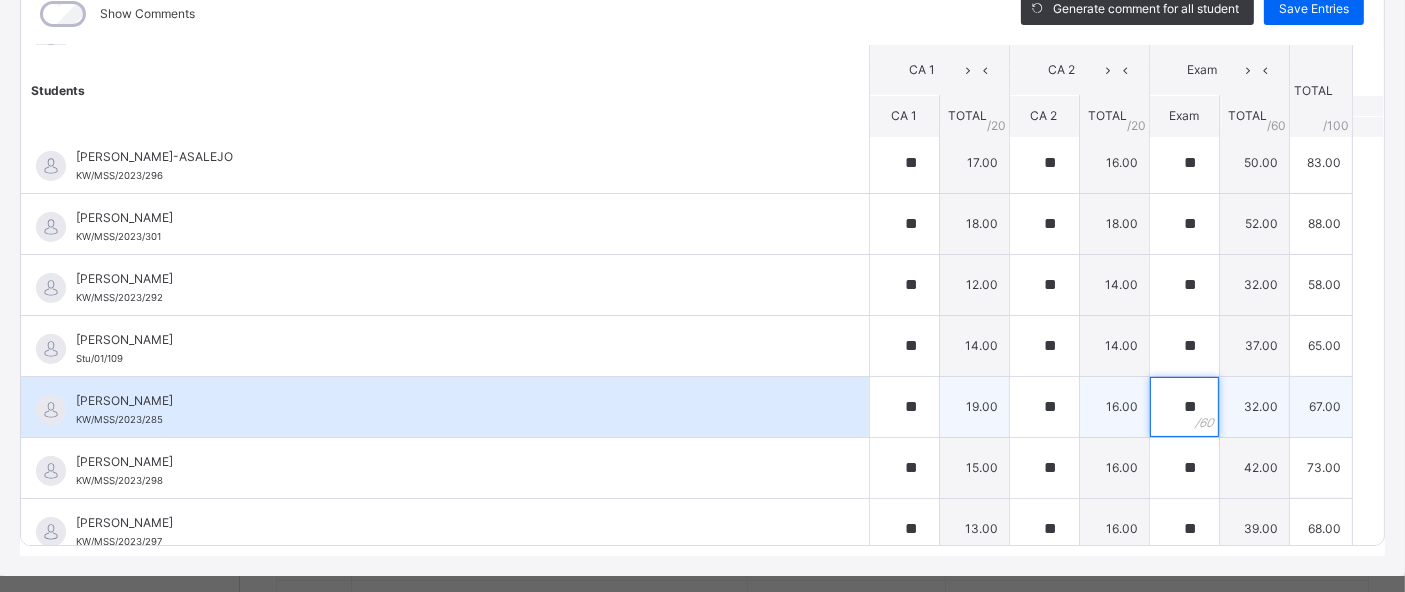 click on "**" at bounding box center [1184, 407] 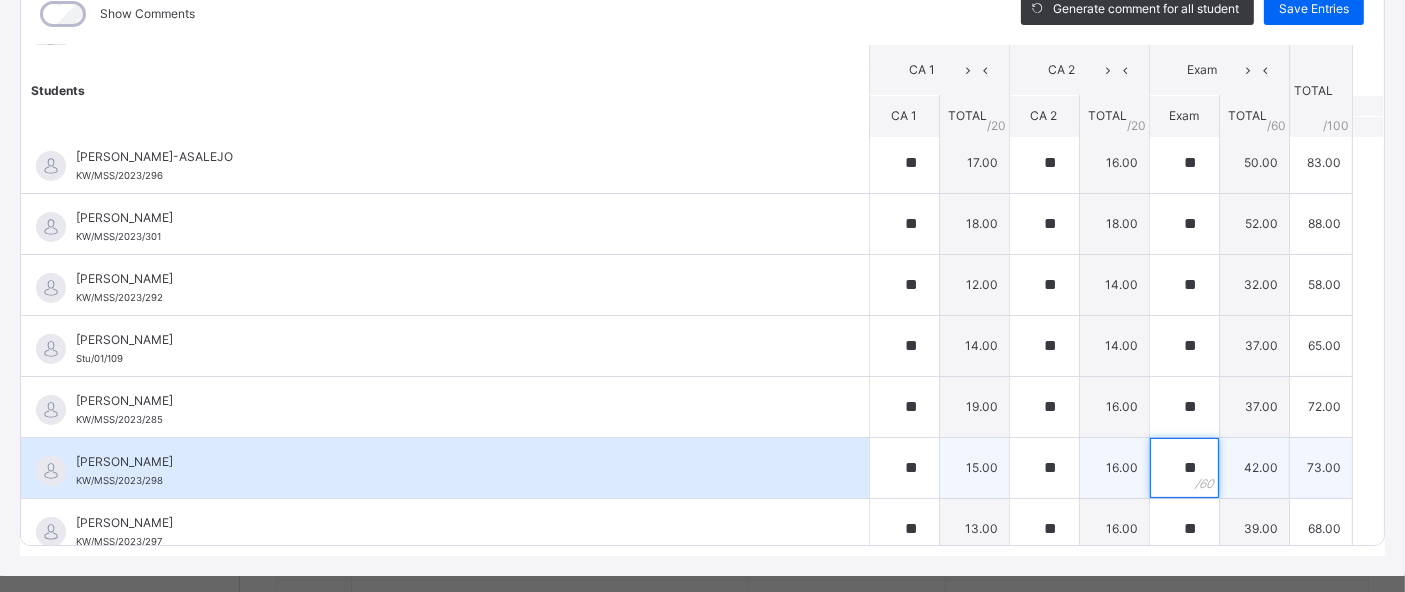click on "**" at bounding box center (1184, 468) 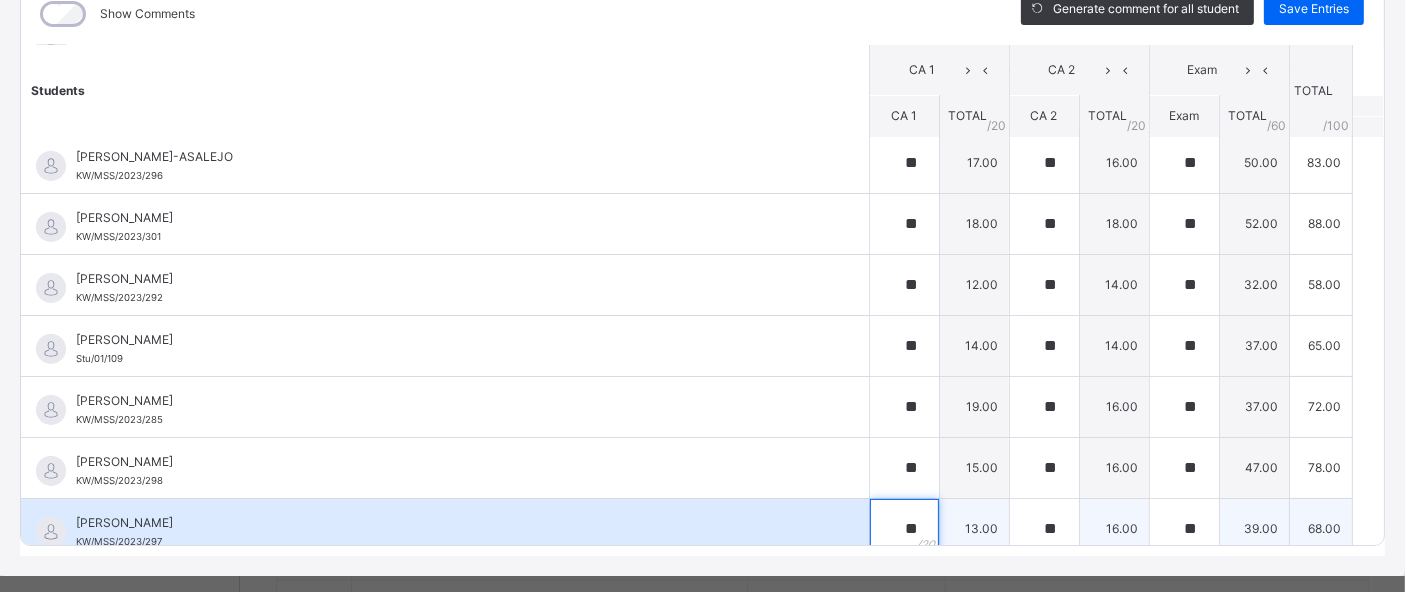 click on "**" at bounding box center (904, 529) 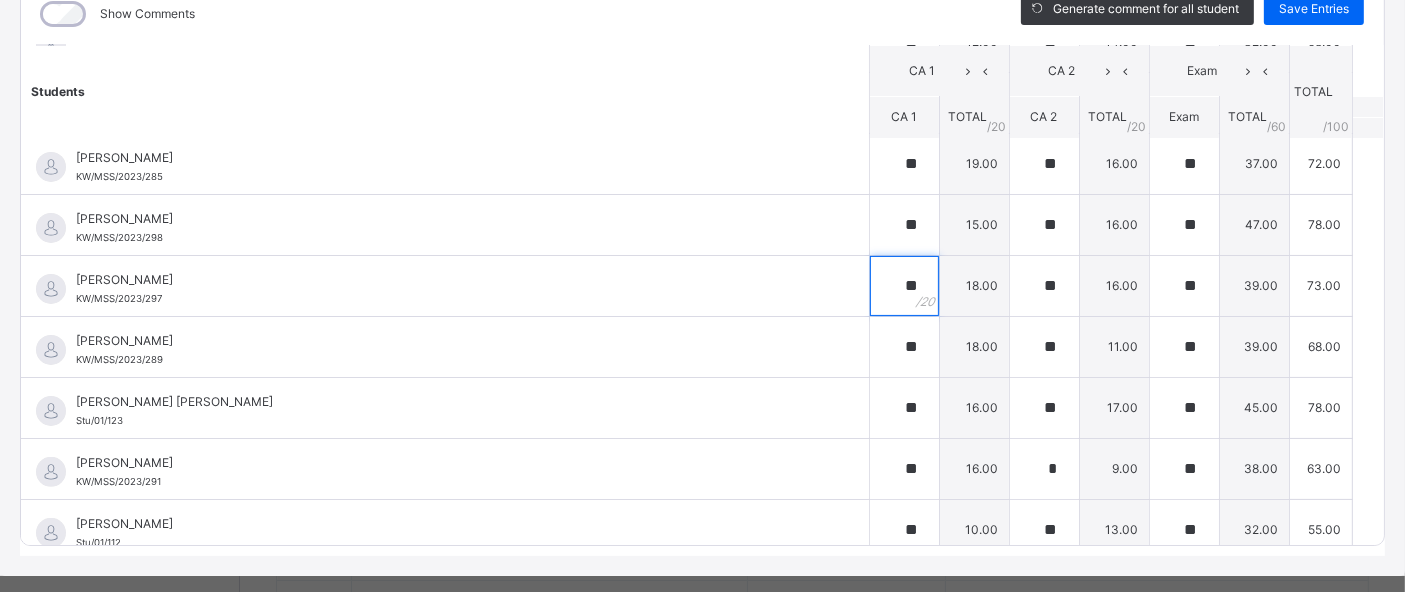 scroll, scrollTop: 577, scrollLeft: 0, axis: vertical 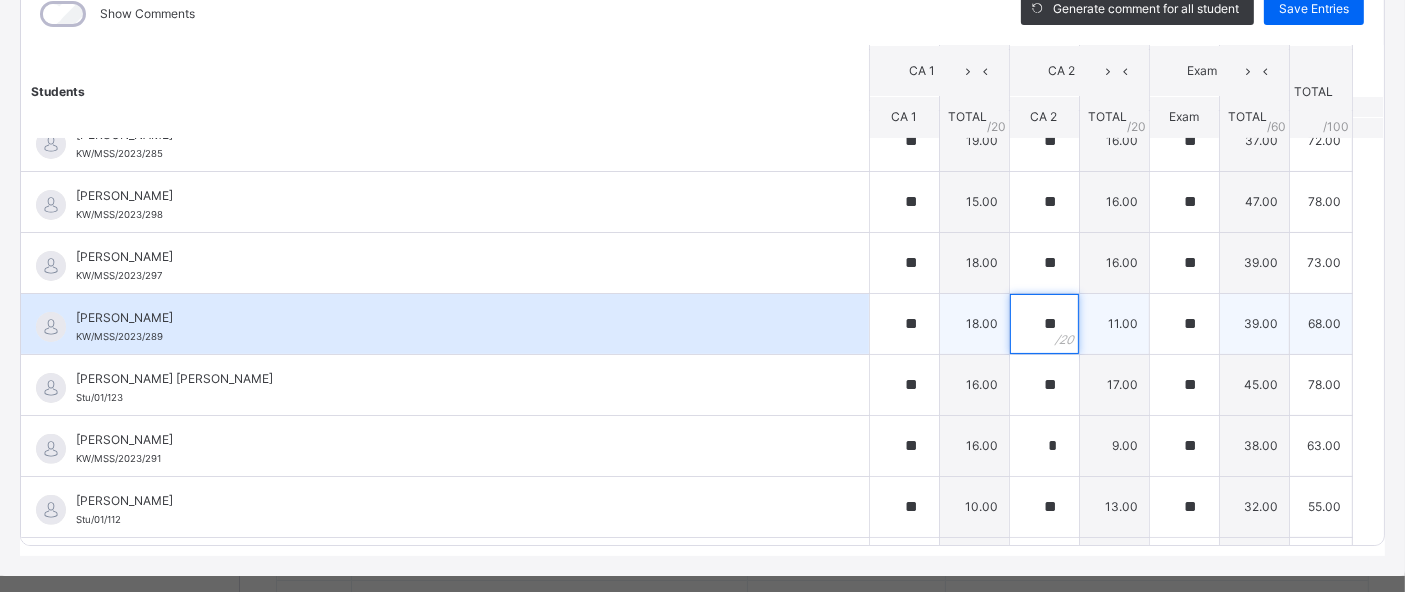 click on "**" at bounding box center [1044, 324] 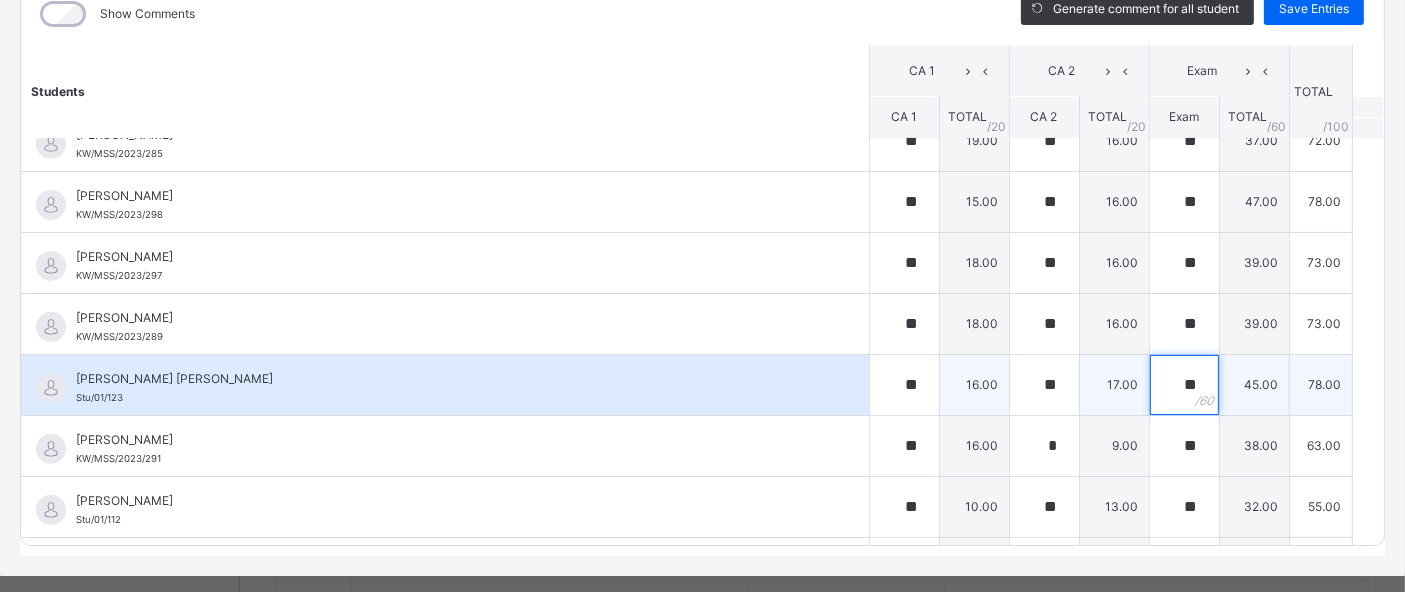 click on "**" at bounding box center (1184, 385) 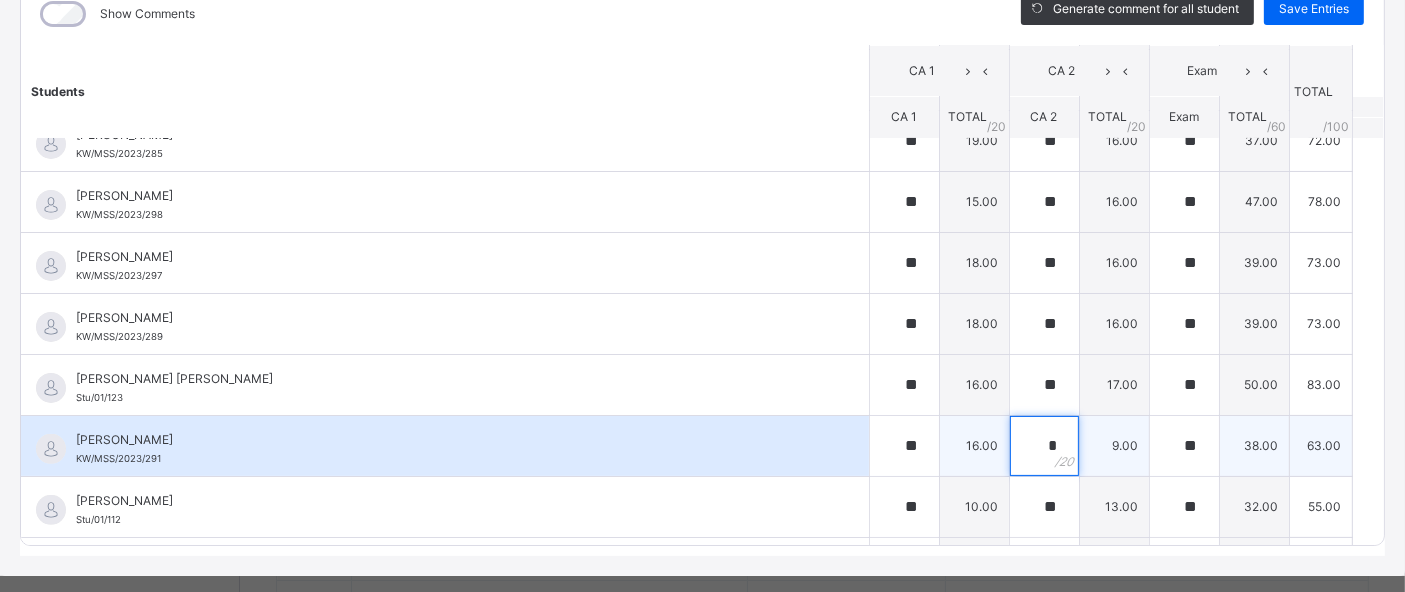 click on "*" at bounding box center (1044, 446) 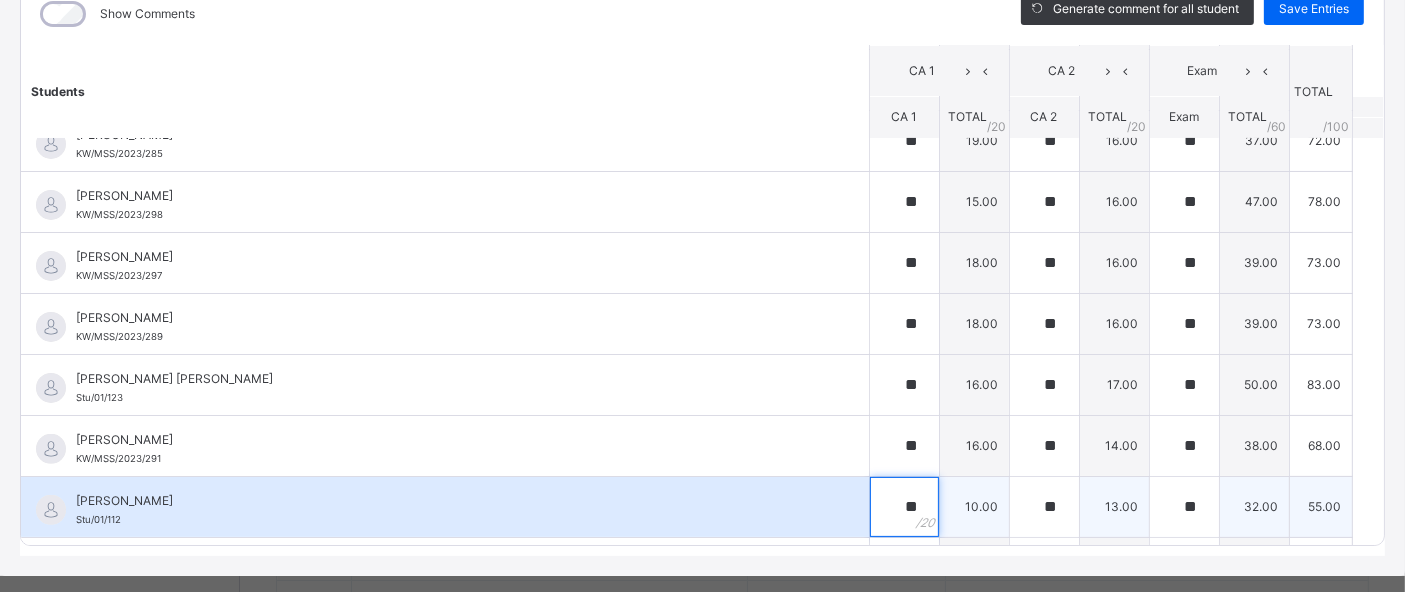 click on "**" at bounding box center [904, 507] 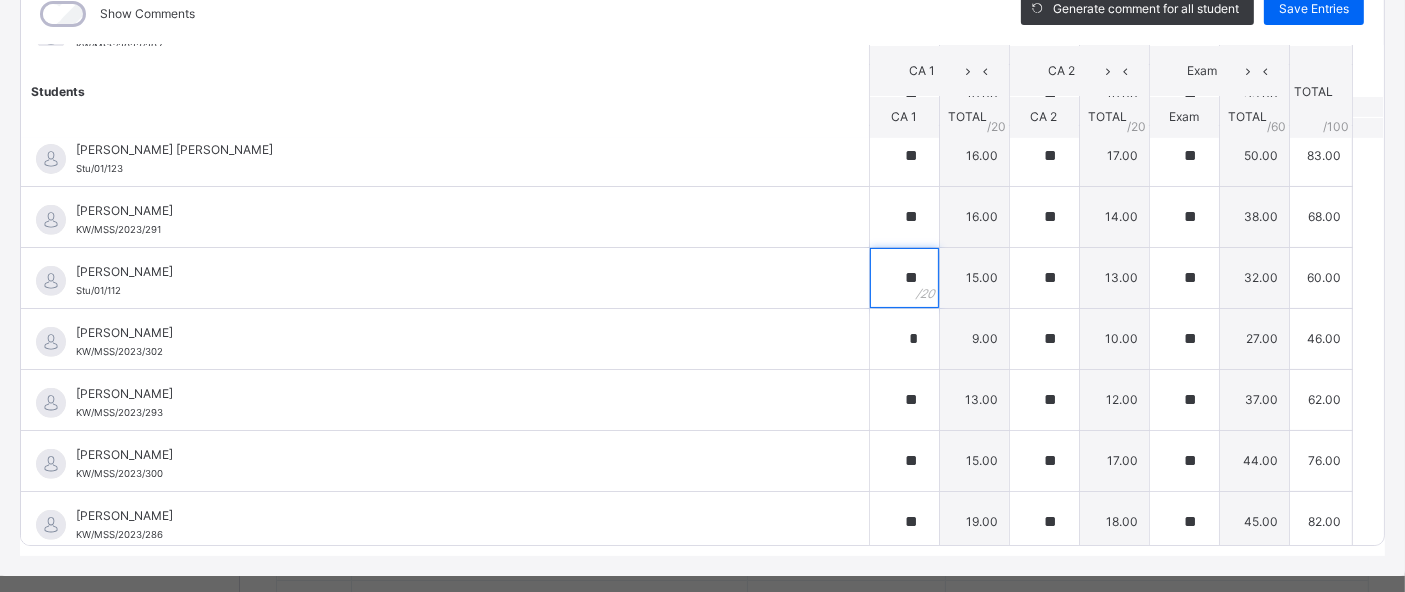 scroll, scrollTop: 807, scrollLeft: 0, axis: vertical 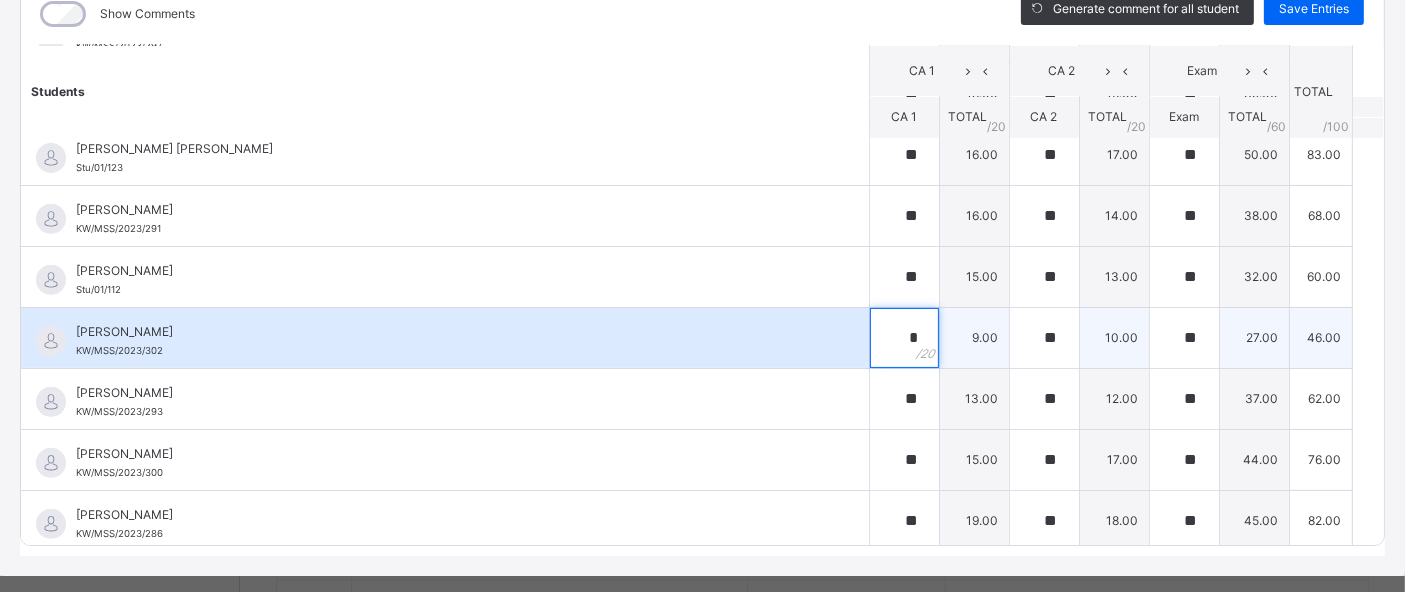 click on "*" at bounding box center (904, 338) 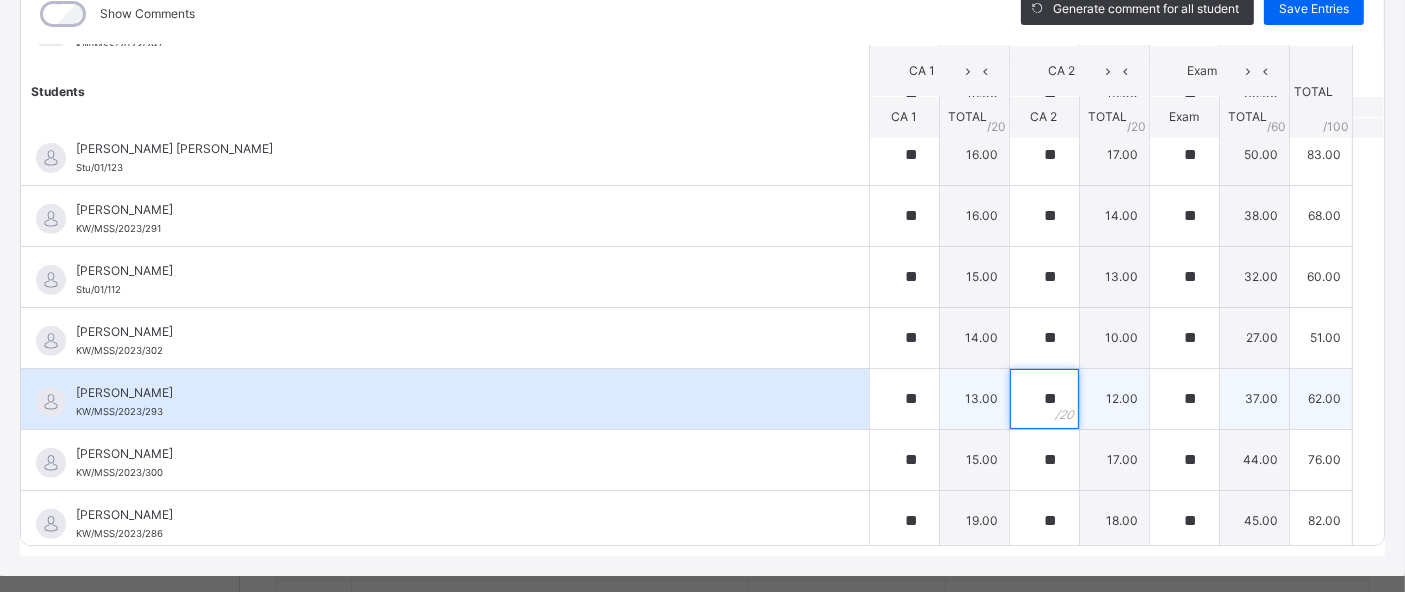 click on "**" at bounding box center (1044, 399) 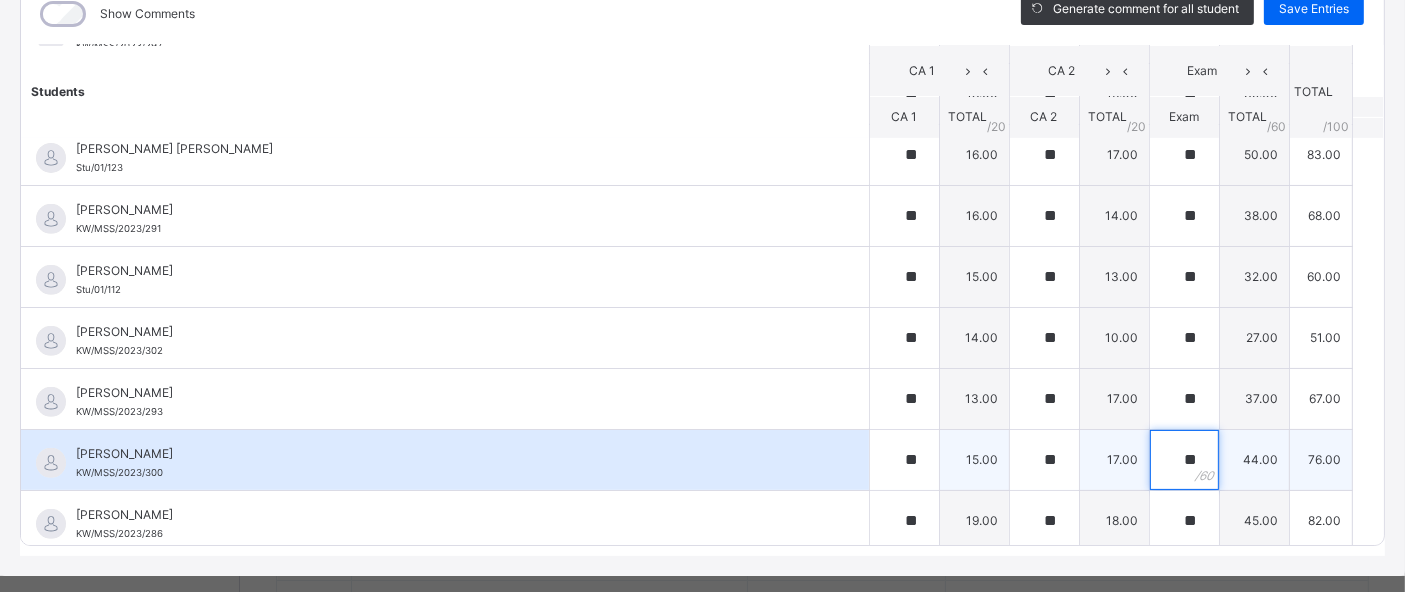 click on "**" at bounding box center [1184, 460] 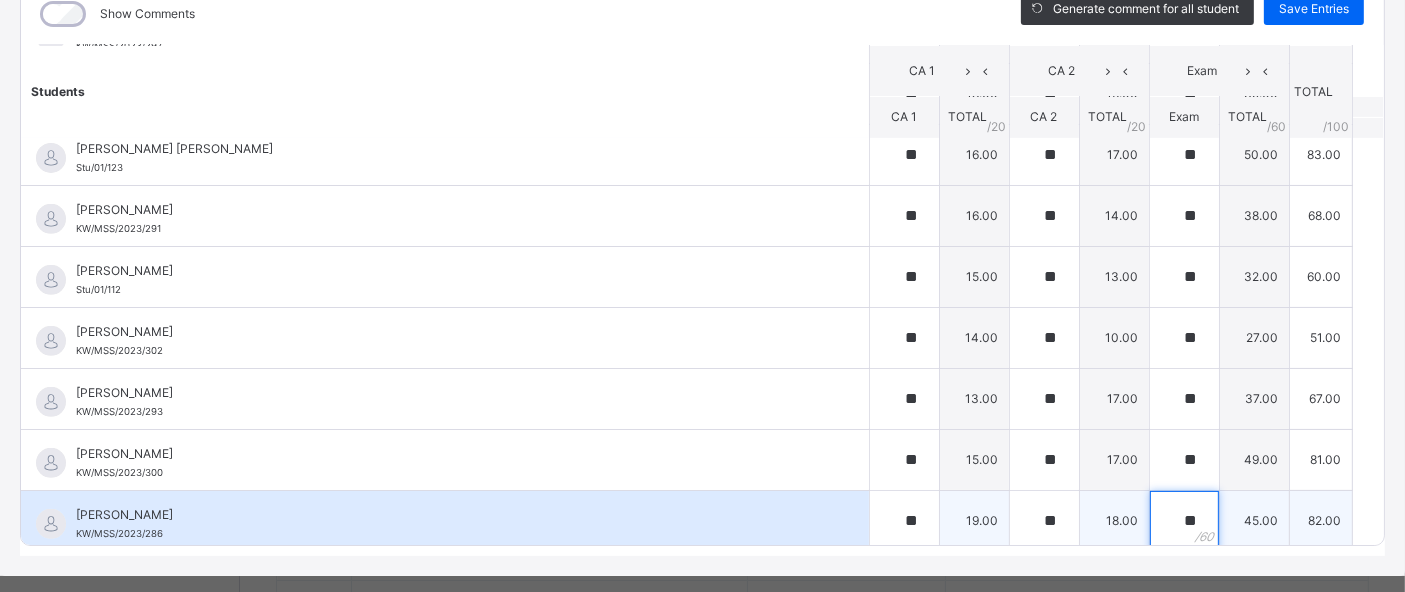 click on "**" at bounding box center [1184, 521] 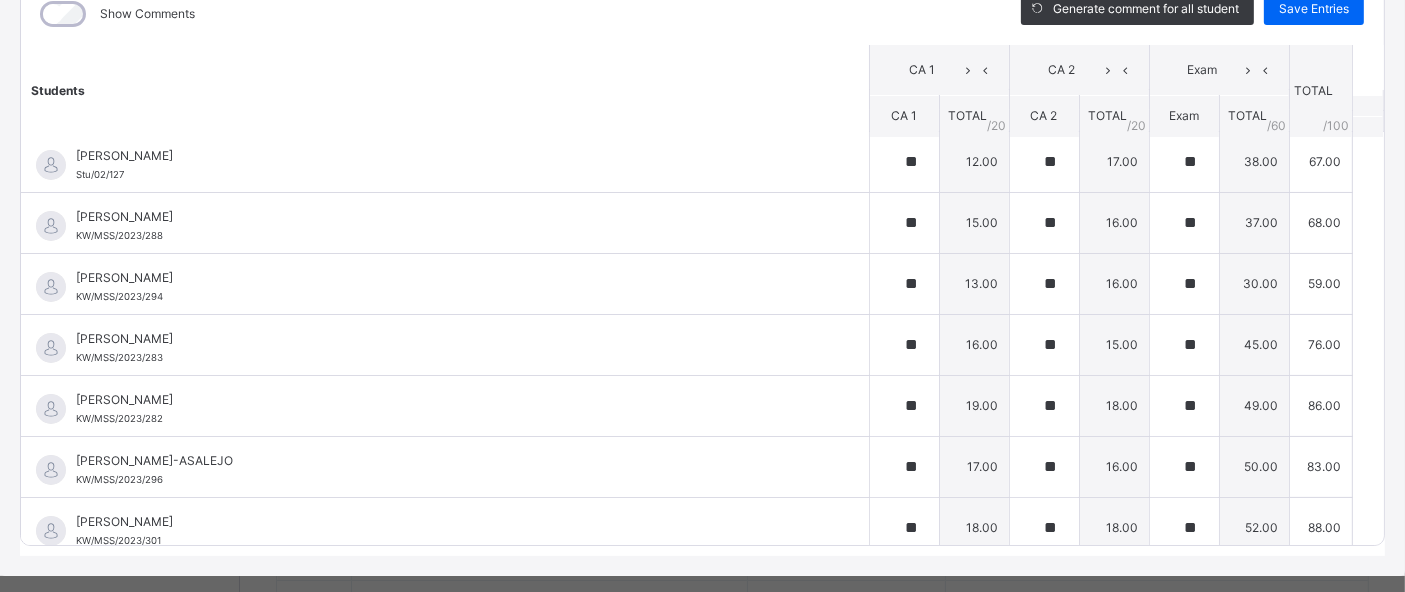 scroll, scrollTop: 0, scrollLeft: 0, axis: both 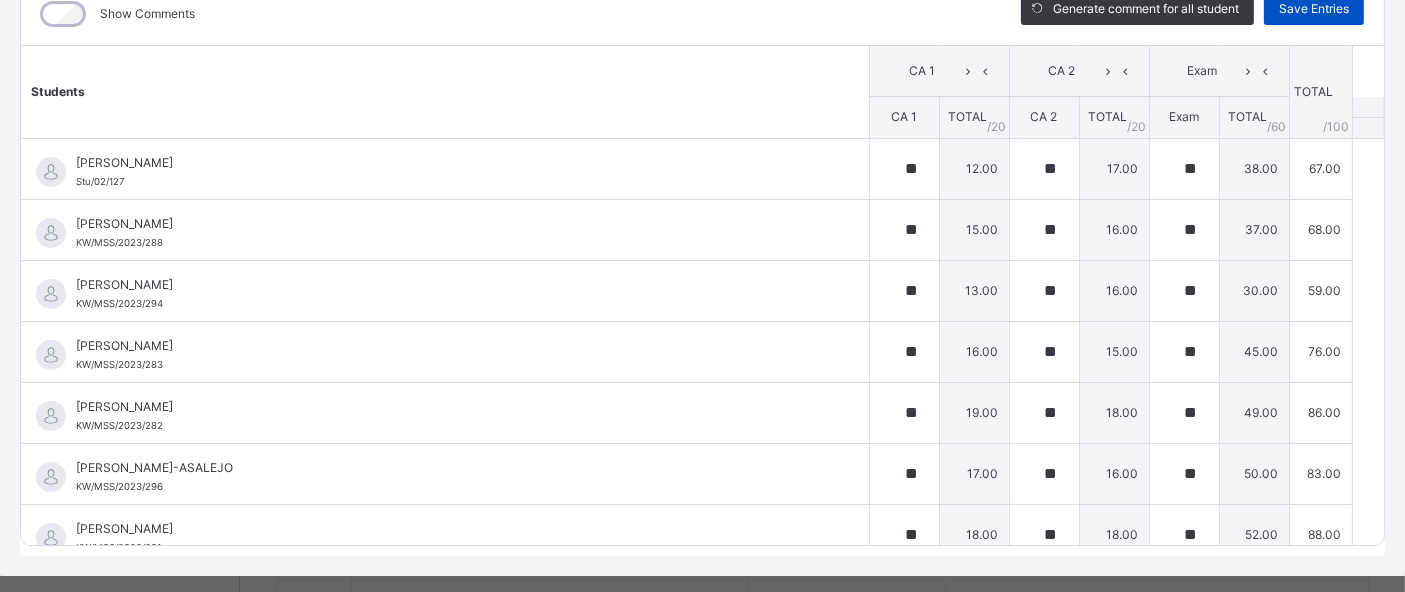 click on "Save Entries" at bounding box center (1314, 9) 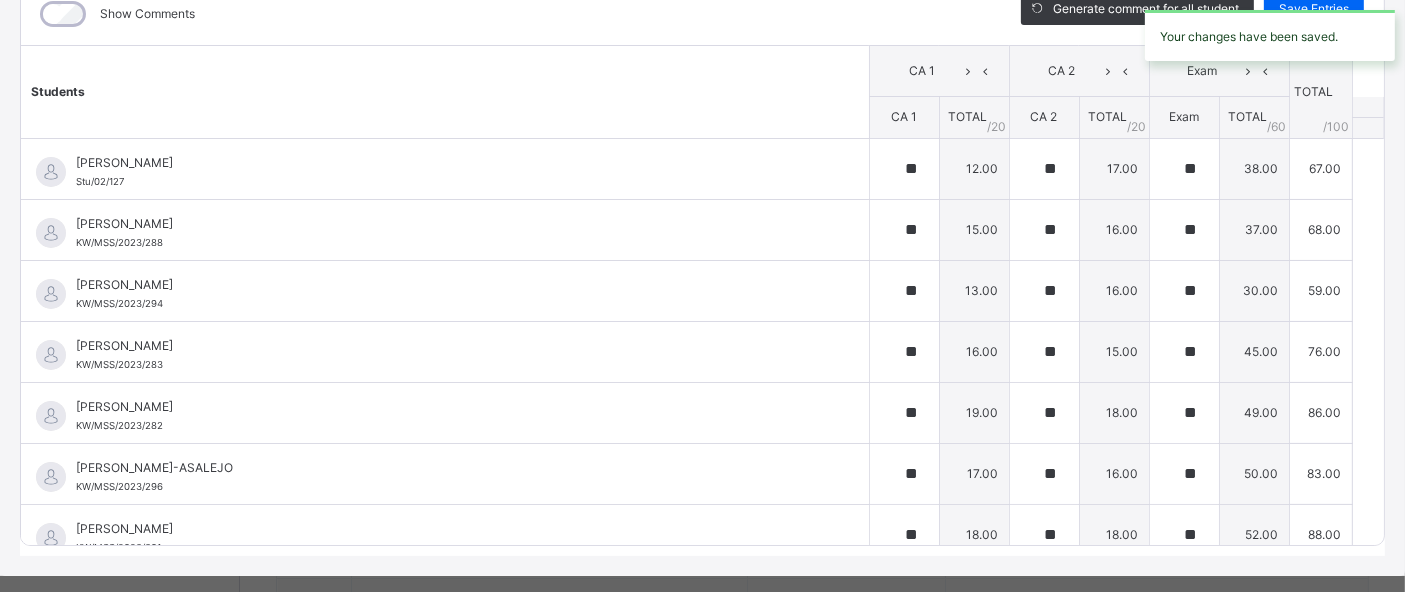 scroll, scrollTop: 0, scrollLeft: 0, axis: both 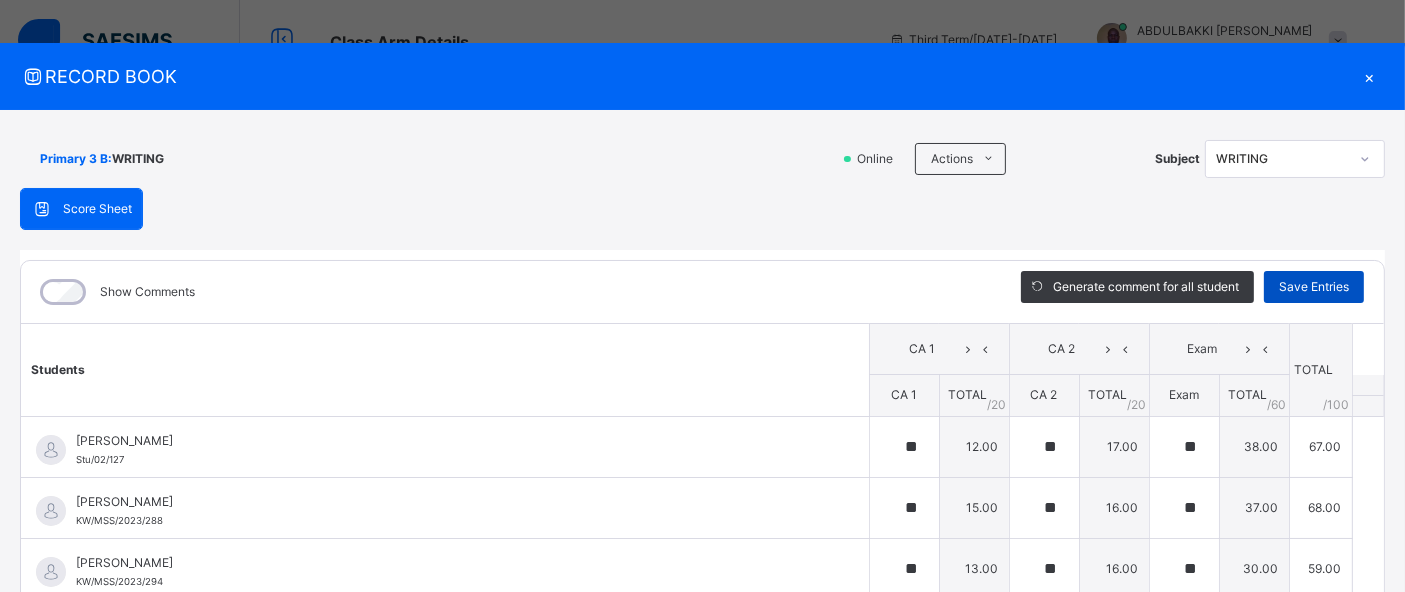click on "Save Entries" at bounding box center (1314, 287) 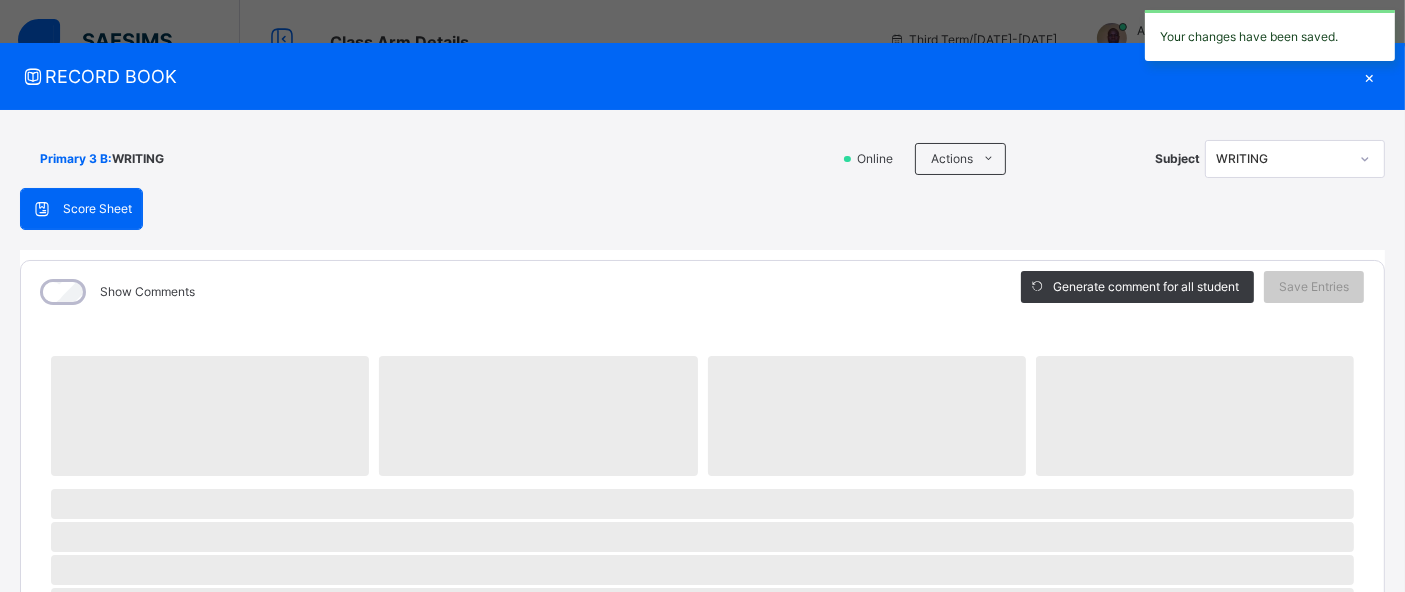 click on "×" at bounding box center (1370, 76) 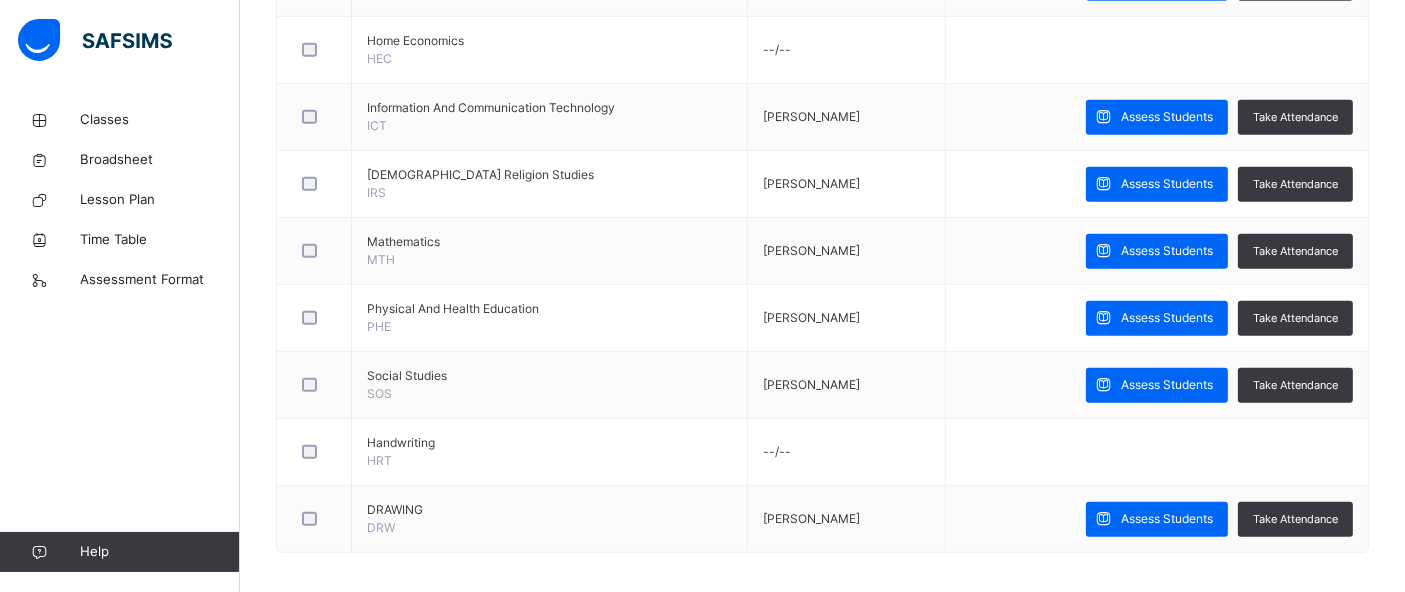 scroll, scrollTop: 963, scrollLeft: 0, axis: vertical 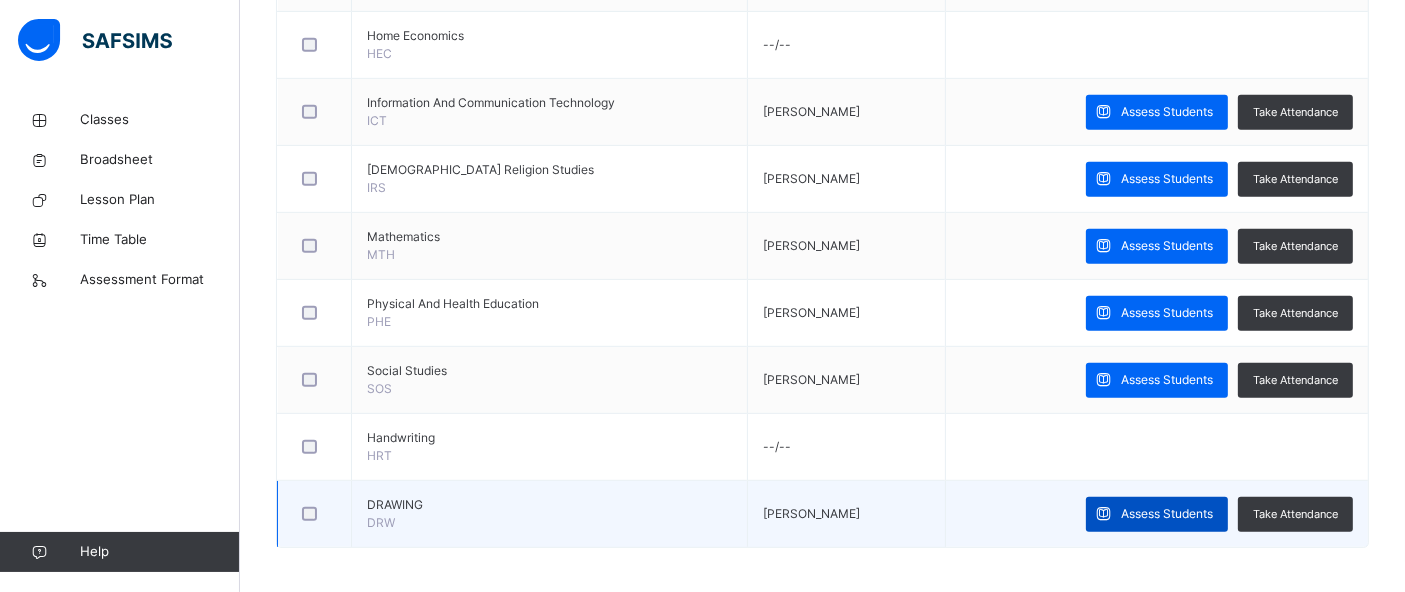 click on "Assess Students" at bounding box center [1167, 514] 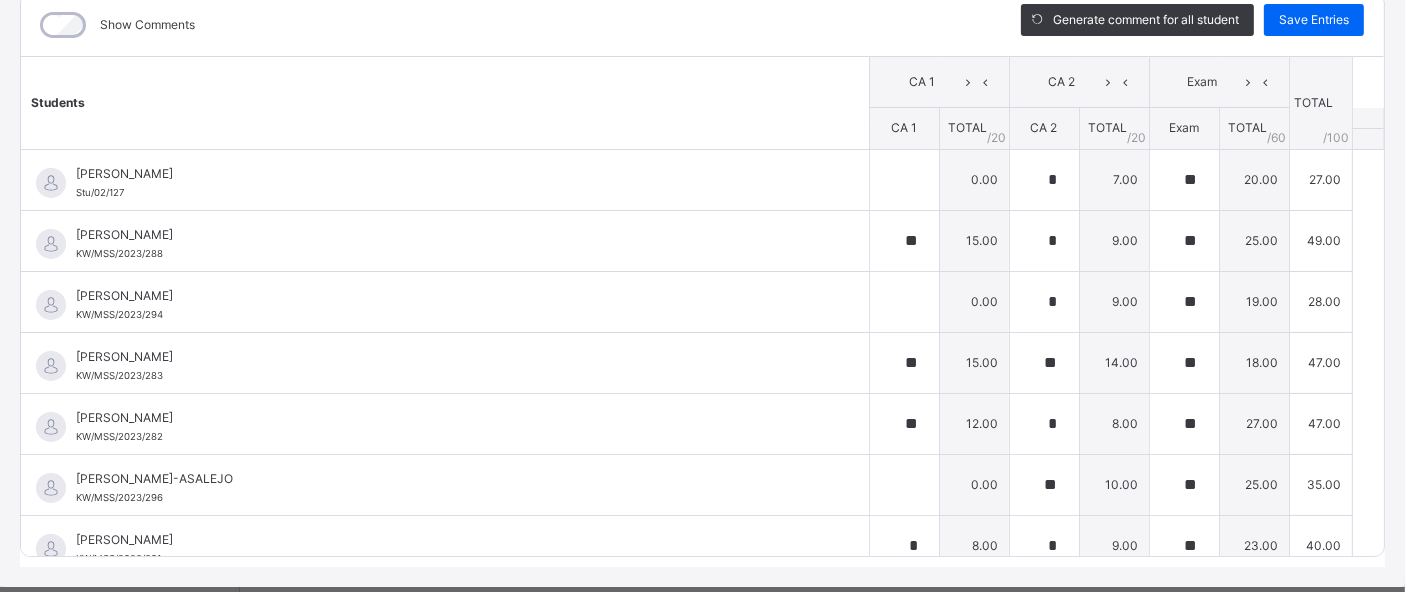 scroll, scrollTop: 275, scrollLeft: 0, axis: vertical 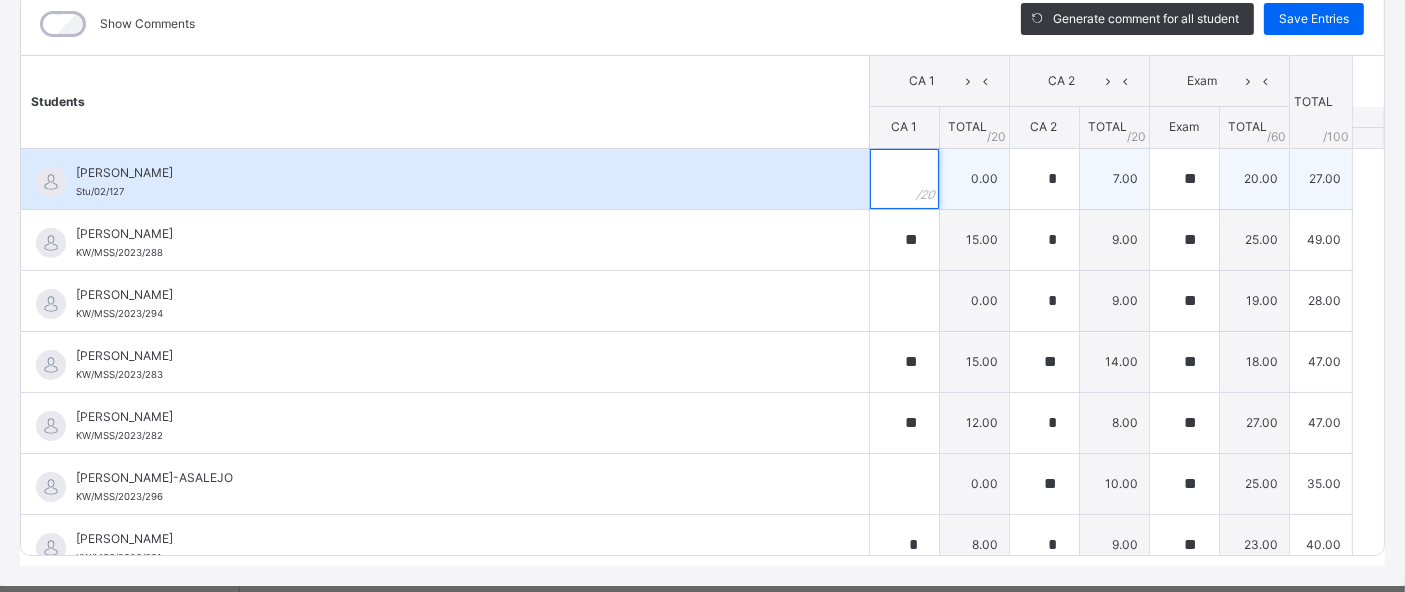 click at bounding box center (904, 179) 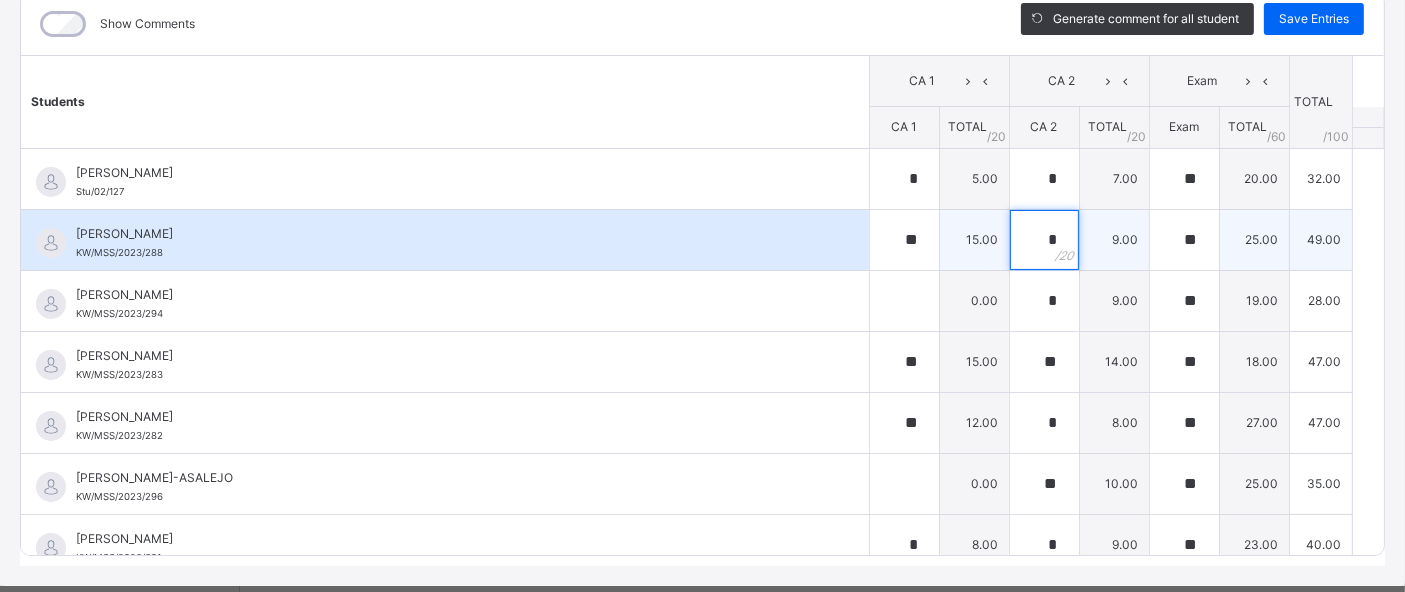 click on "*" at bounding box center (1044, 240) 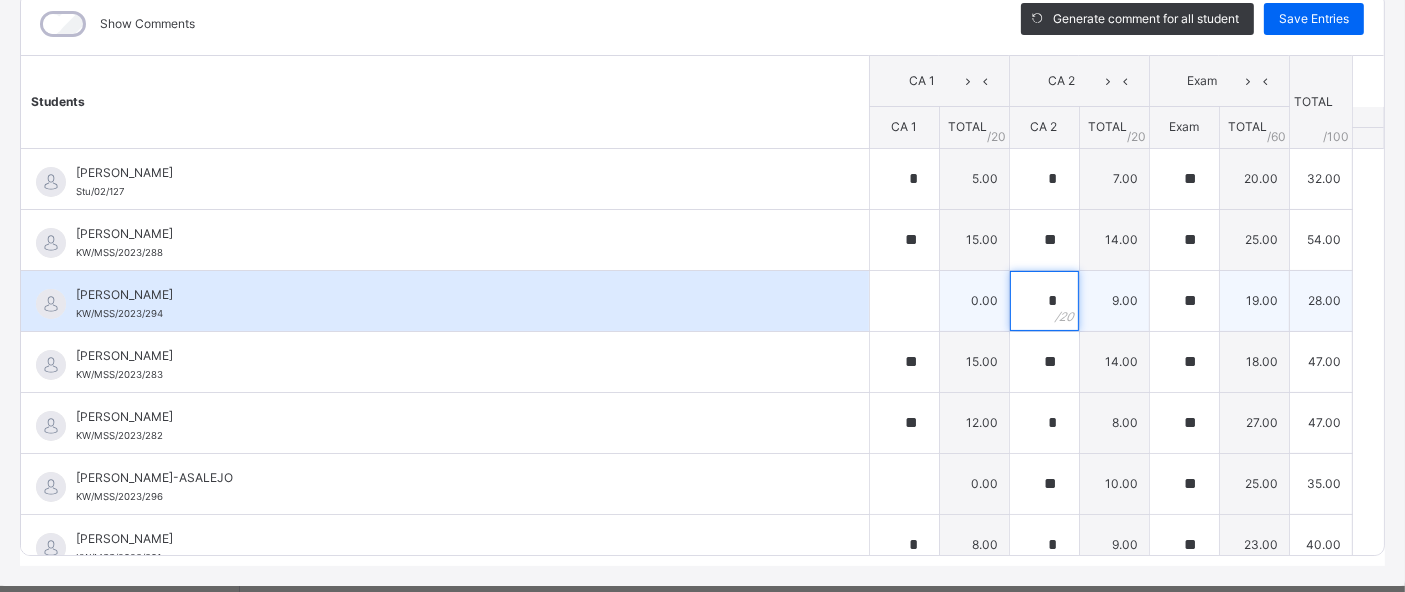 click on "*" at bounding box center [1044, 301] 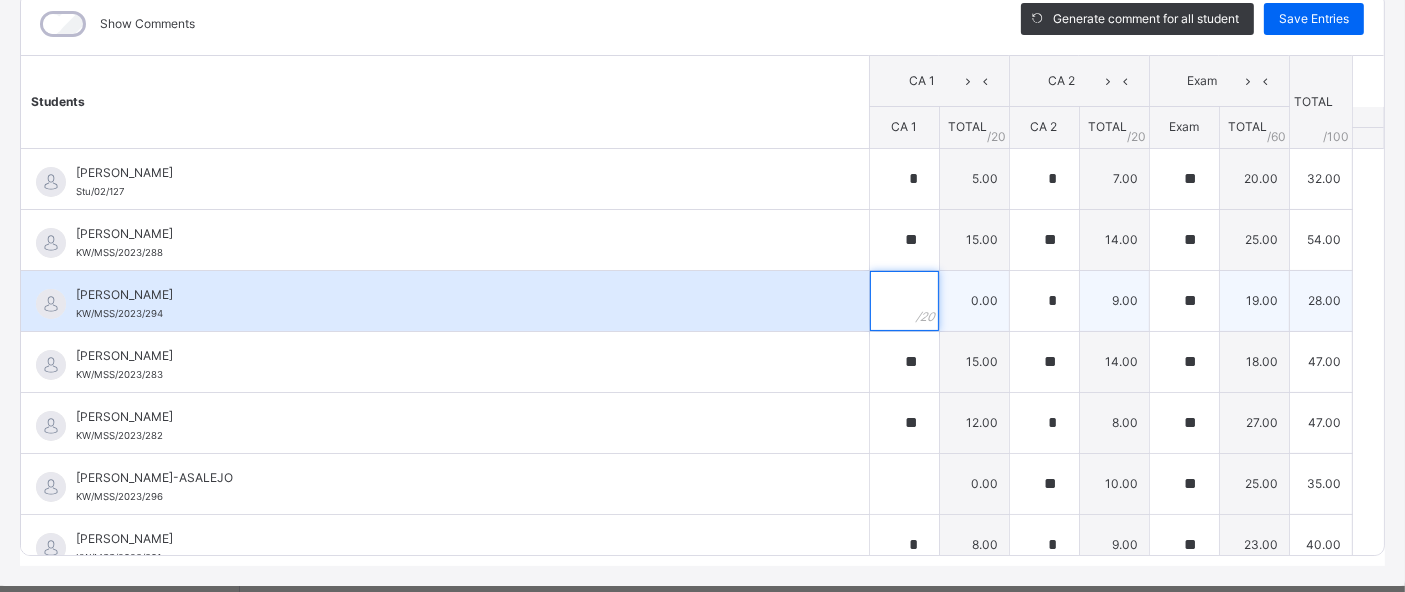 click at bounding box center [904, 301] 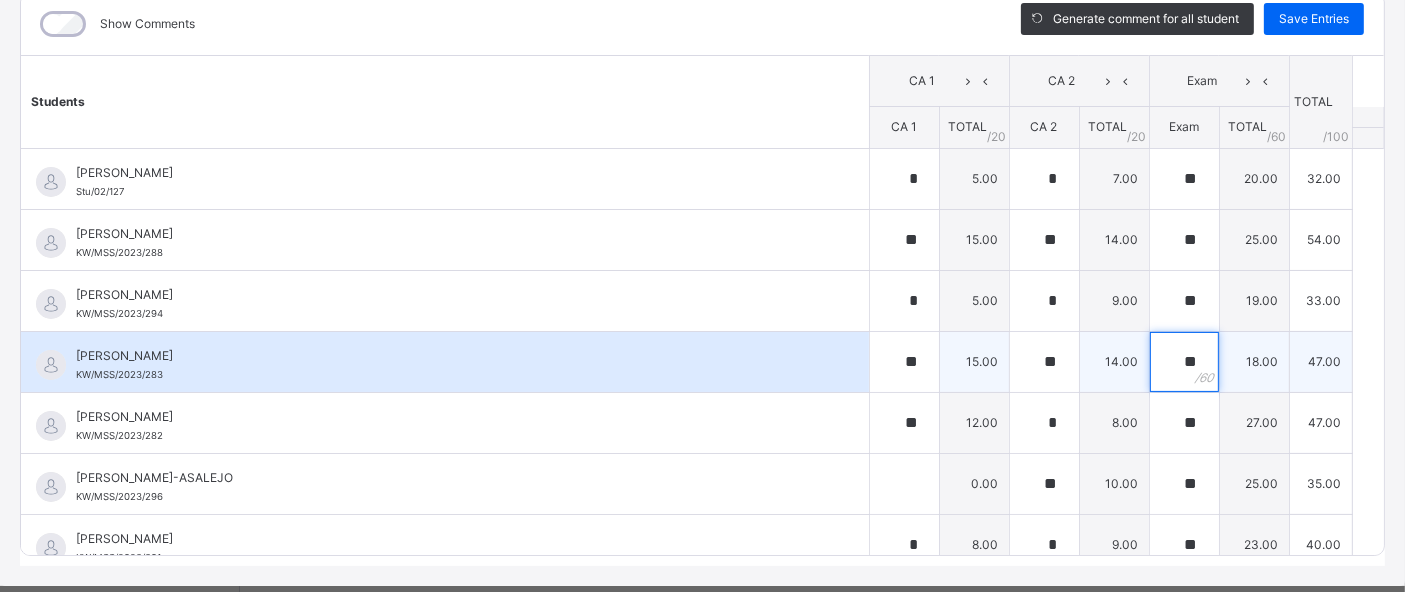 click on "**" at bounding box center (1184, 362) 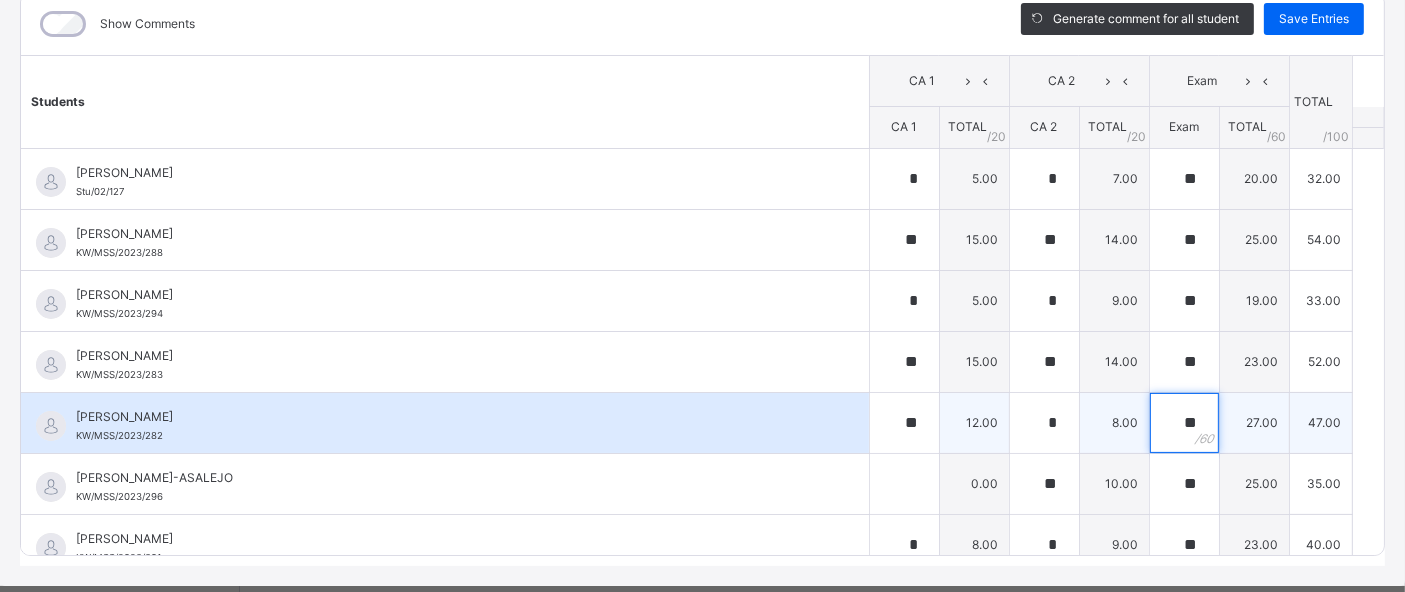 click on "**" at bounding box center [1184, 423] 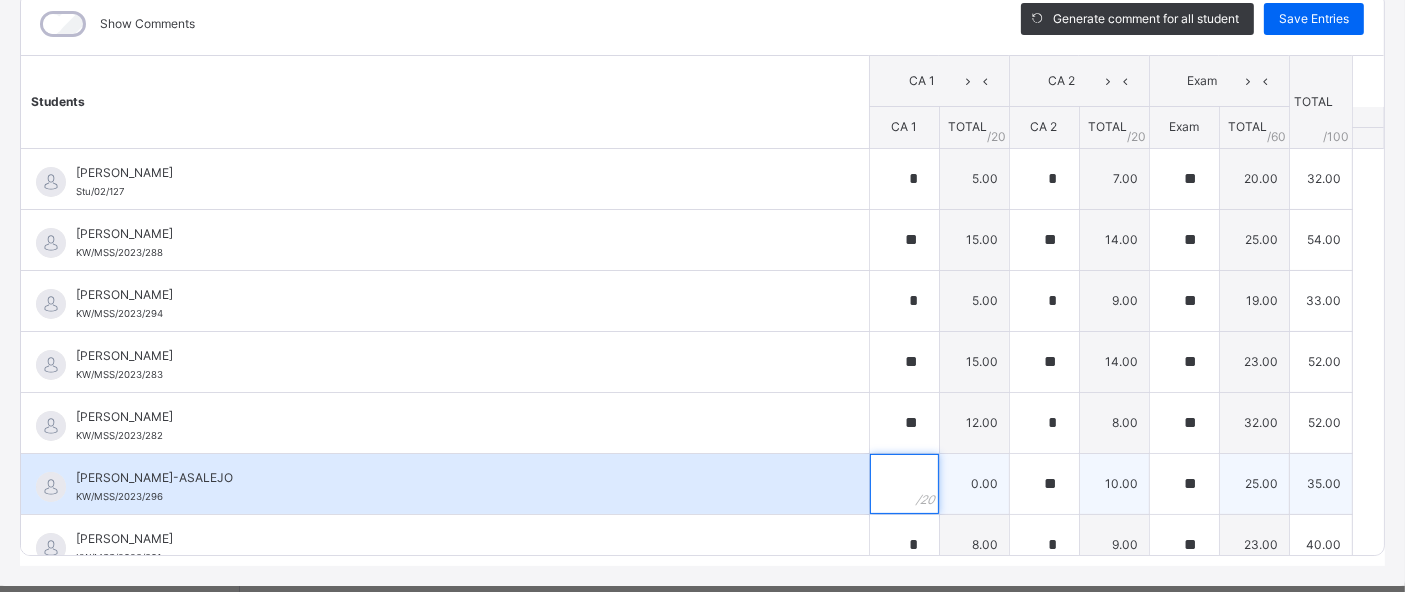 click at bounding box center [904, 484] 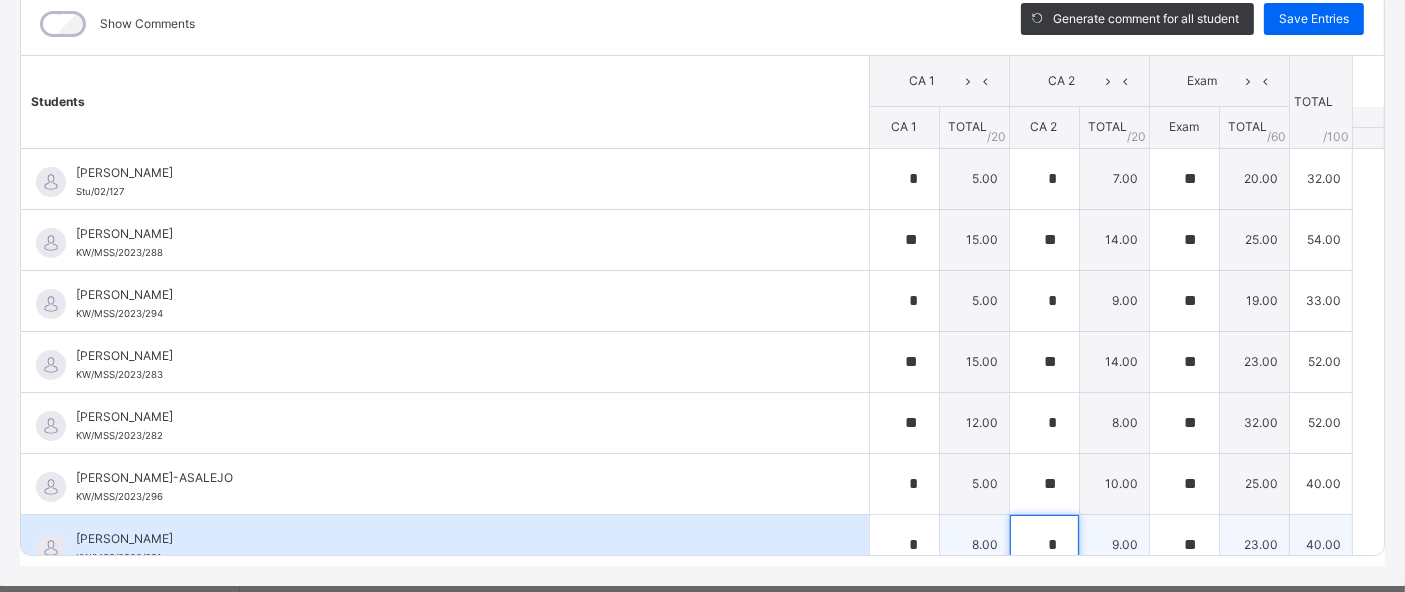 click on "*" at bounding box center (1044, 545) 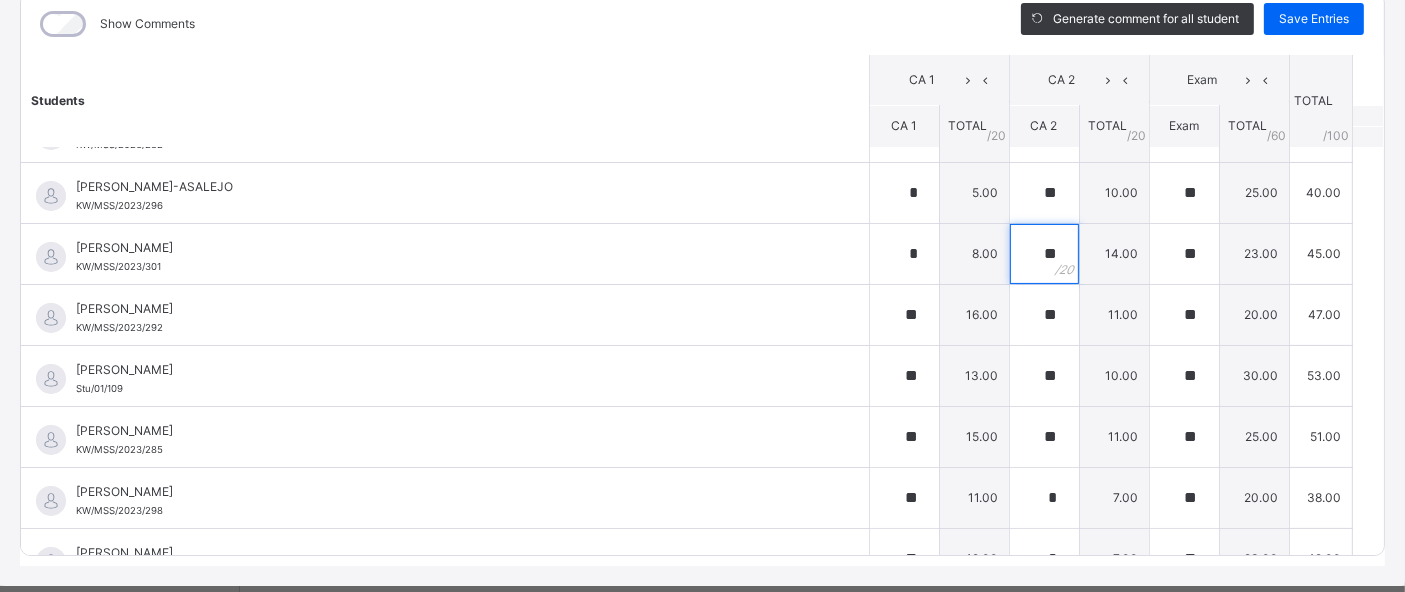 scroll, scrollTop: 311, scrollLeft: 0, axis: vertical 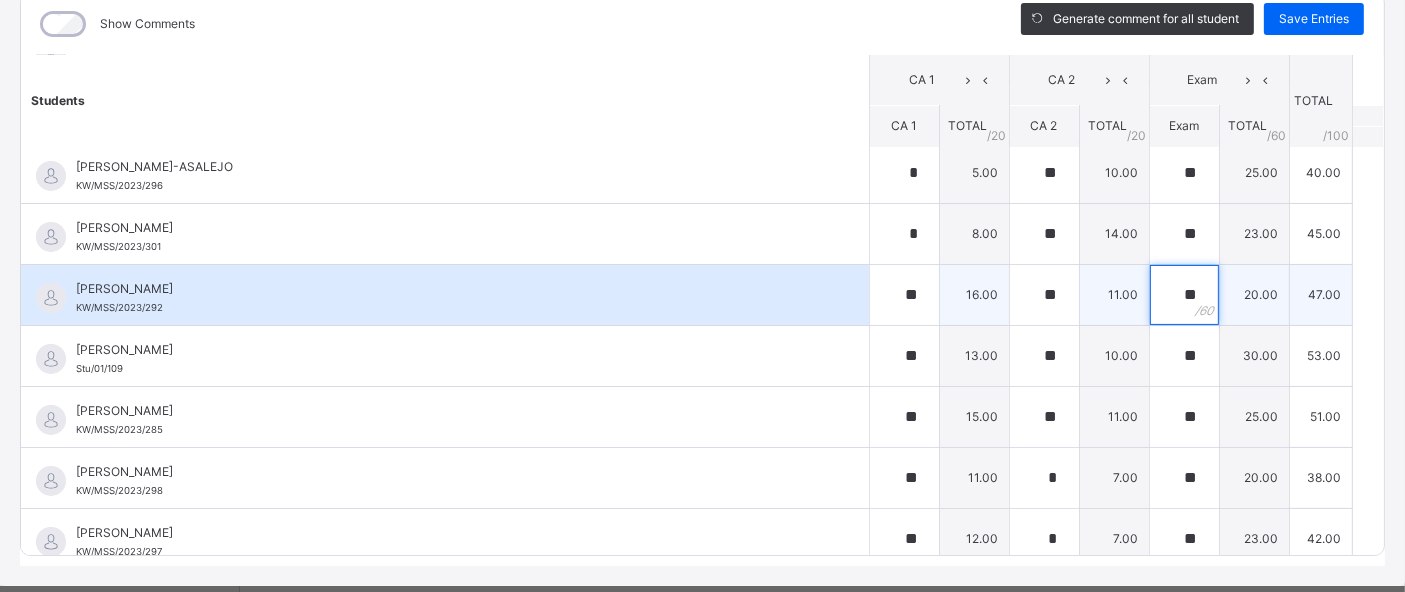 click on "**" at bounding box center [1184, 295] 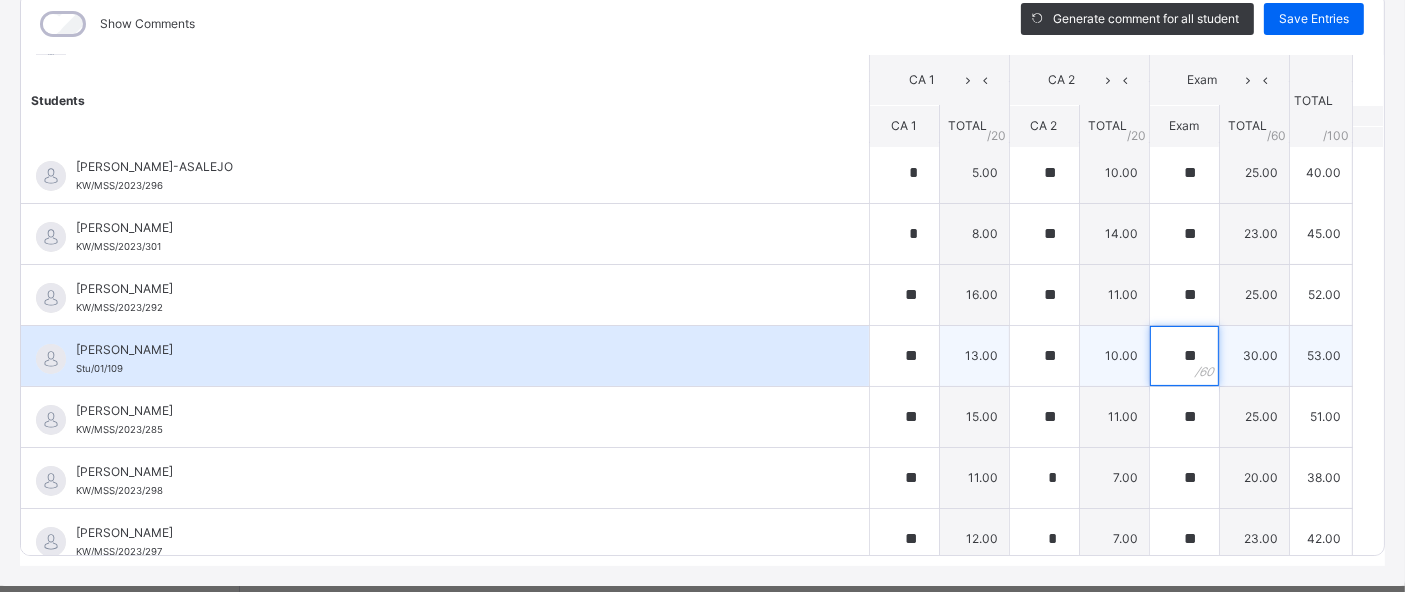 click on "**" at bounding box center (1184, 356) 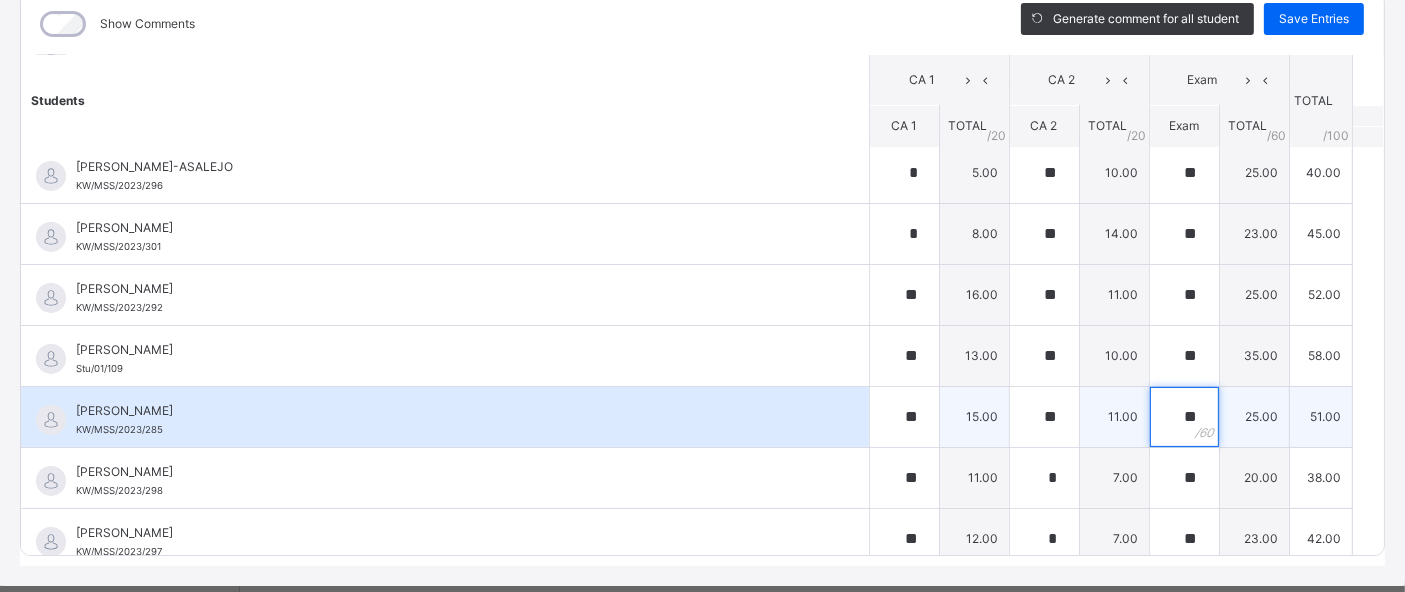 click on "**" at bounding box center [1184, 417] 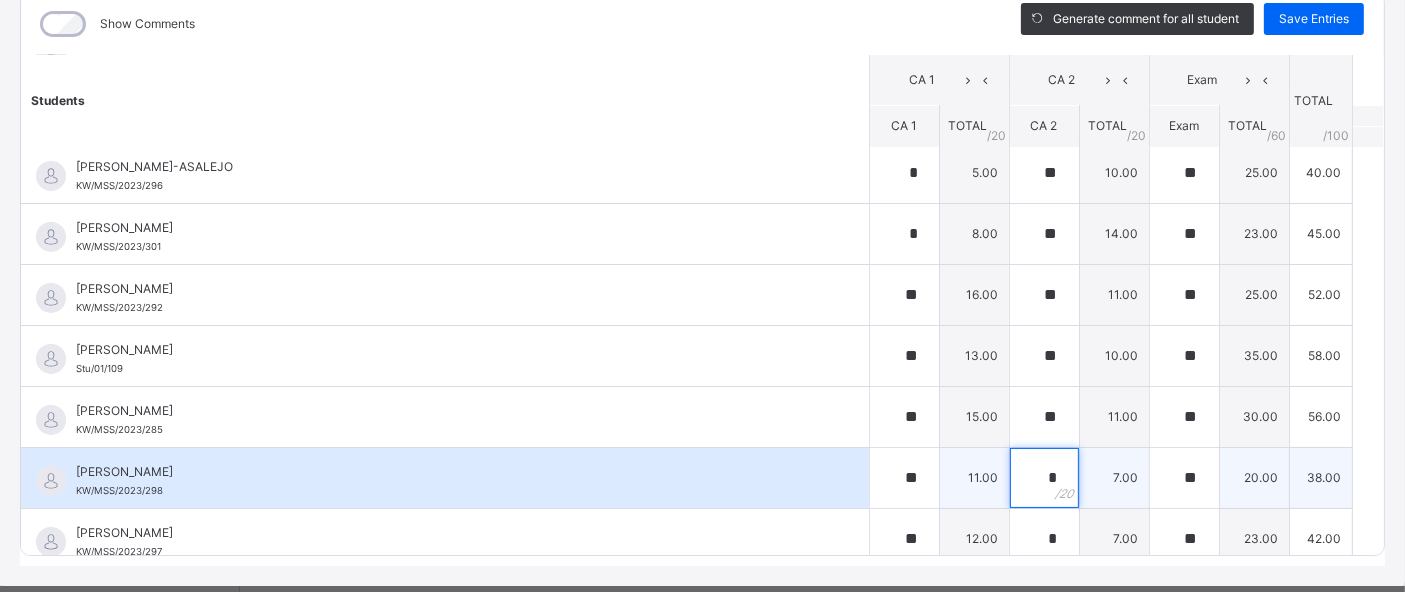 click on "*" at bounding box center [1044, 478] 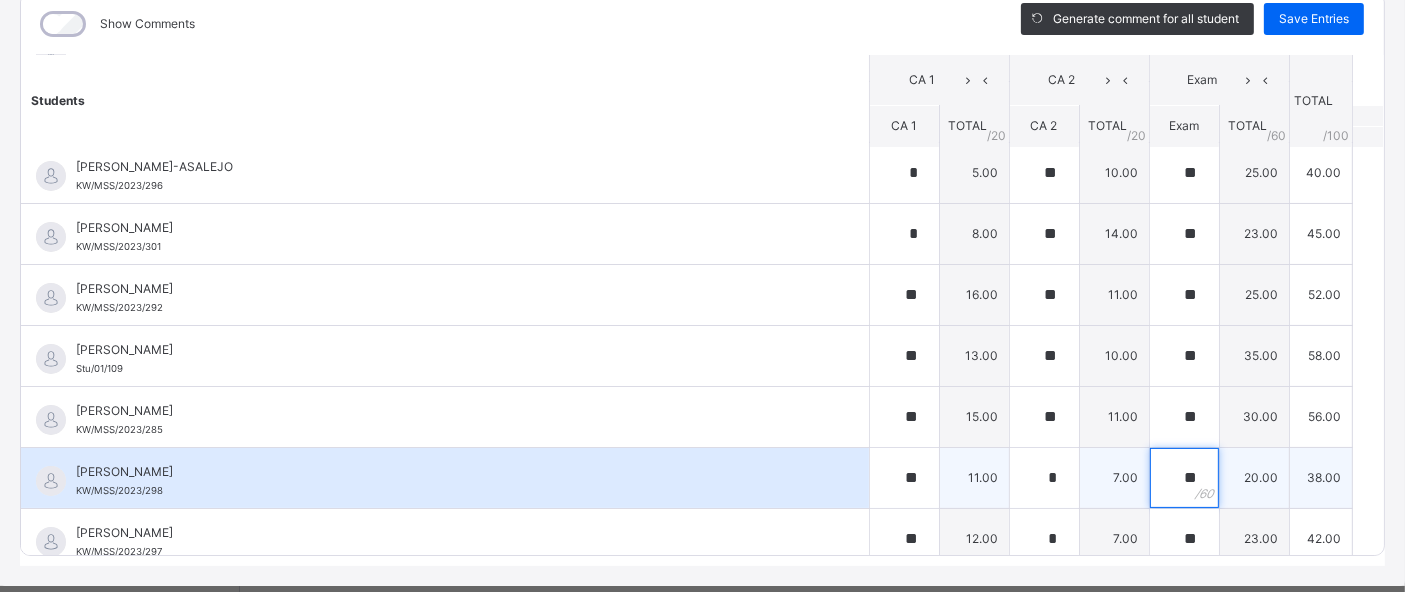 click on "**" at bounding box center [1184, 478] 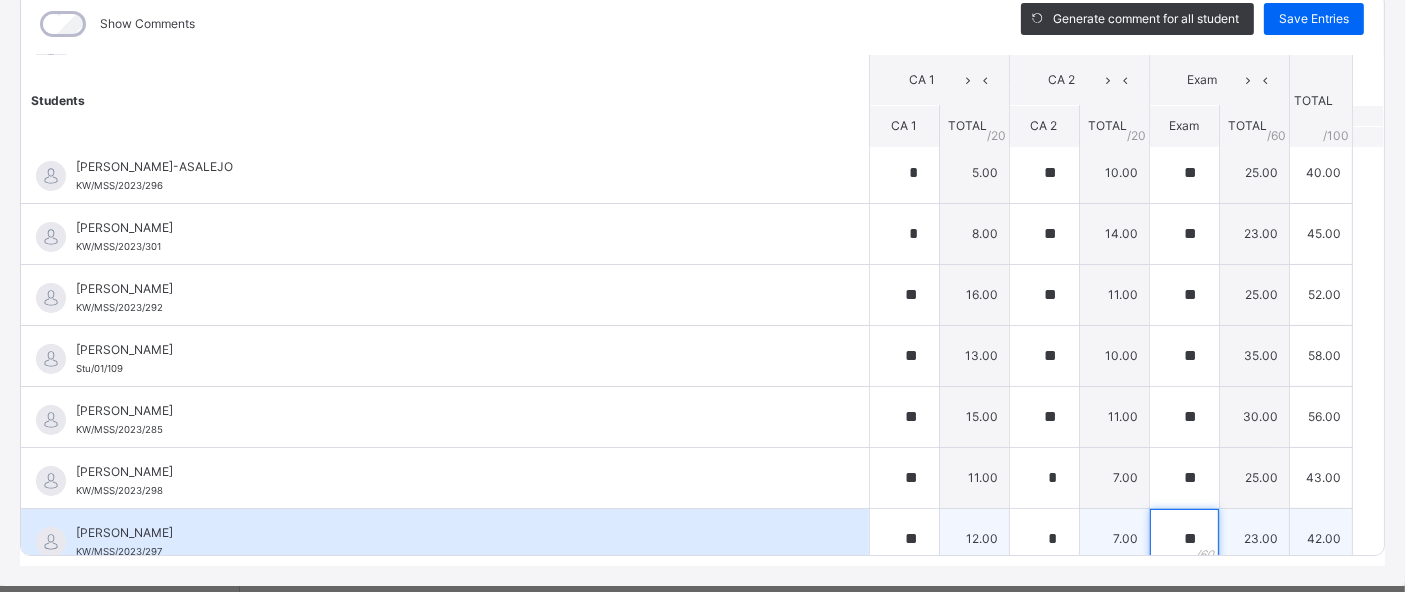 click on "**" at bounding box center [1184, 539] 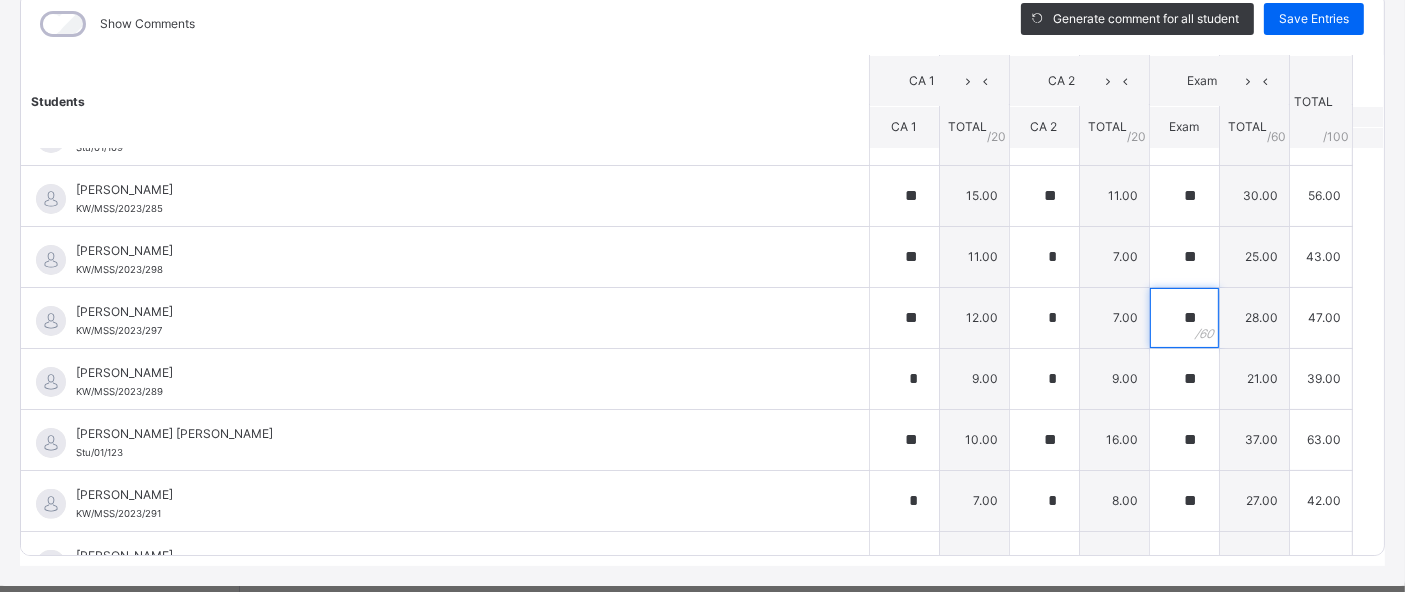 scroll, scrollTop: 533, scrollLeft: 0, axis: vertical 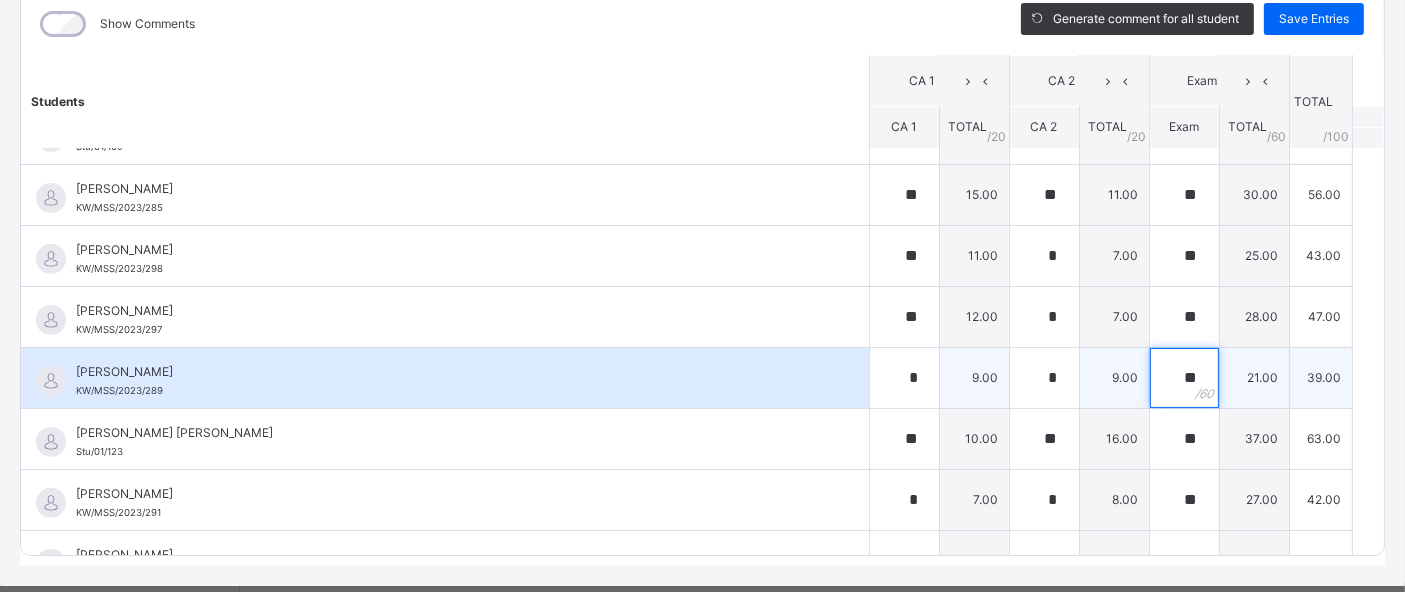click on "**" at bounding box center [1184, 378] 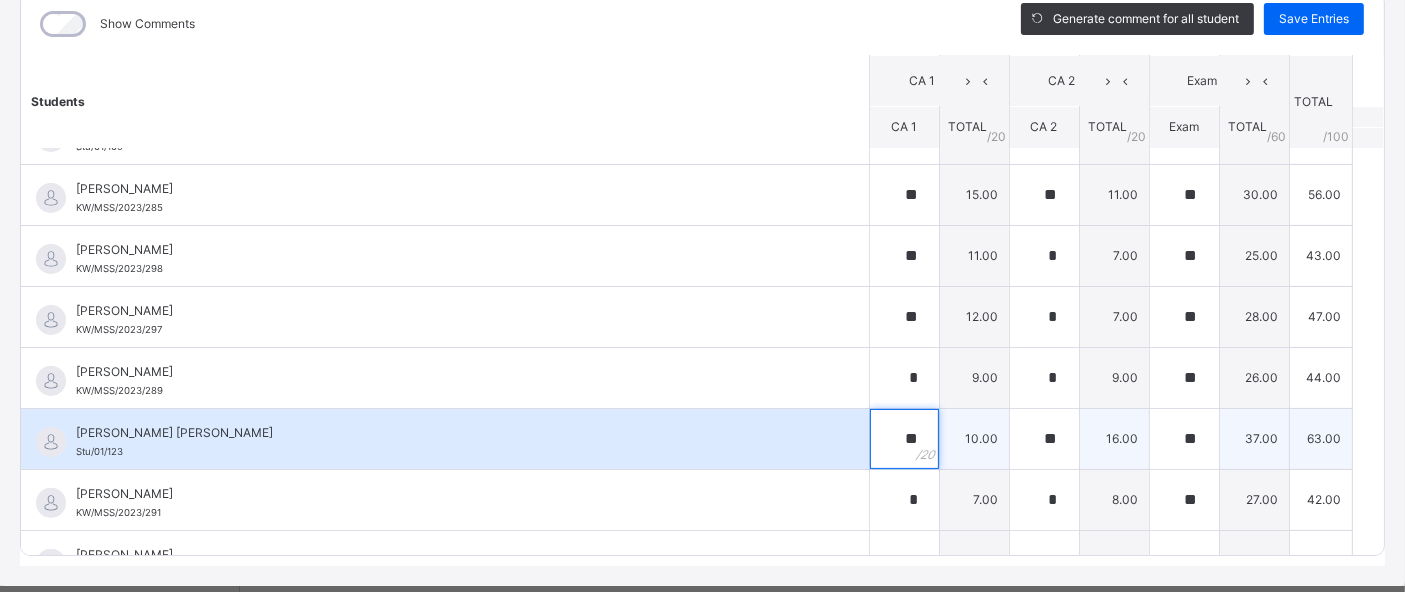 click on "**" at bounding box center [904, 439] 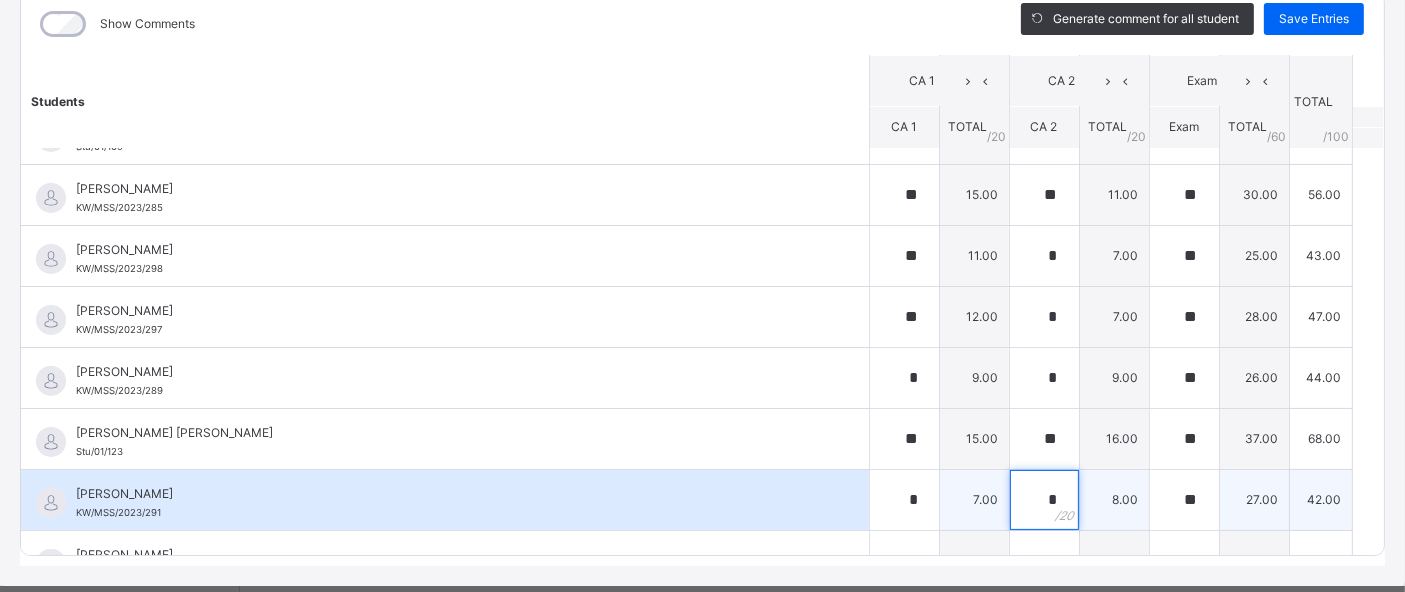 click on "*" at bounding box center [1044, 500] 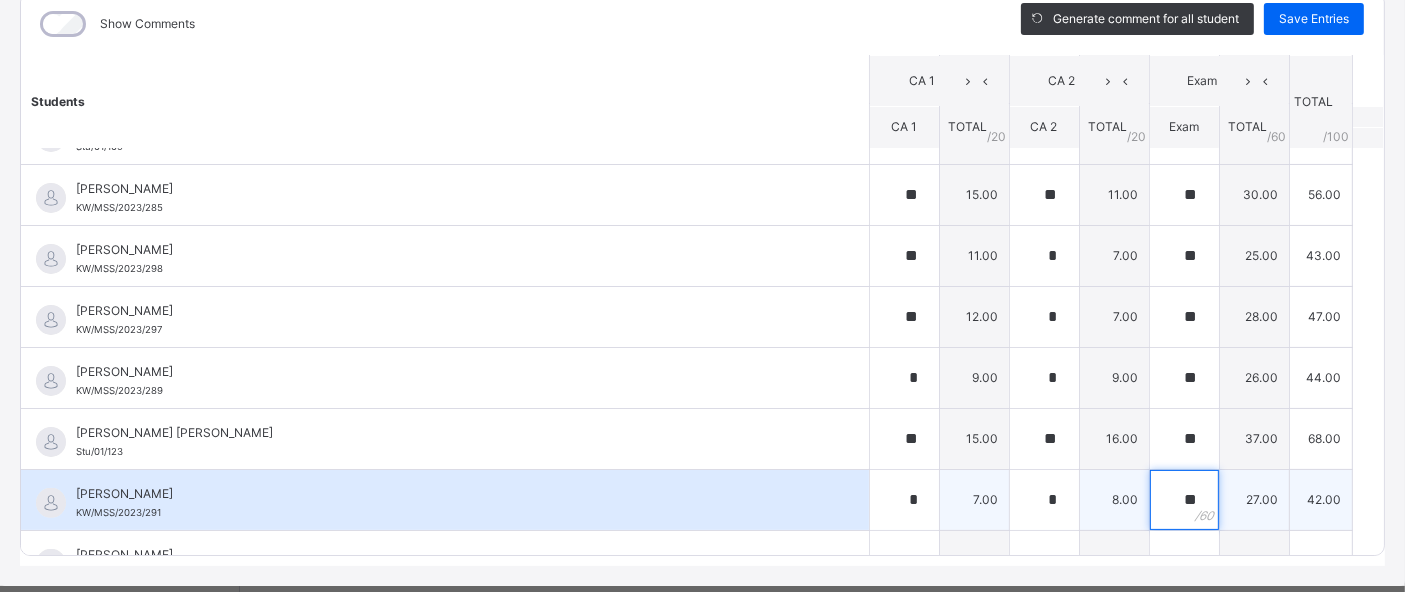 click on "**" at bounding box center [1184, 500] 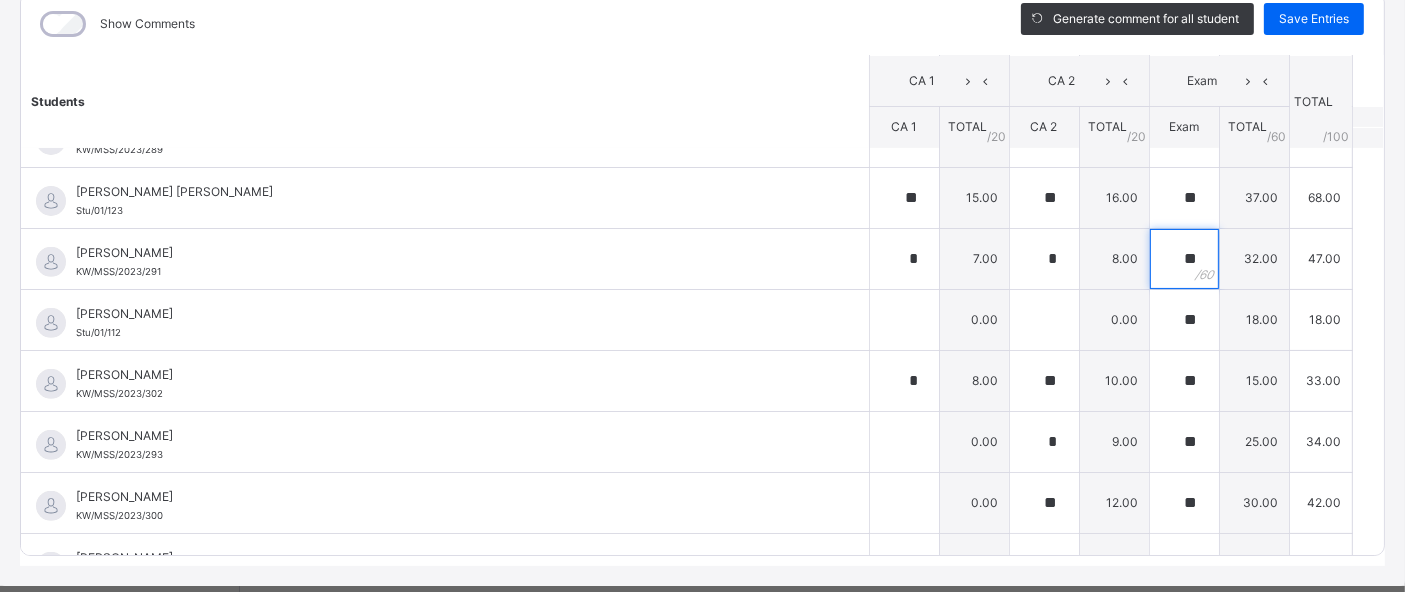 scroll, scrollTop: 800, scrollLeft: 0, axis: vertical 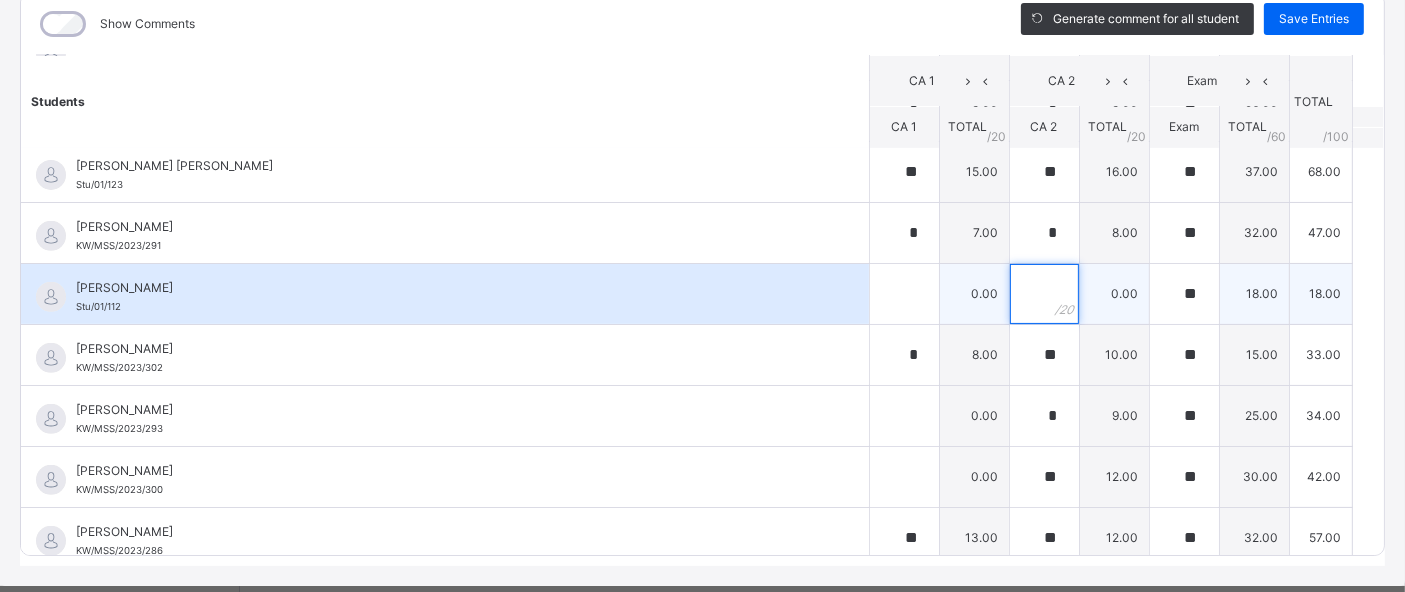 click at bounding box center (1044, 294) 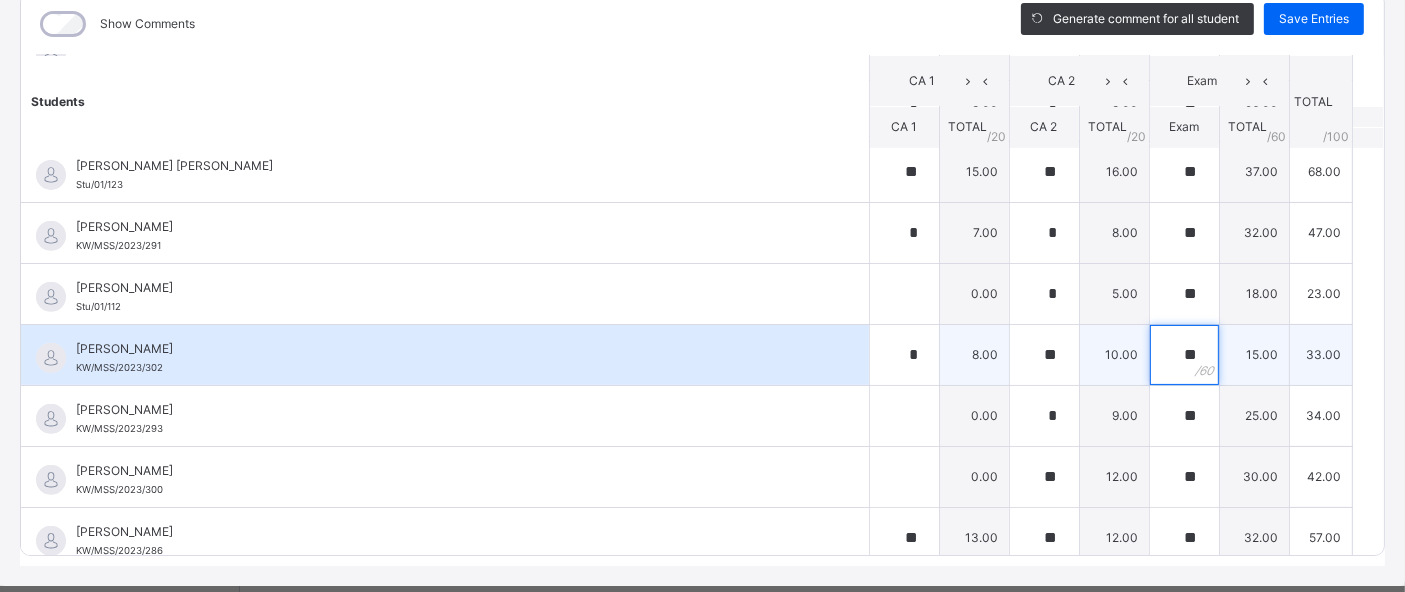 click on "**" at bounding box center (1184, 355) 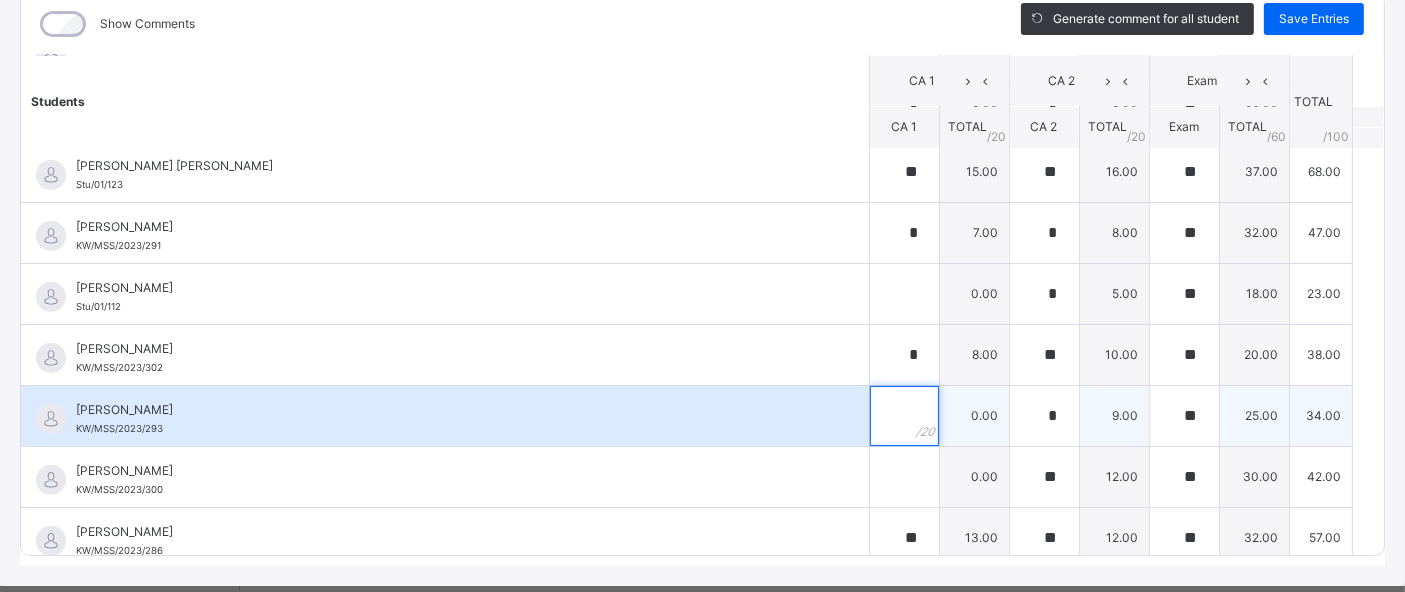 click at bounding box center (904, 416) 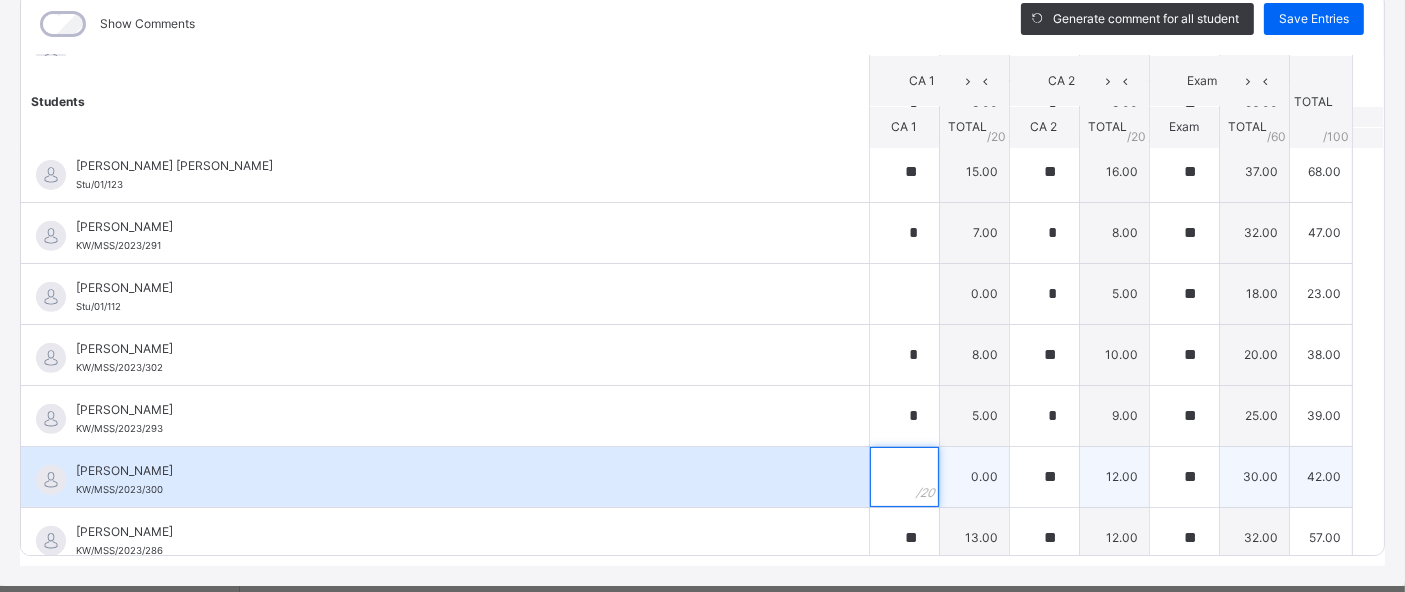 click at bounding box center [904, 477] 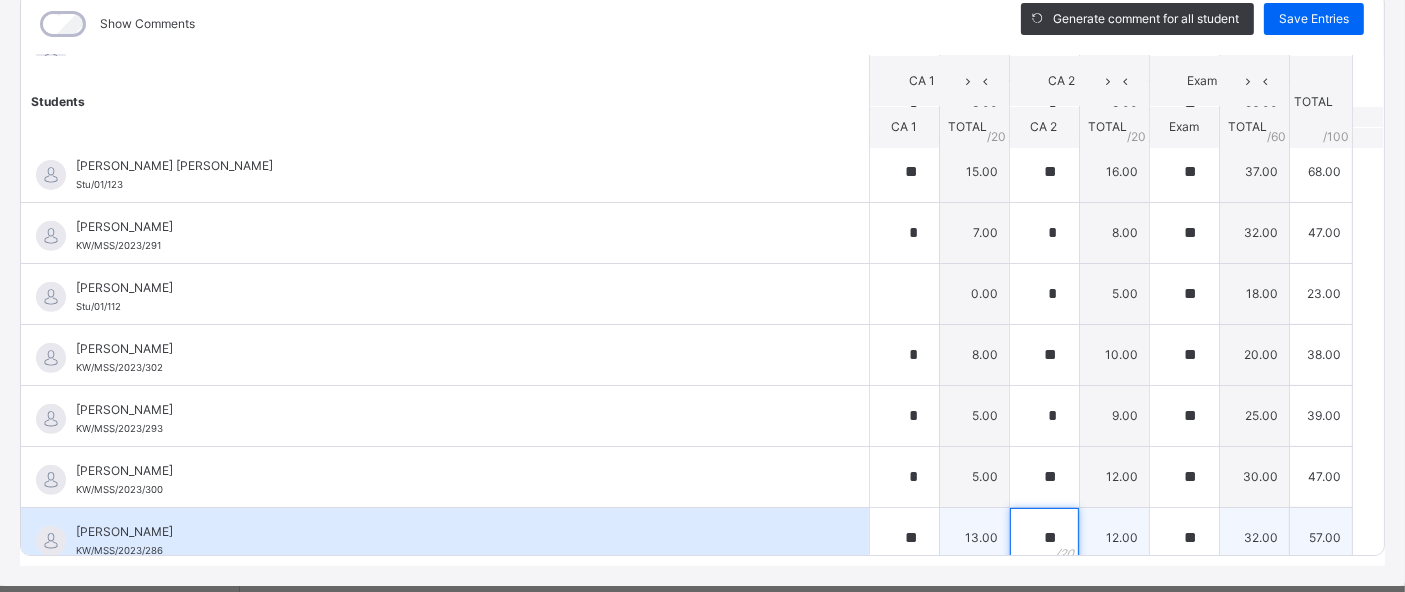 click on "**" at bounding box center (1044, 538) 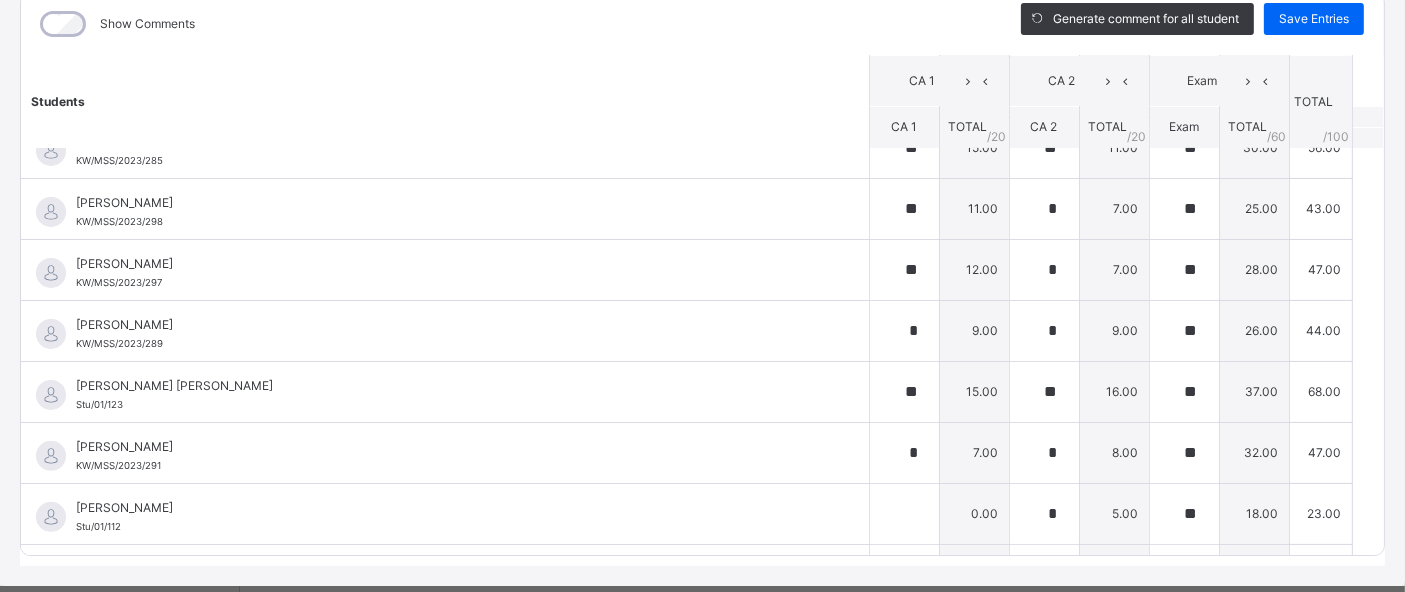 scroll, scrollTop: 559, scrollLeft: 0, axis: vertical 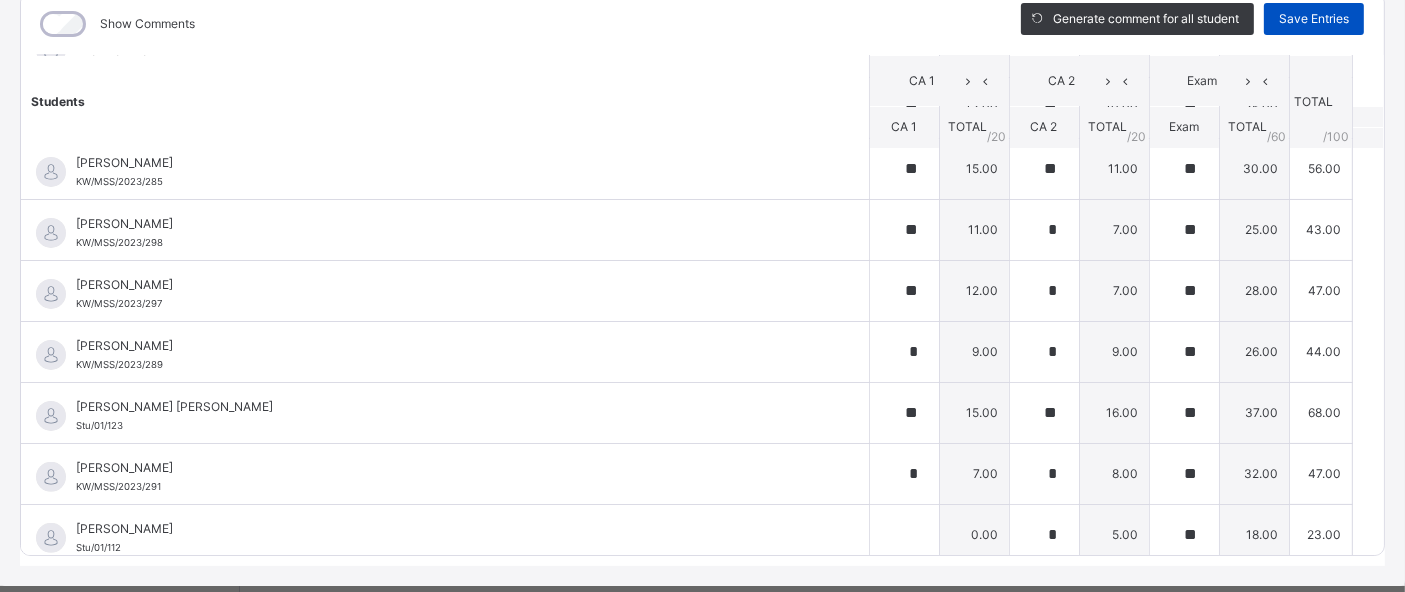 click on "Save Entries" at bounding box center [1314, 19] 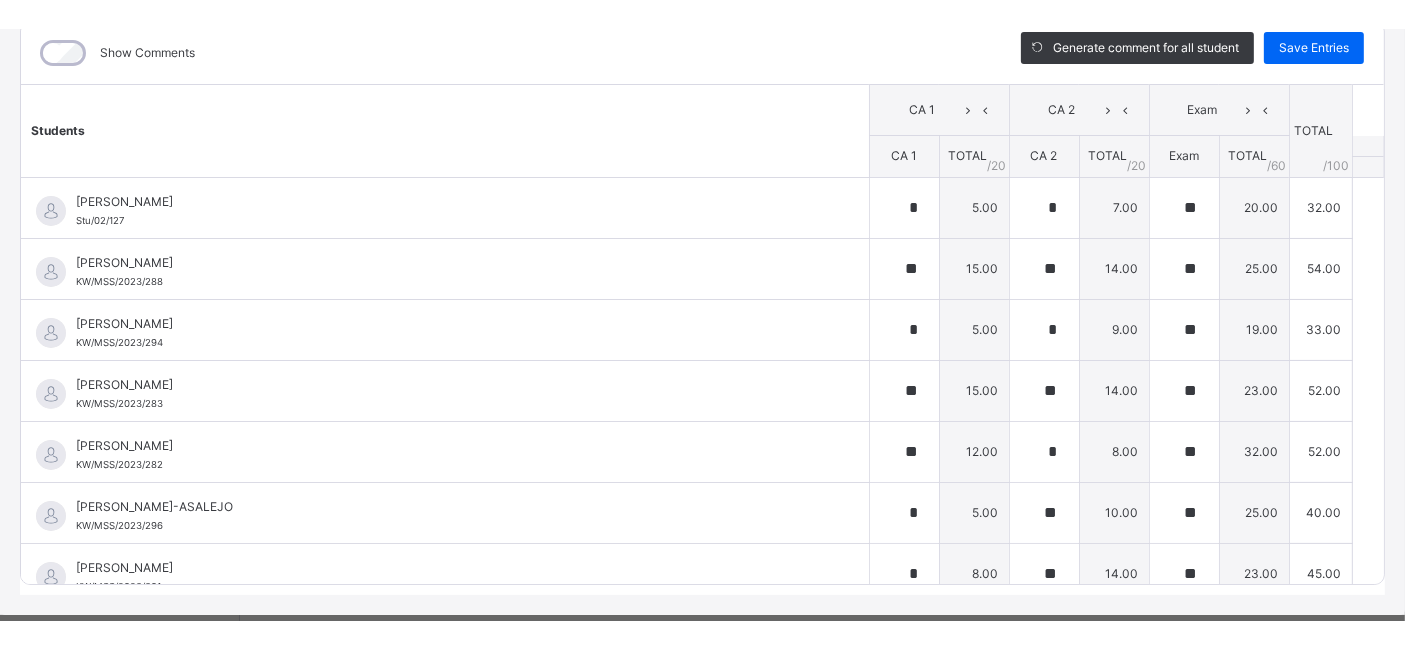 scroll, scrollTop: 905, scrollLeft: 0, axis: vertical 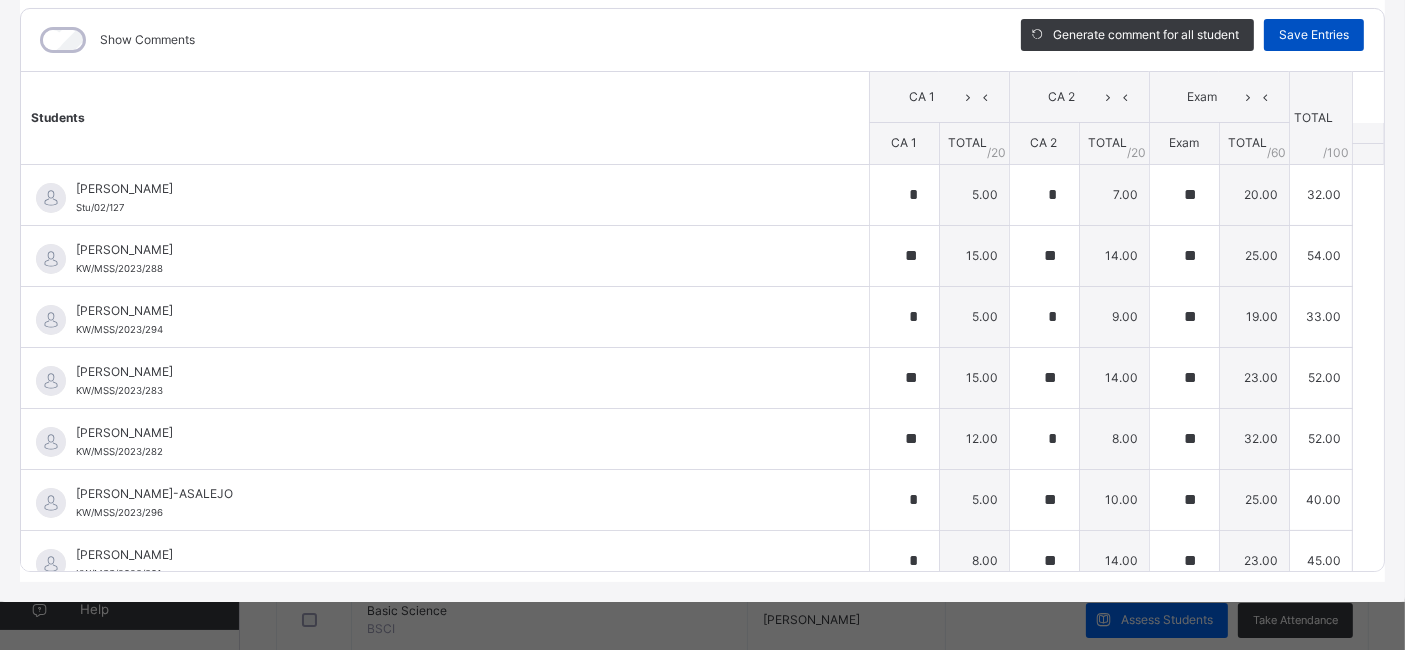 click on "Save Entries" at bounding box center (1314, 35) 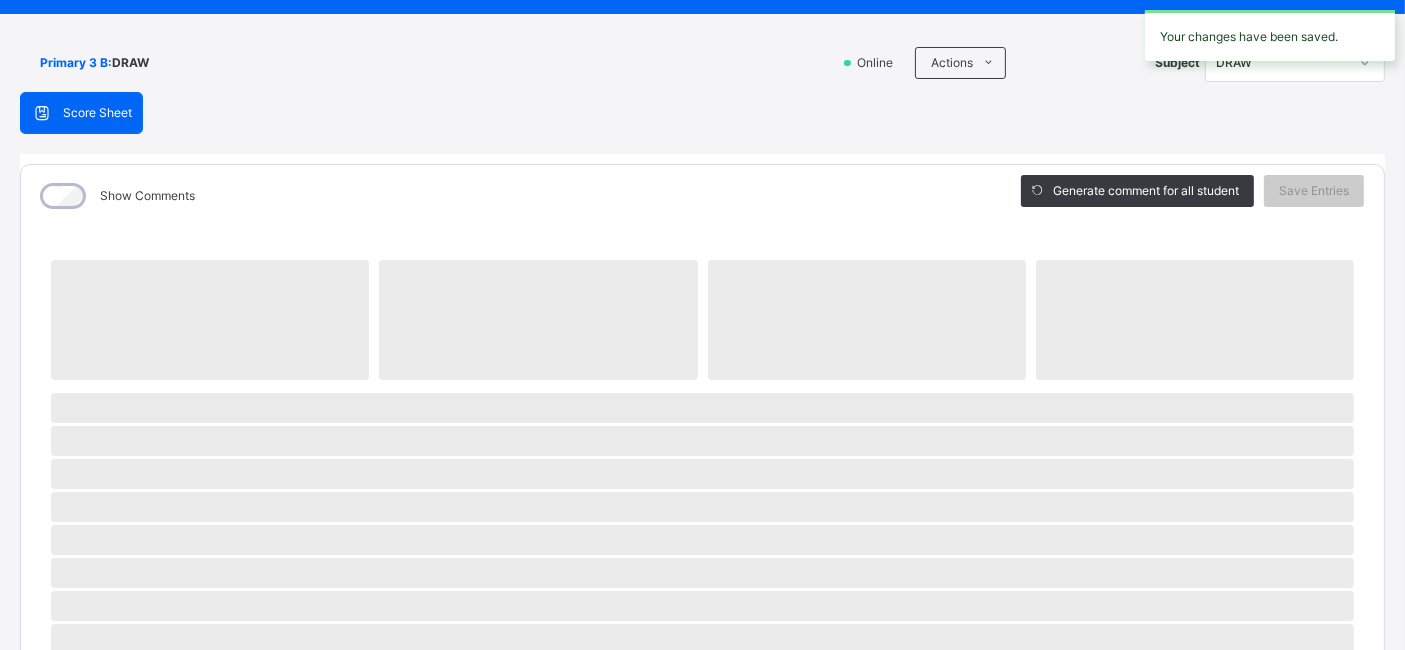 scroll, scrollTop: 0, scrollLeft: 0, axis: both 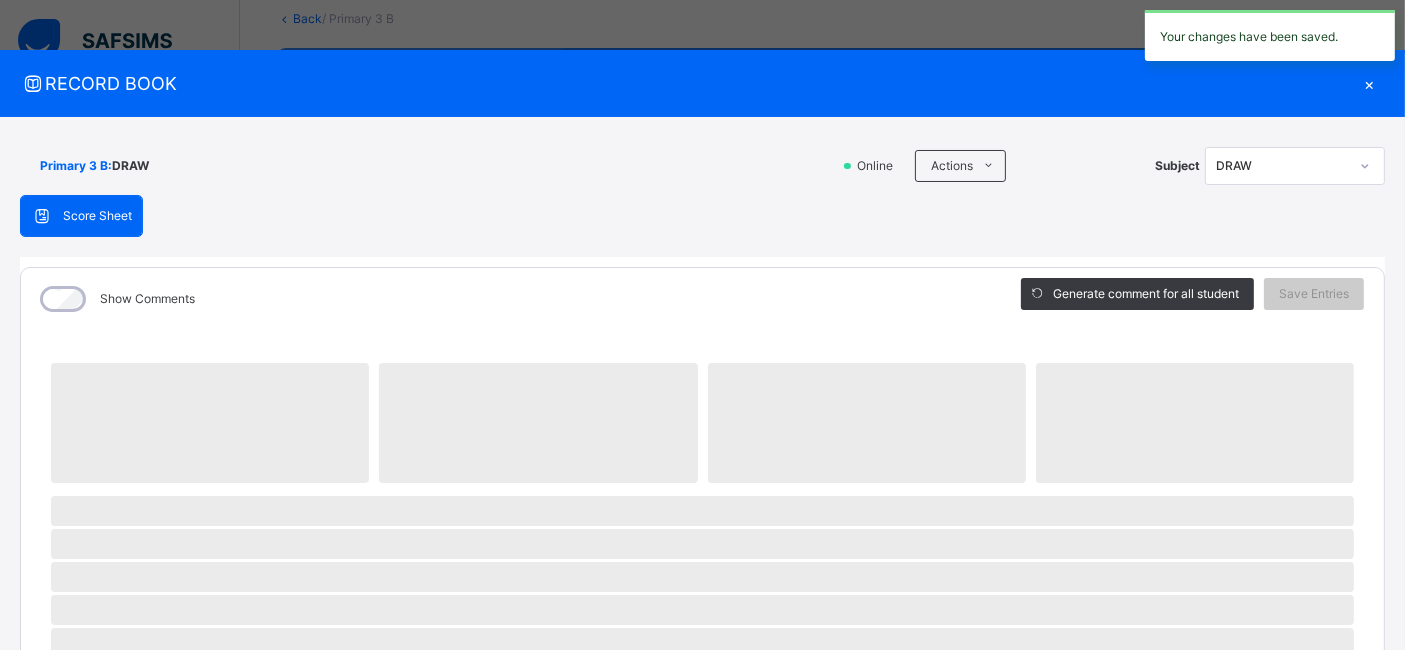 click on "×" at bounding box center (1370, 83) 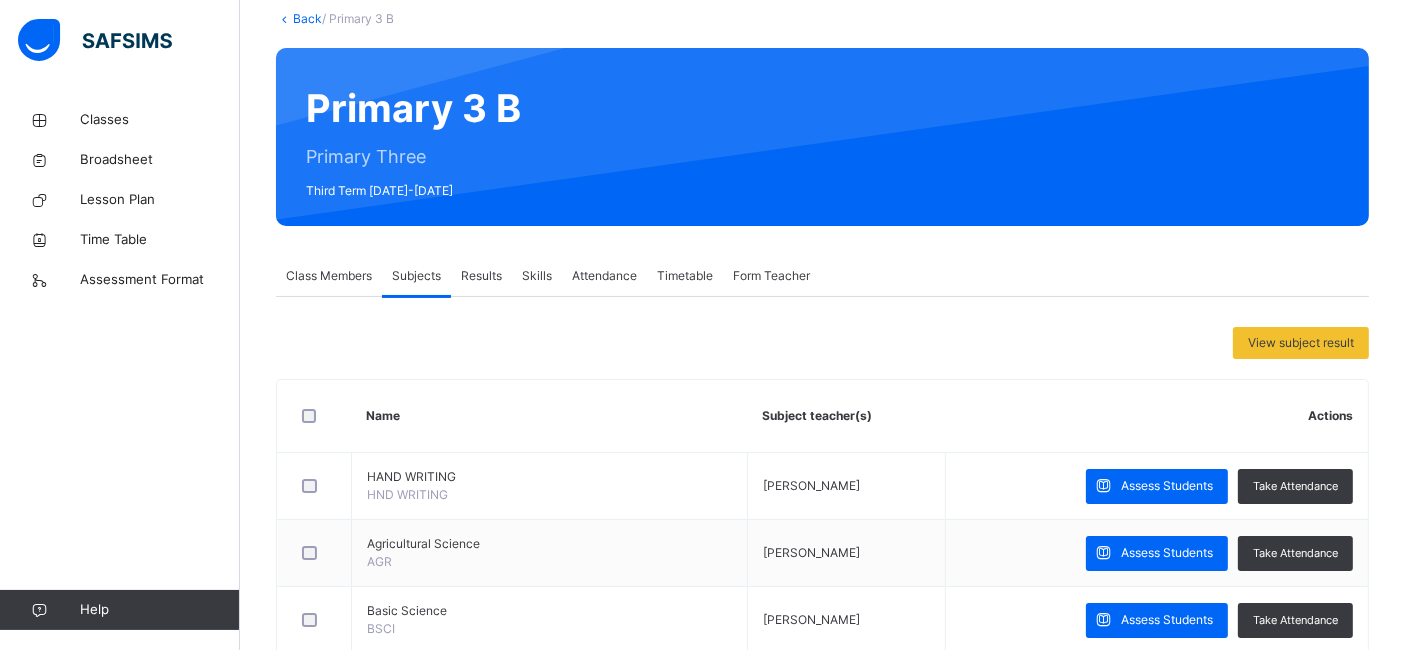 click on "Results" at bounding box center (481, 276) 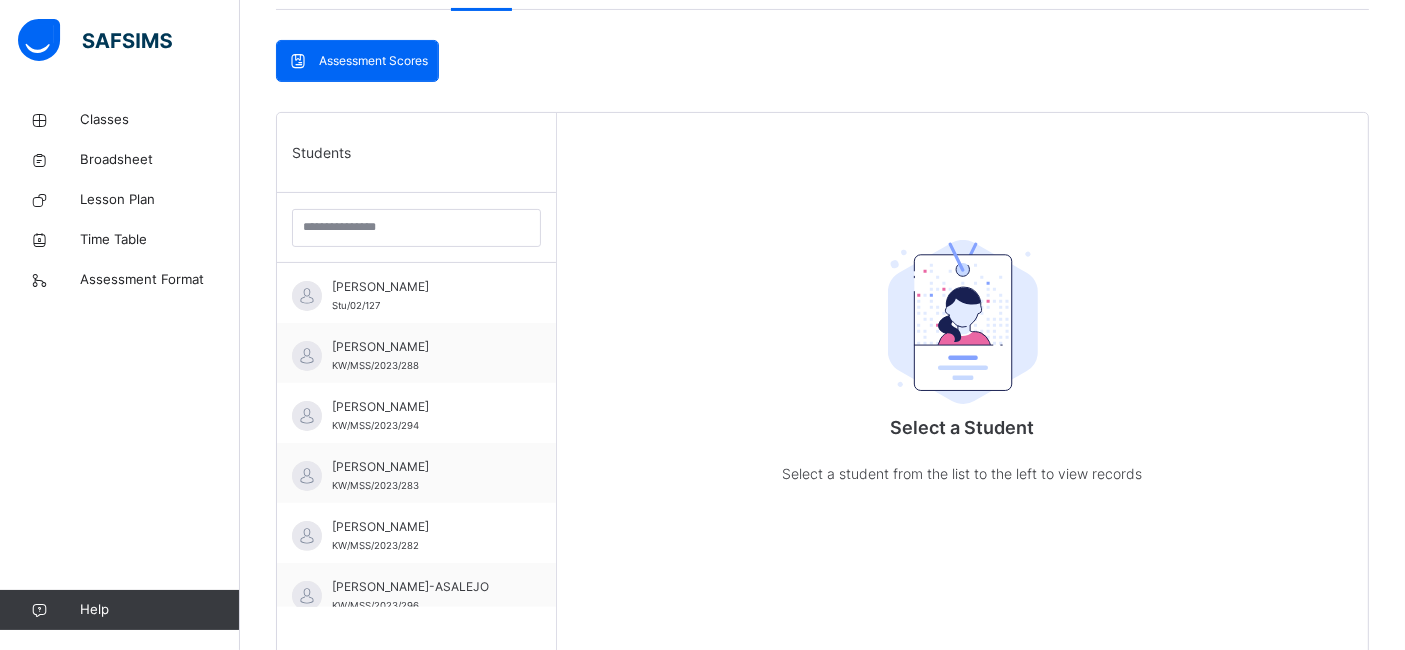 scroll, scrollTop: 432, scrollLeft: 0, axis: vertical 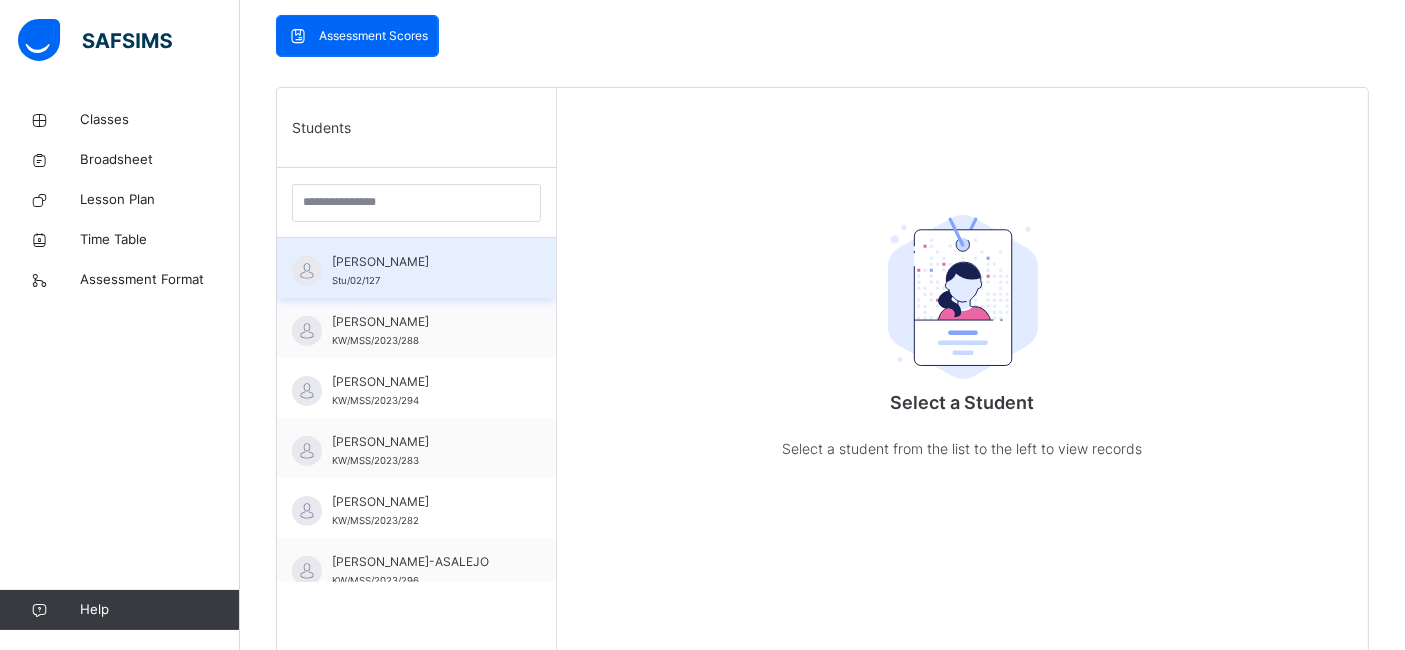 click on "Stu/02/127" at bounding box center [356, 280] 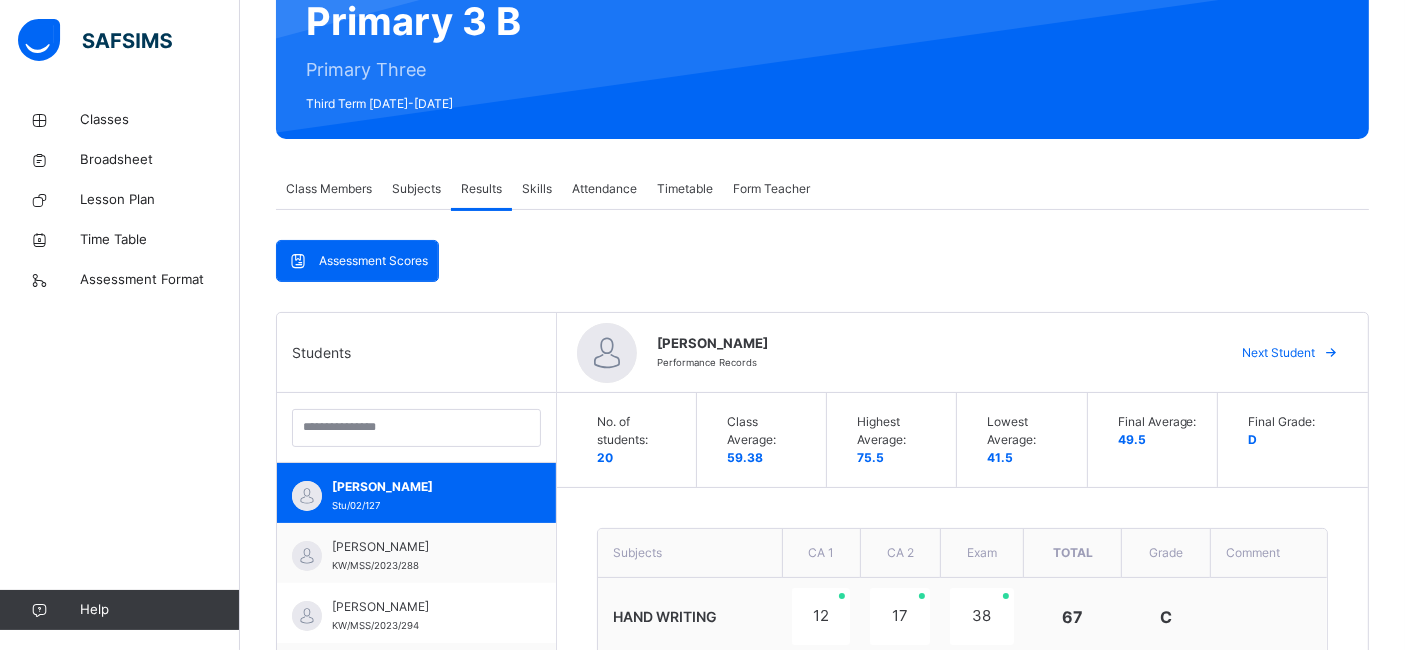 scroll, scrollTop: 205, scrollLeft: 0, axis: vertical 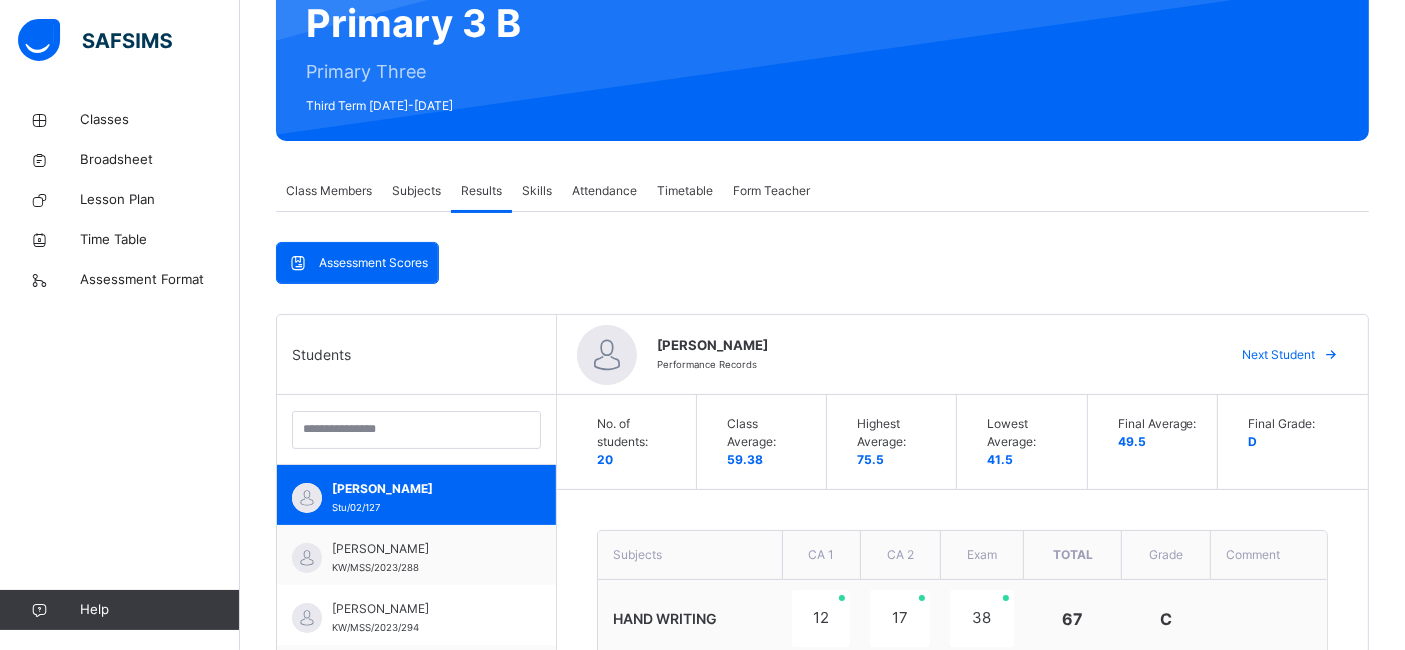click on "Skills" at bounding box center [537, 191] 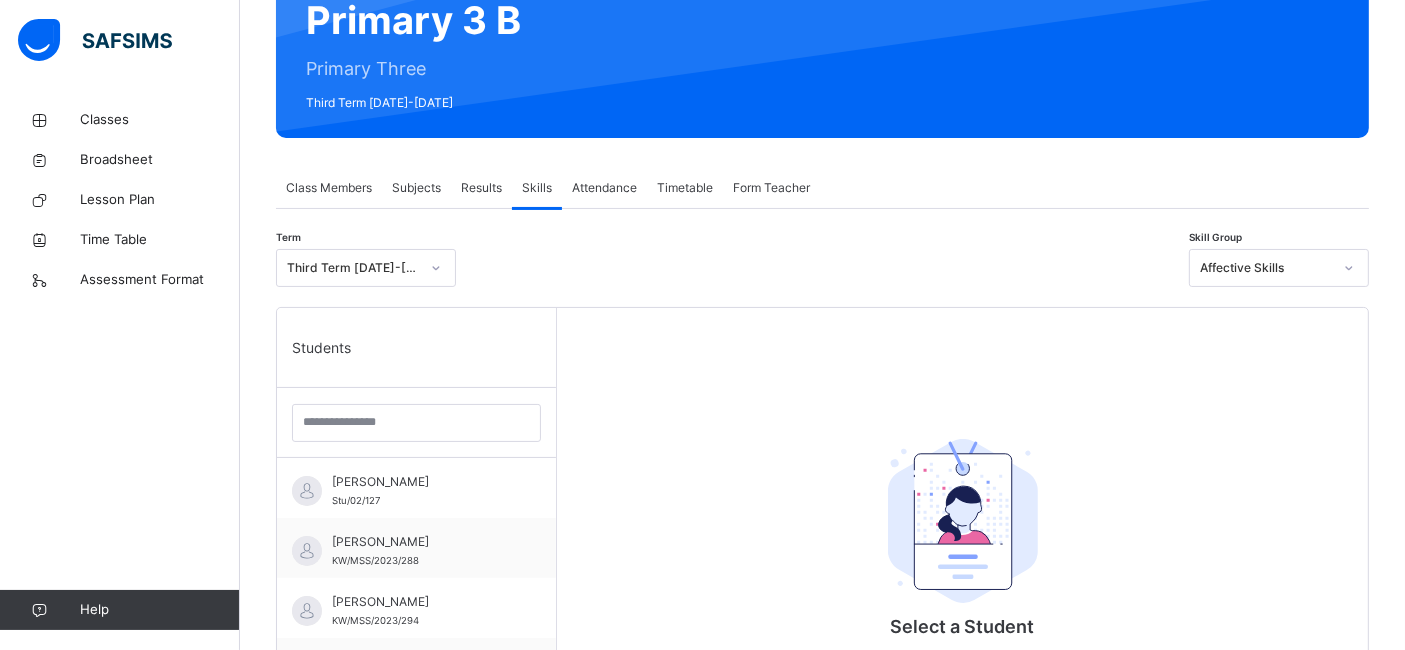 scroll, scrollTop: 209, scrollLeft: 0, axis: vertical 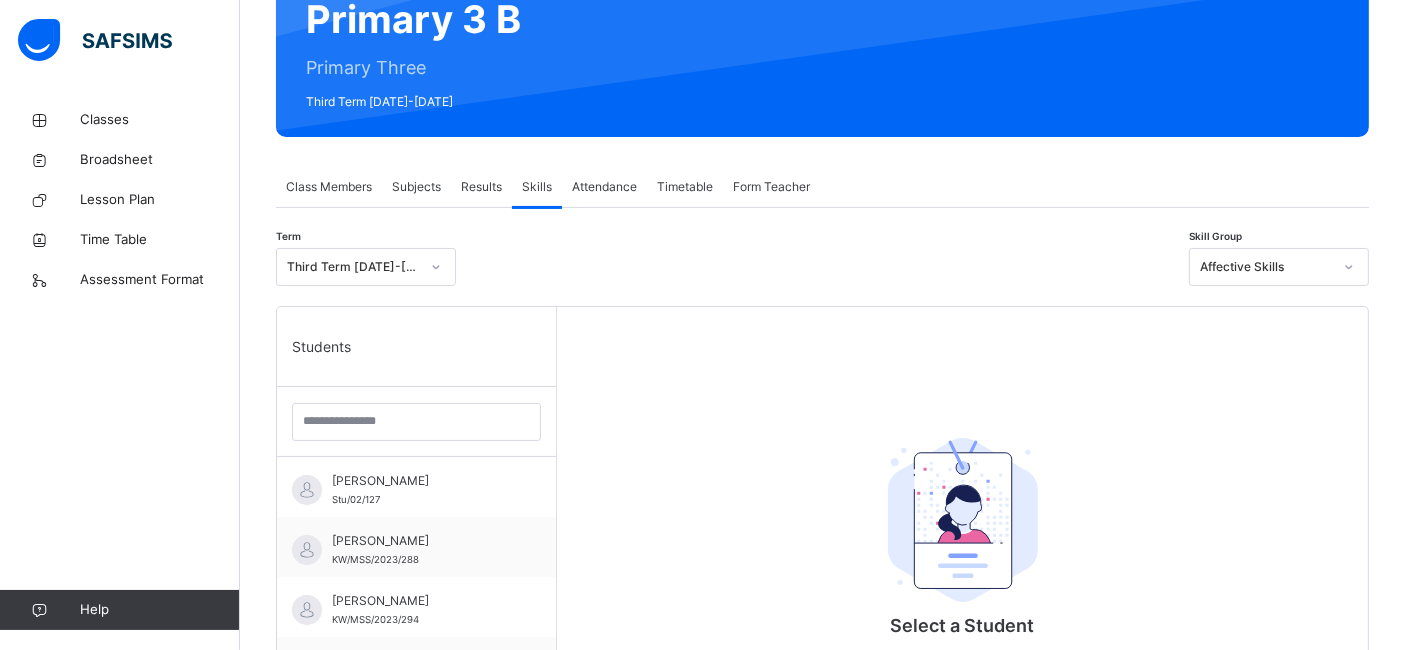 click on "Attendance" at bounding box center (604, 187) 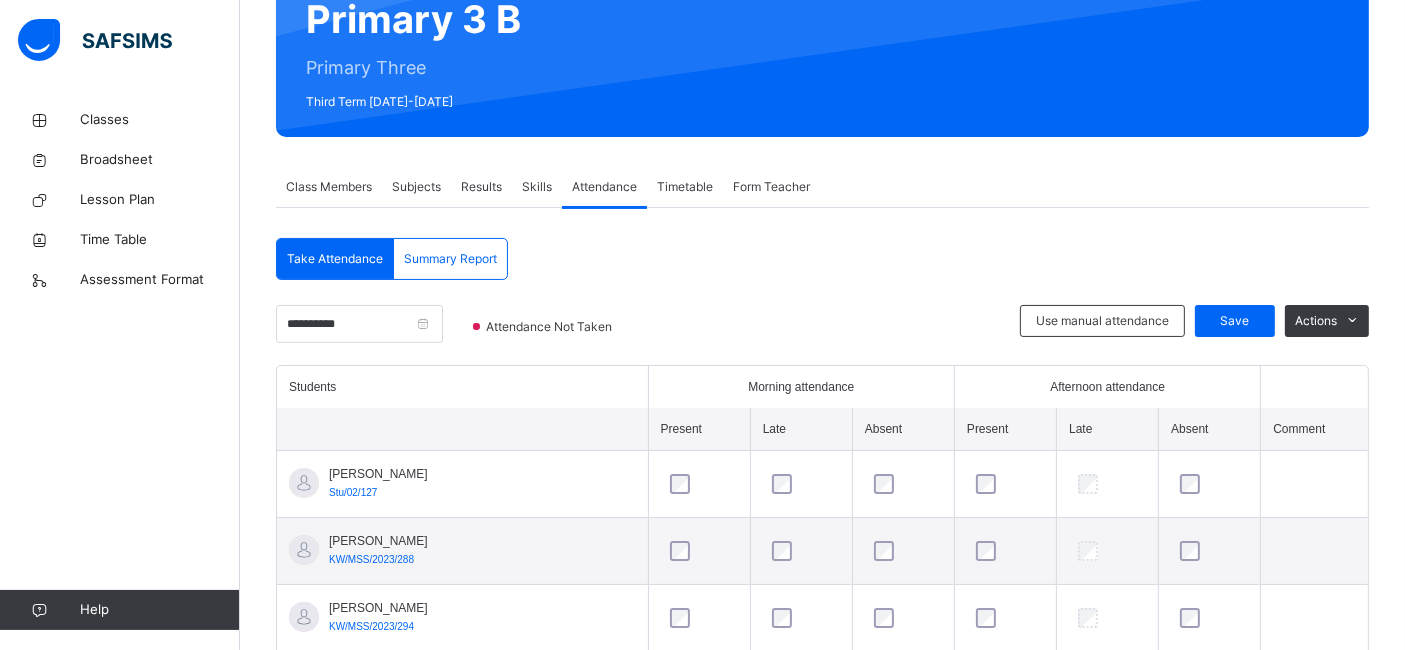 click on "Timetable" at bounding box center [685, 187] 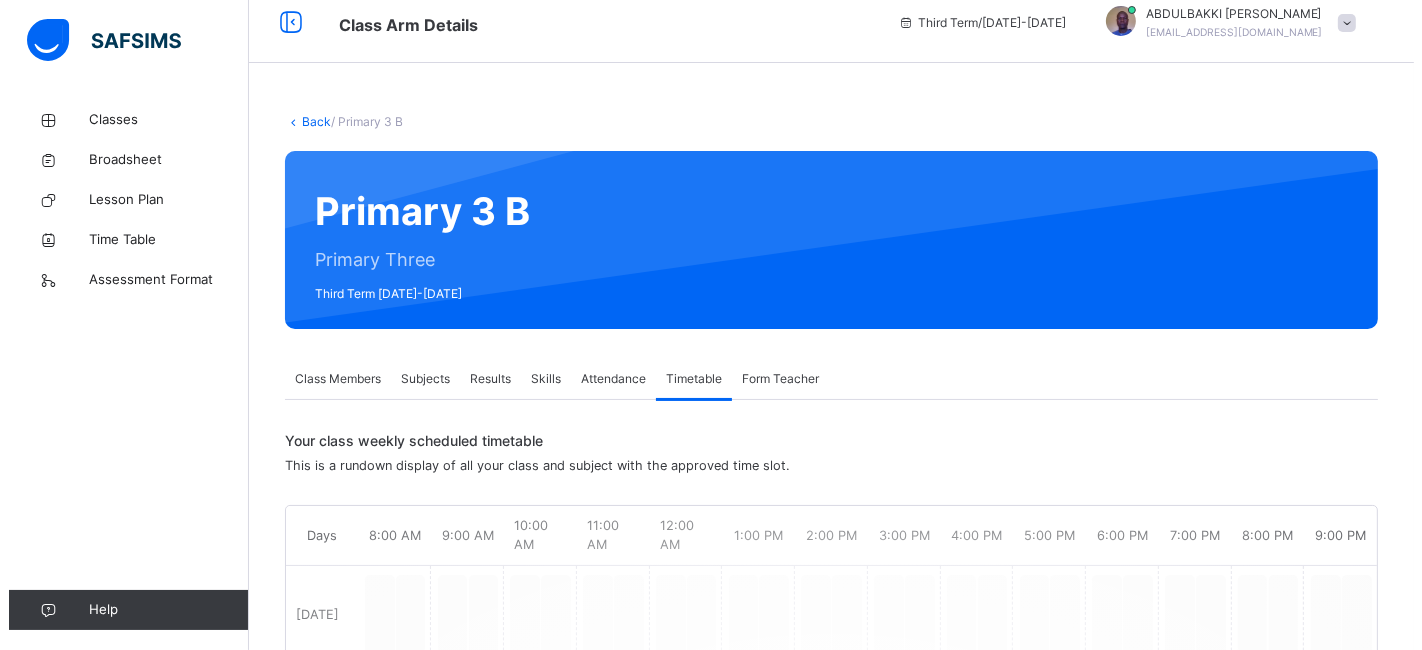 scroll, scrollTop: 0, scrollLeft: 0, axis: both 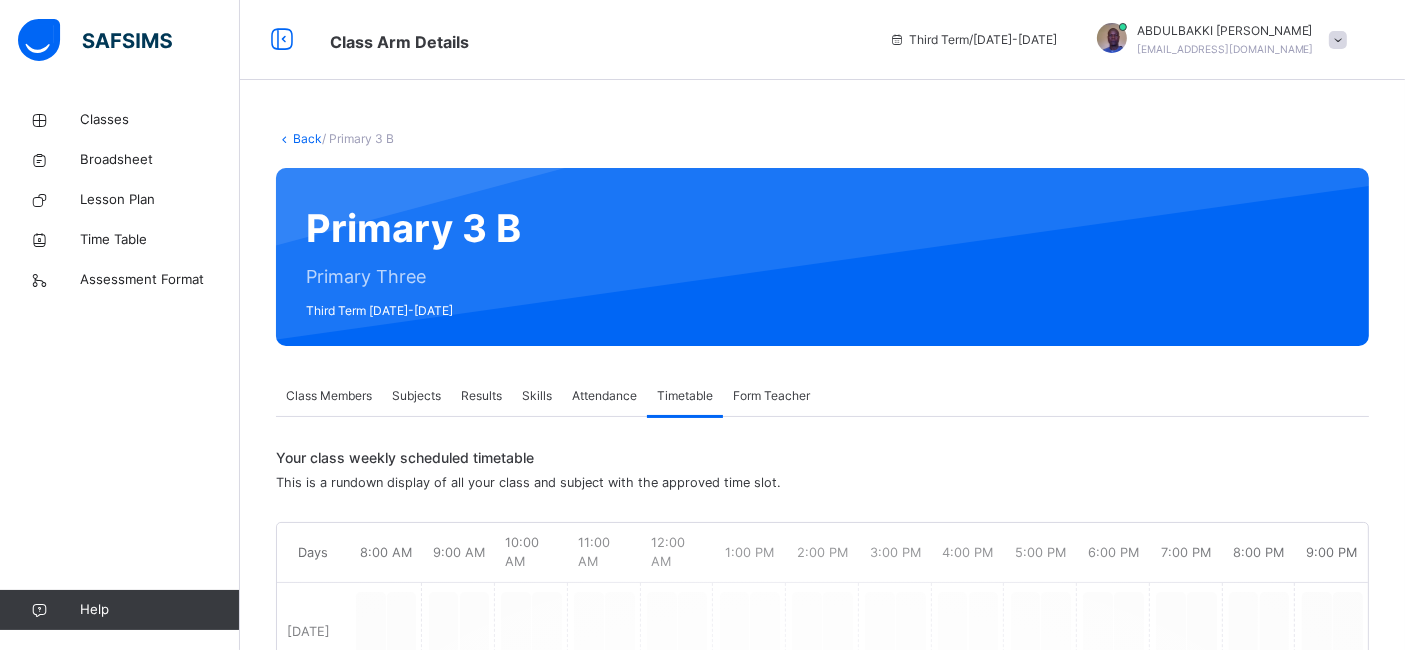 click at bounding box center [1338, 40] 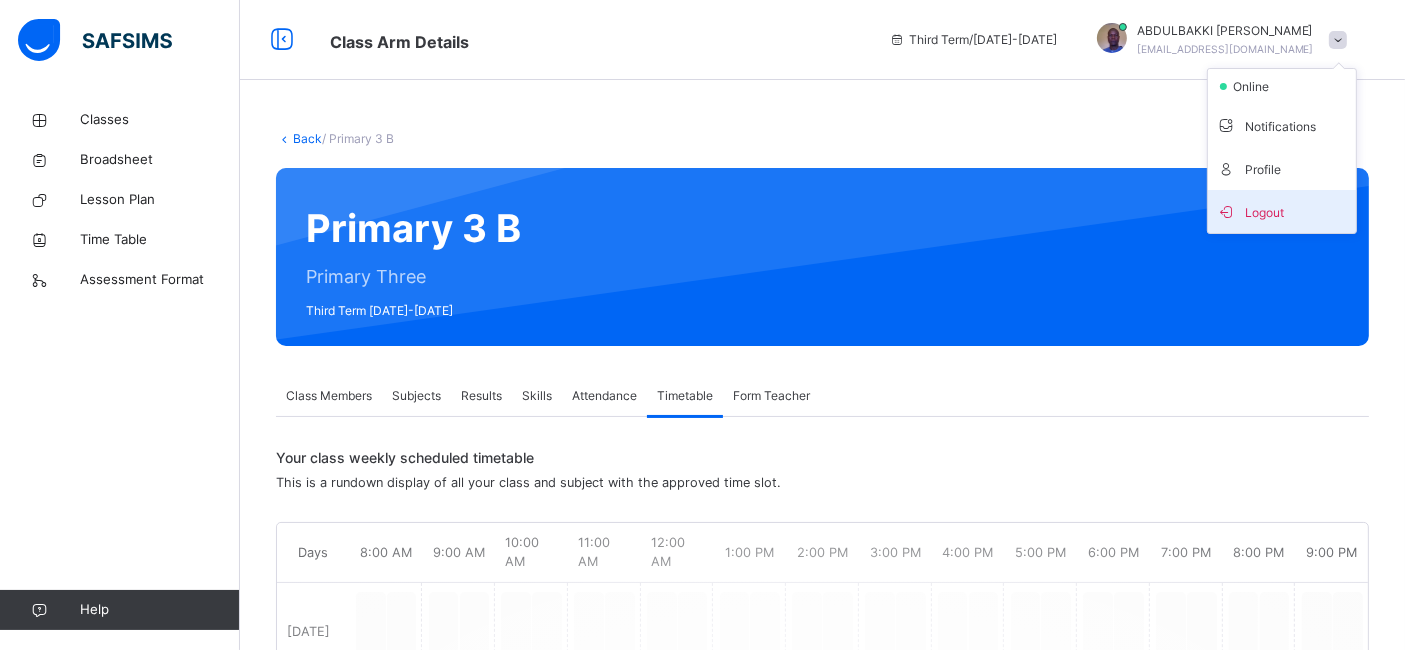click on "Logout" at bounding box center (1282, 211) 